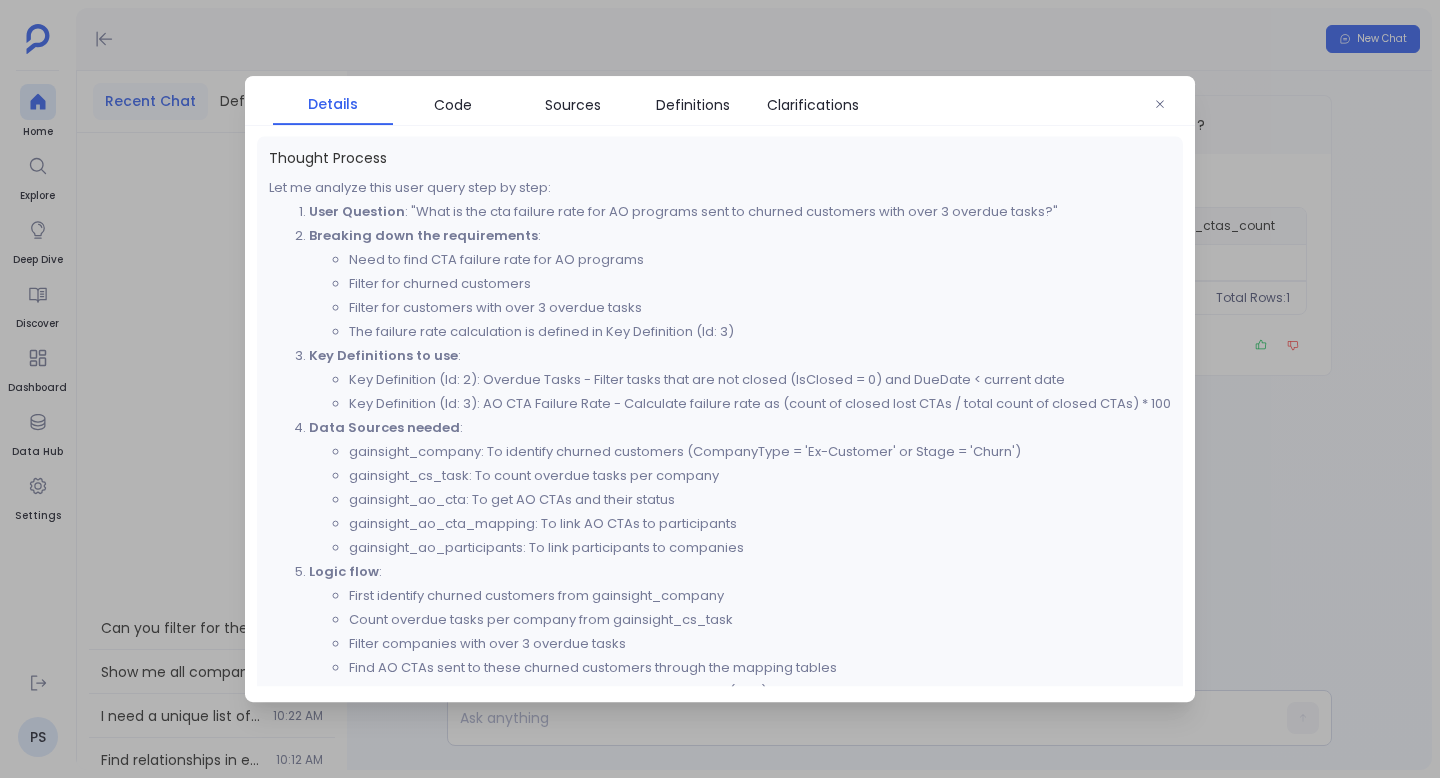 scroll, scrollTop: 0, scrollLeft: 0, axis: both 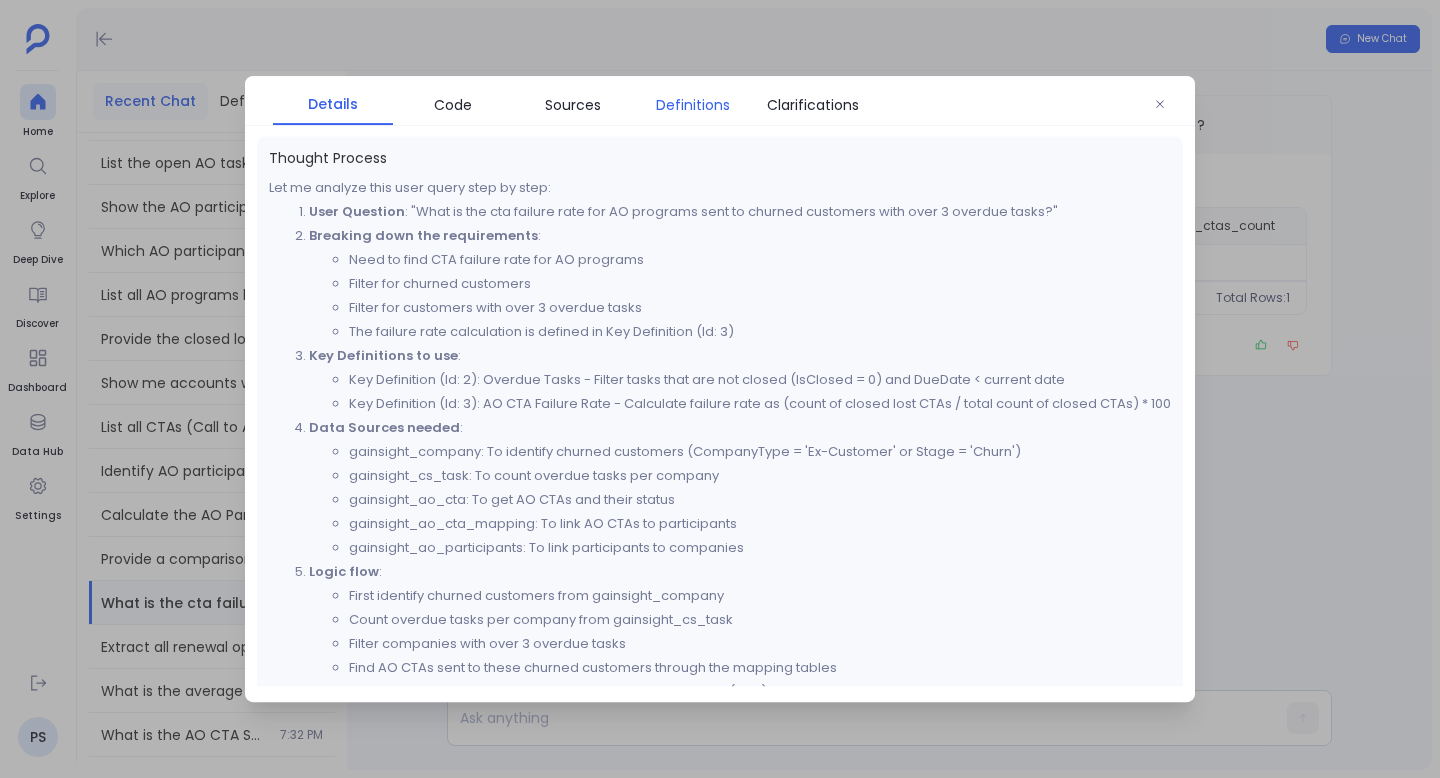 click on "Definitions" at bounding box center [693, 105] 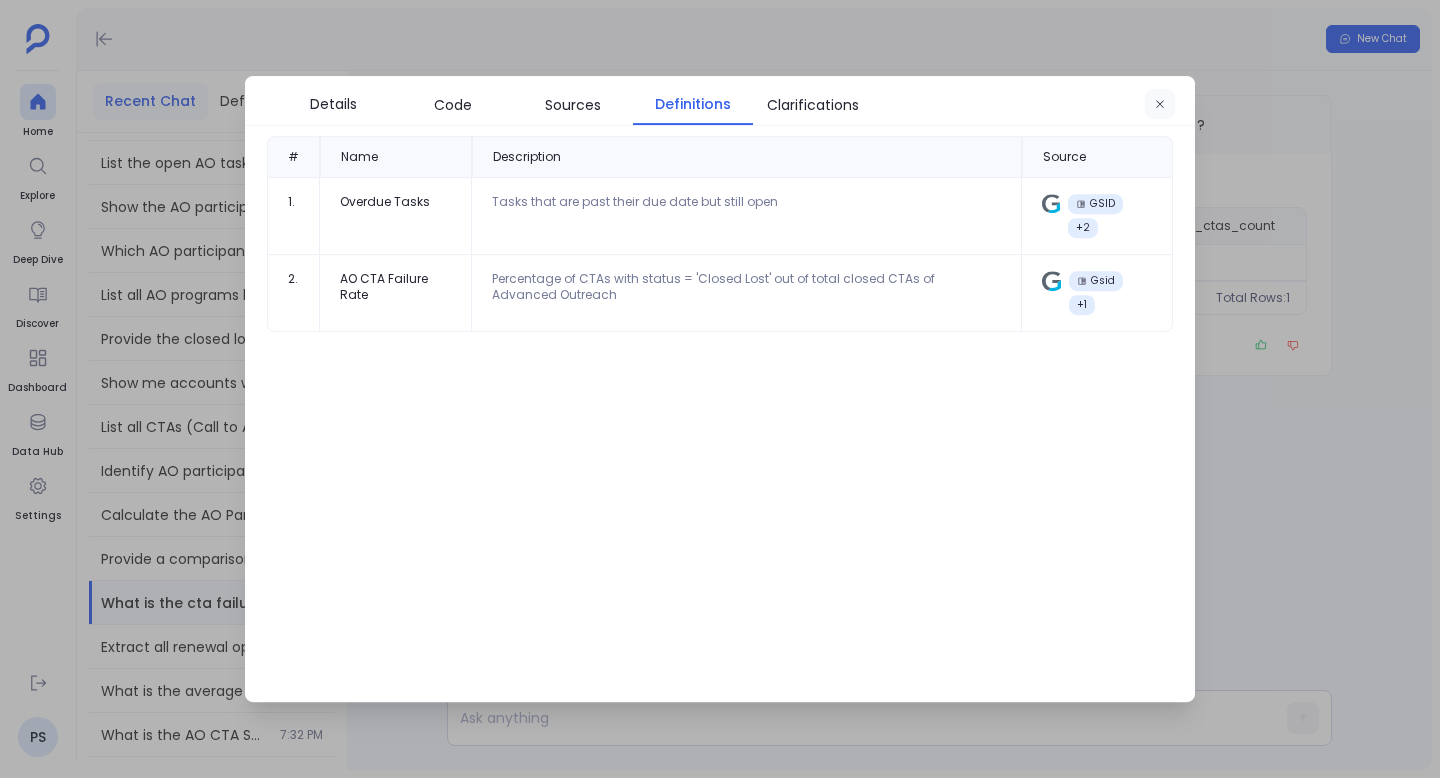 click 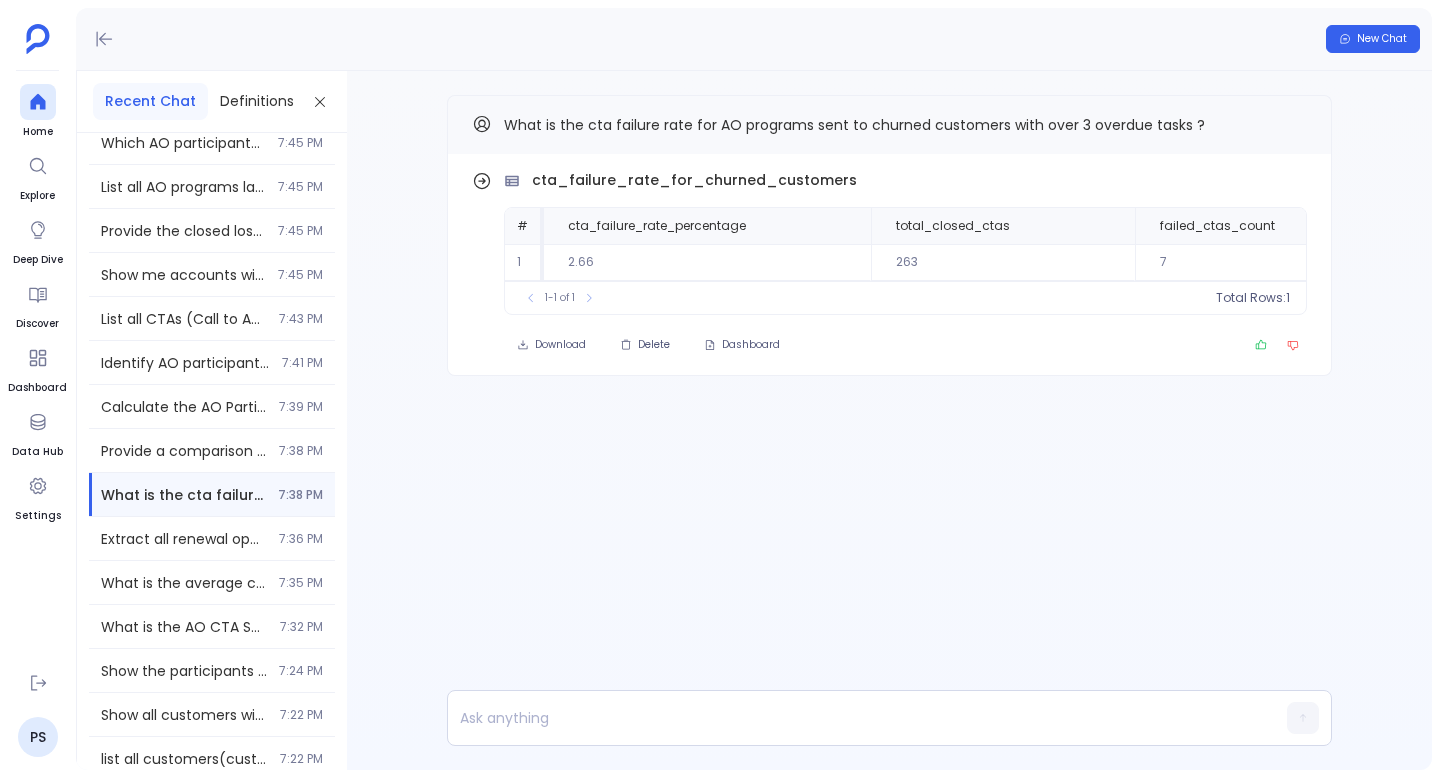 scroll, scrollTop: 1157, scrollLeft: 0, axis: vertical 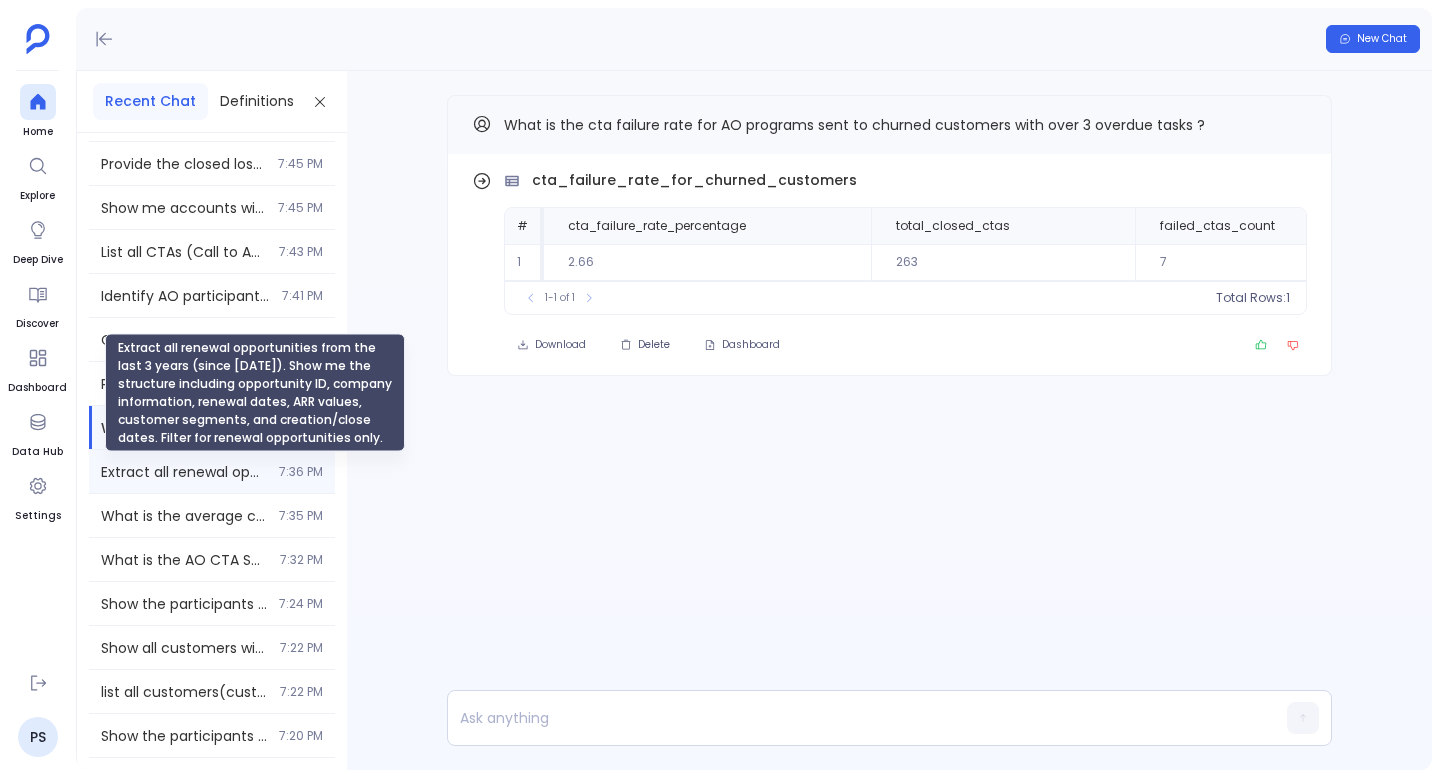 click on "Extract all renewal opportunities from the last 3 years (since [DATE]). Show me the structure including opportunity ID, company information, renewal dates, ARR values, customer segments, and creation/close dates. Filter for renewal opportunities only." at bounding box center [184, 472] 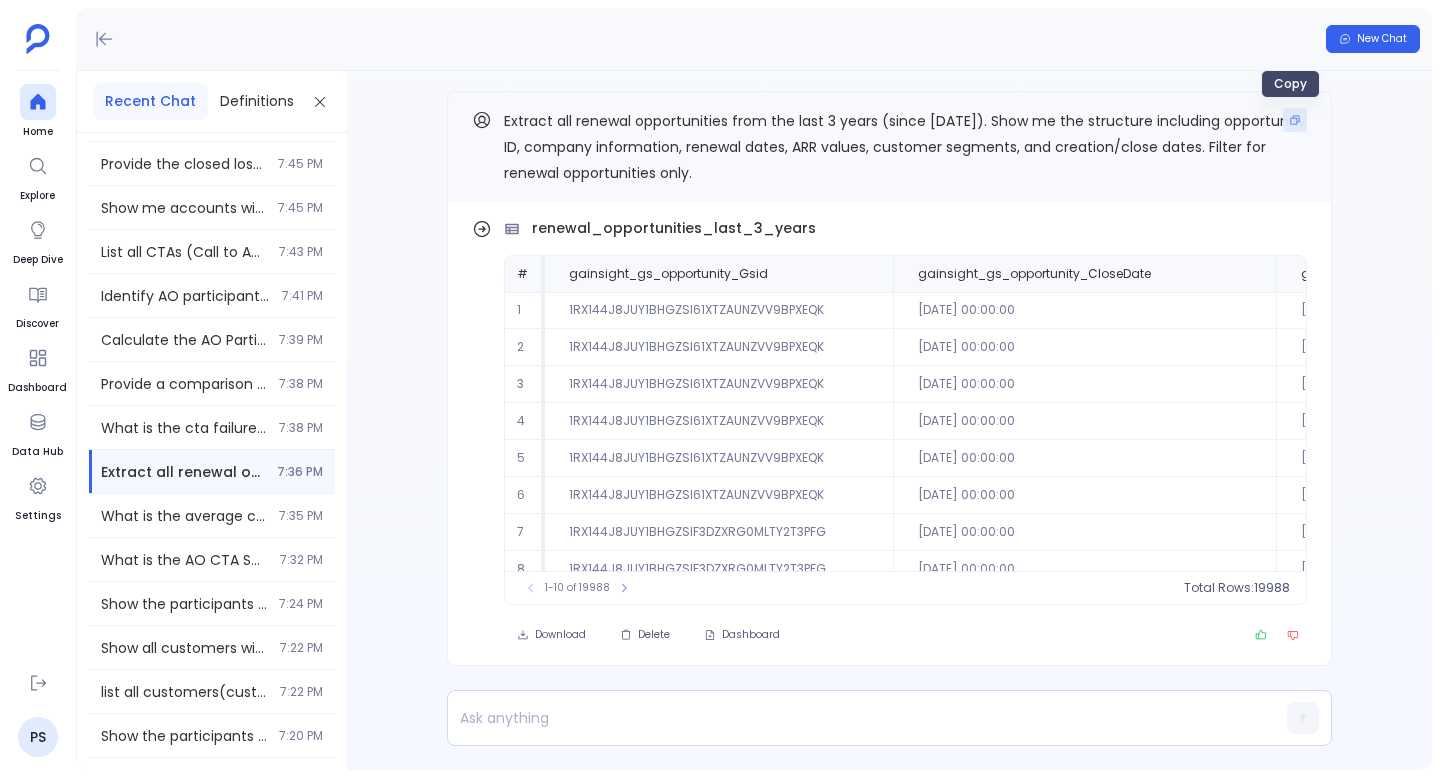 click 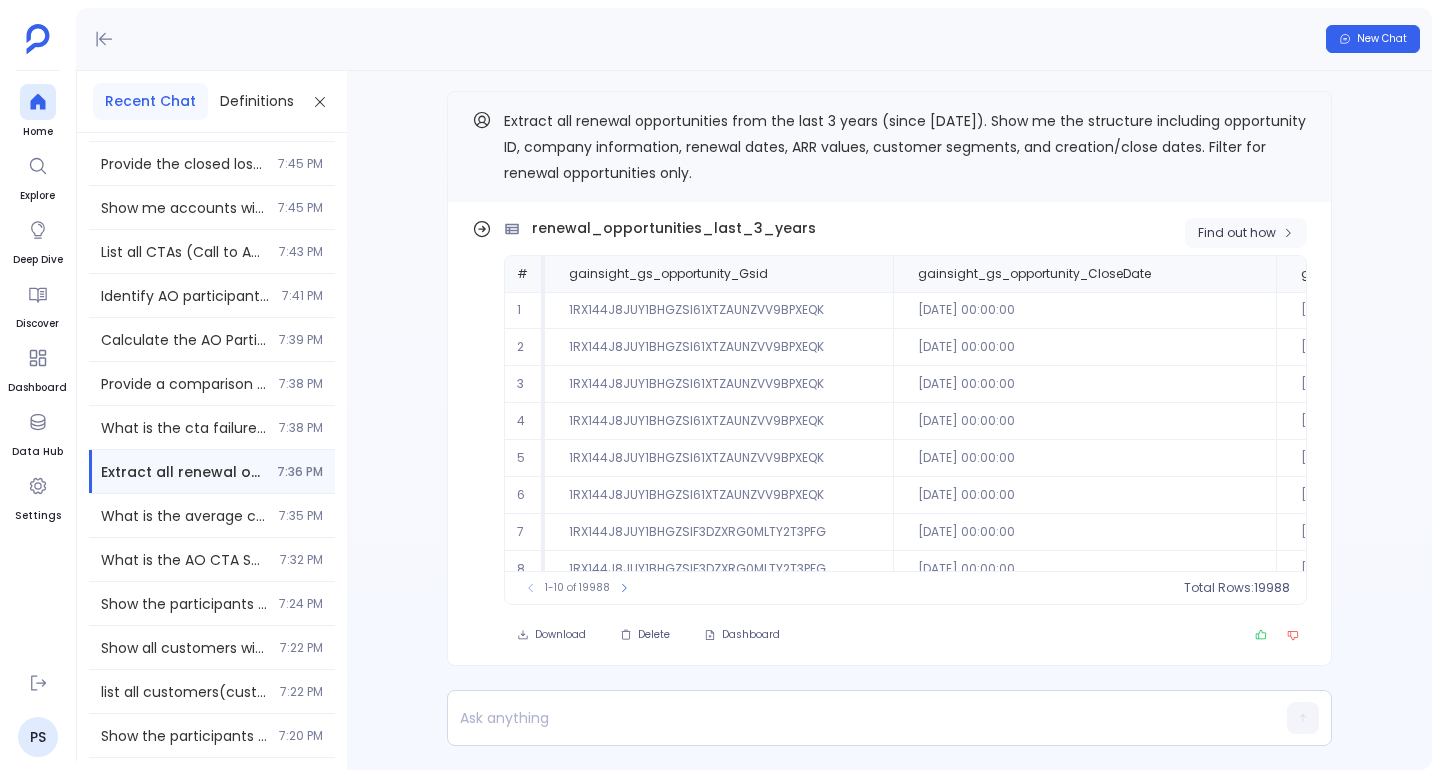 click on "Find out how" at bounding box center (1237, 233) 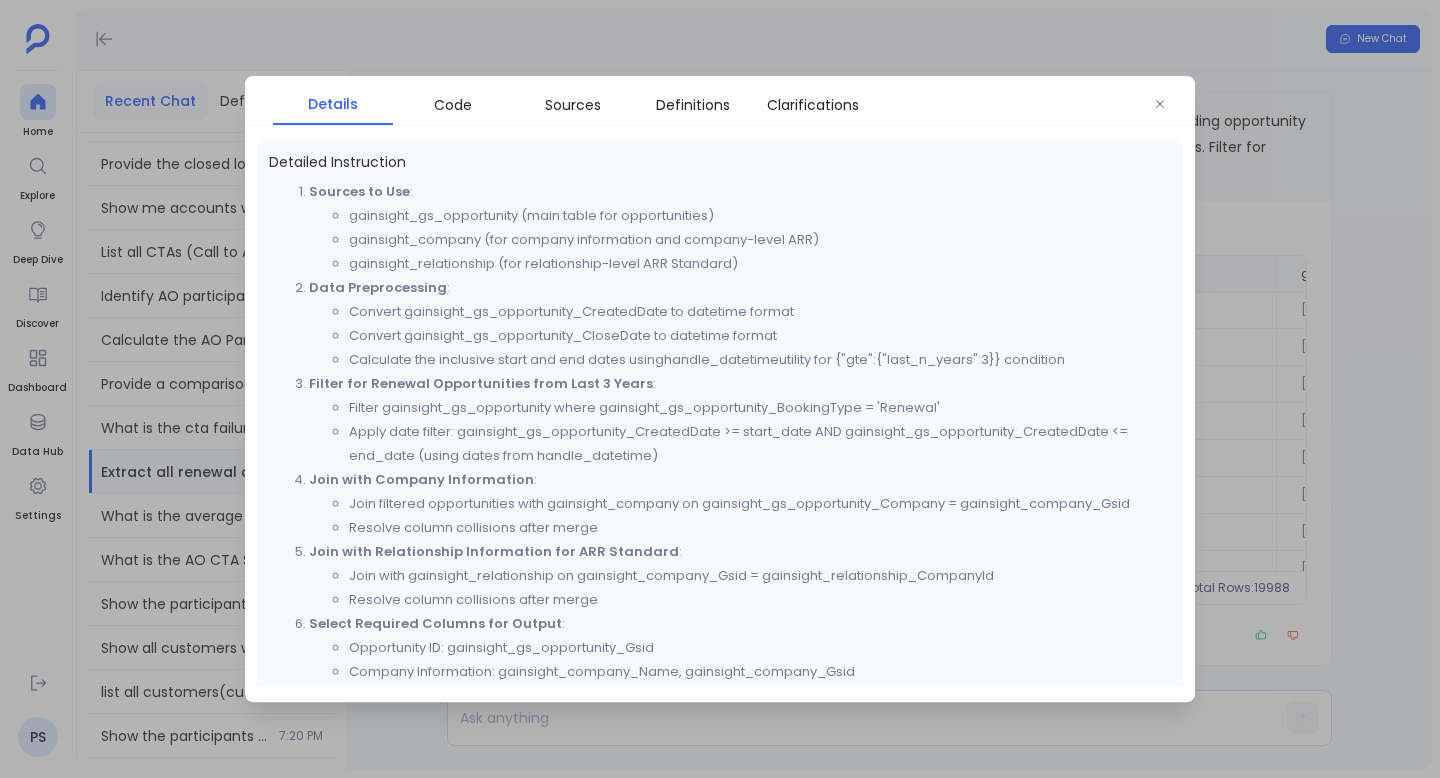 scroll, scrollTop: 708, scrollLeft: 0, axis: vertical 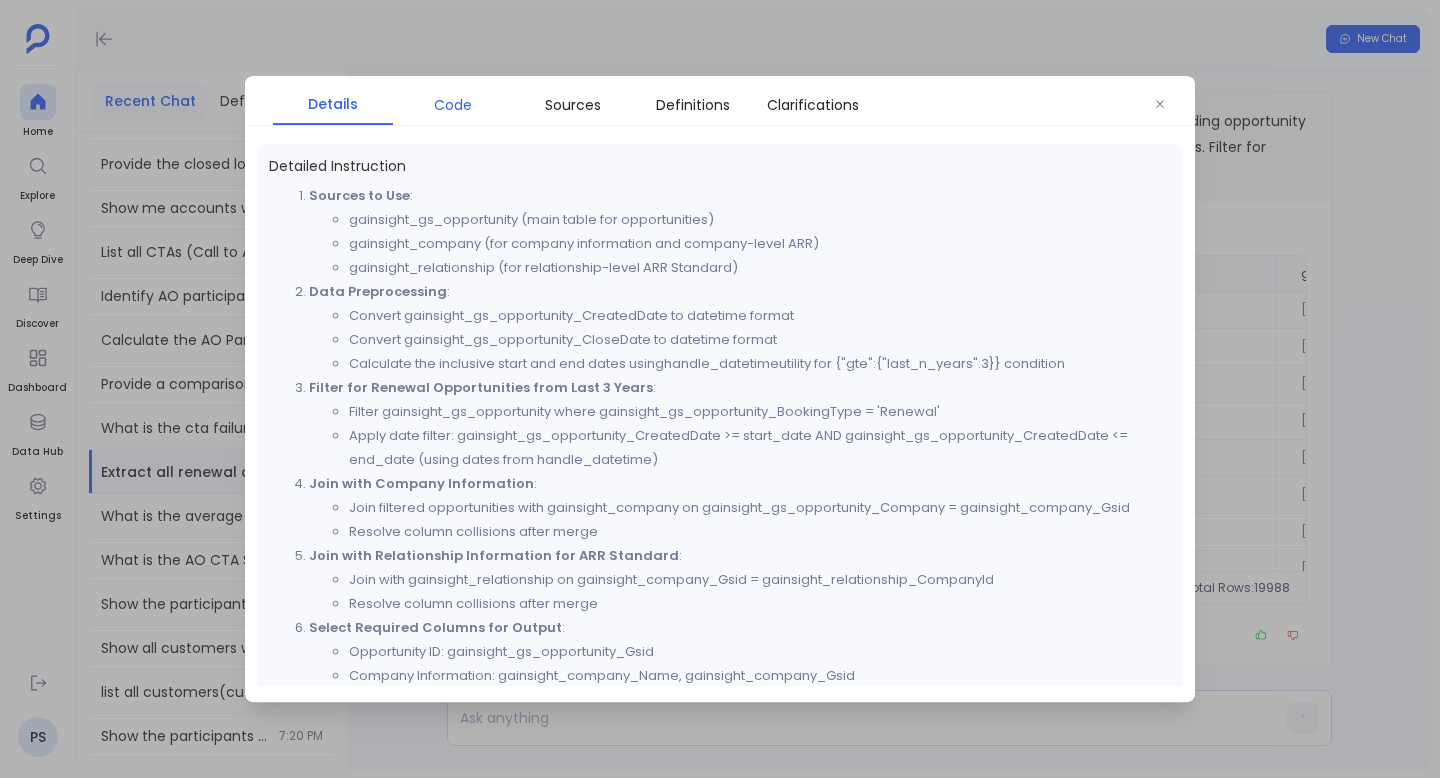 click on "Code" at bounding box center (453, 105) 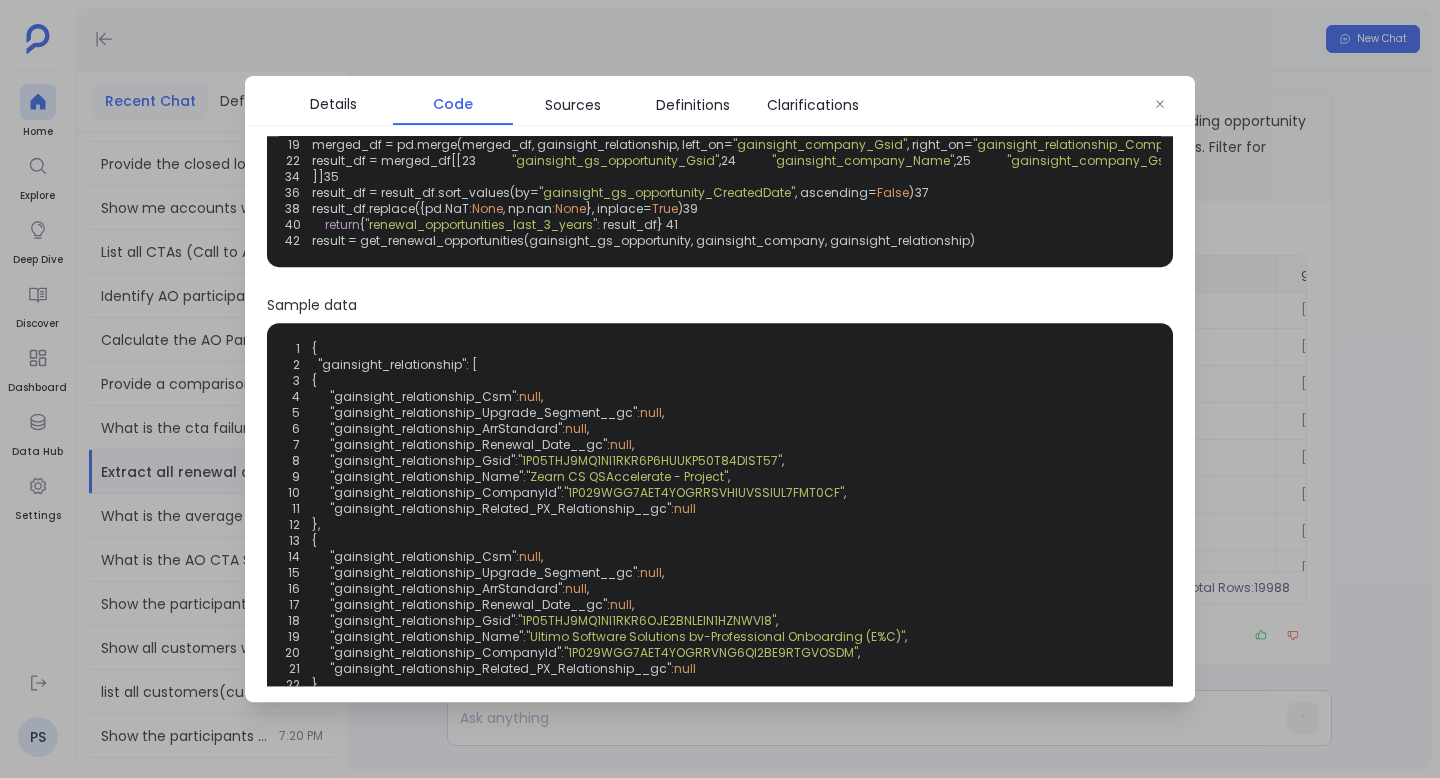 scroll, scrollTop: 0, scrollLeft: 0, axis: both 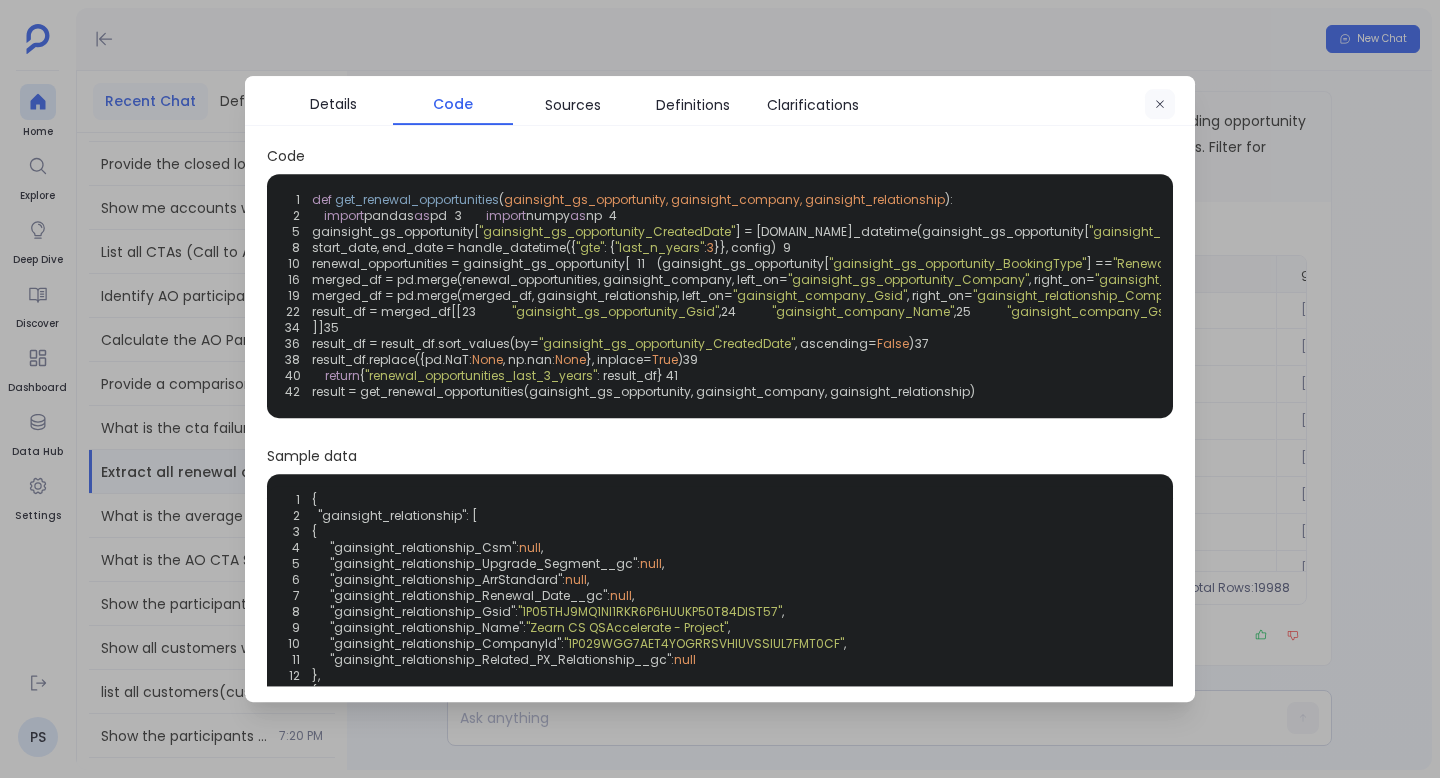click 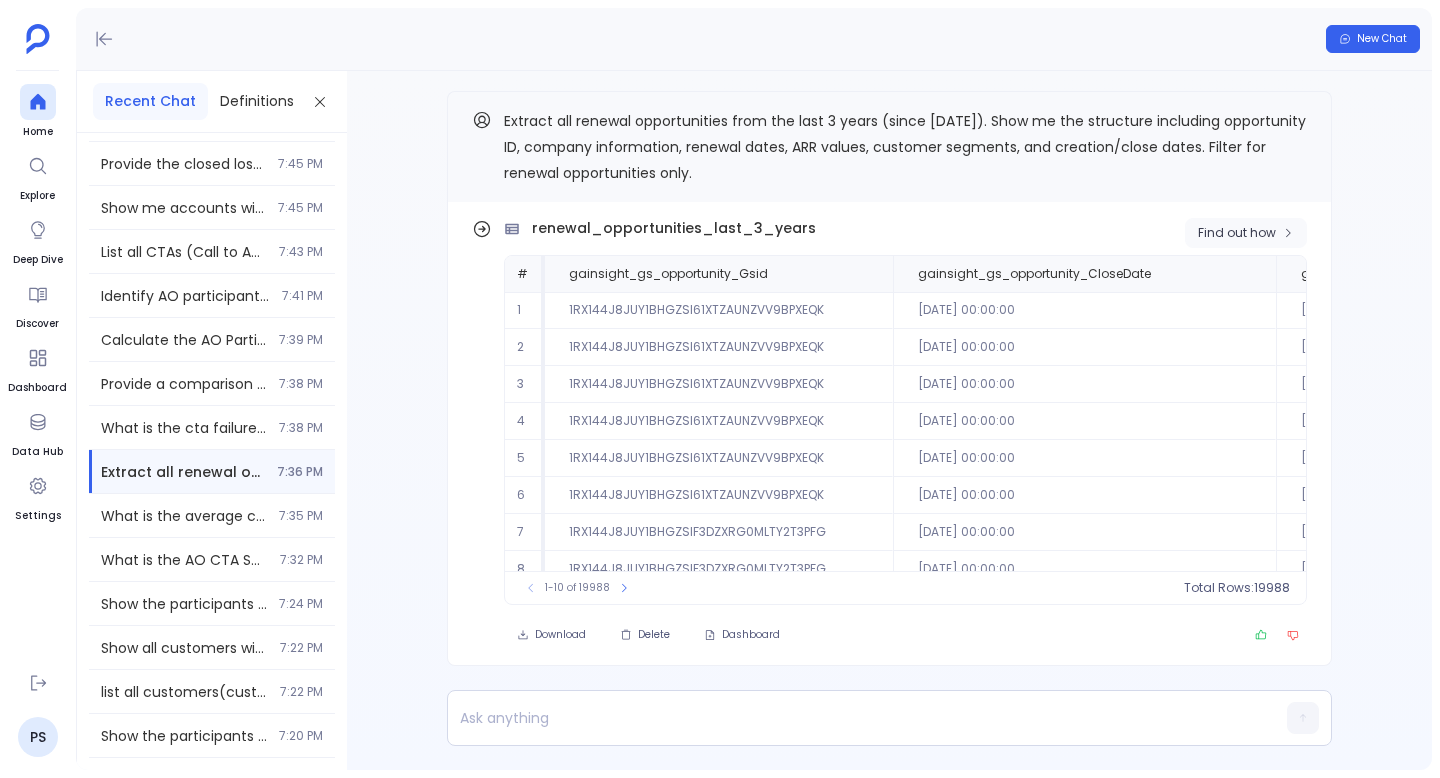 click on "Find out how" at bounding box center [1237, 233] 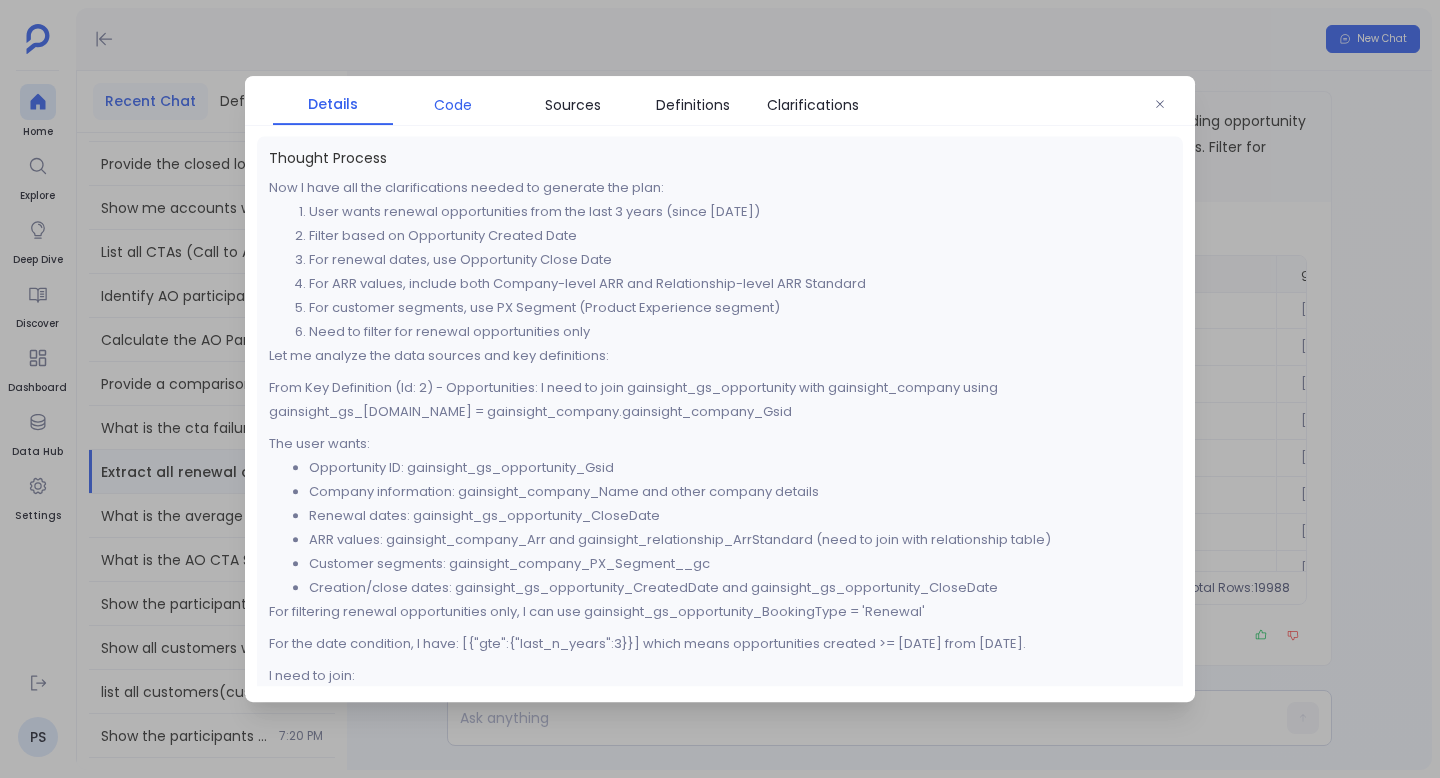 click on "Code" at bounding box center (453, 105) 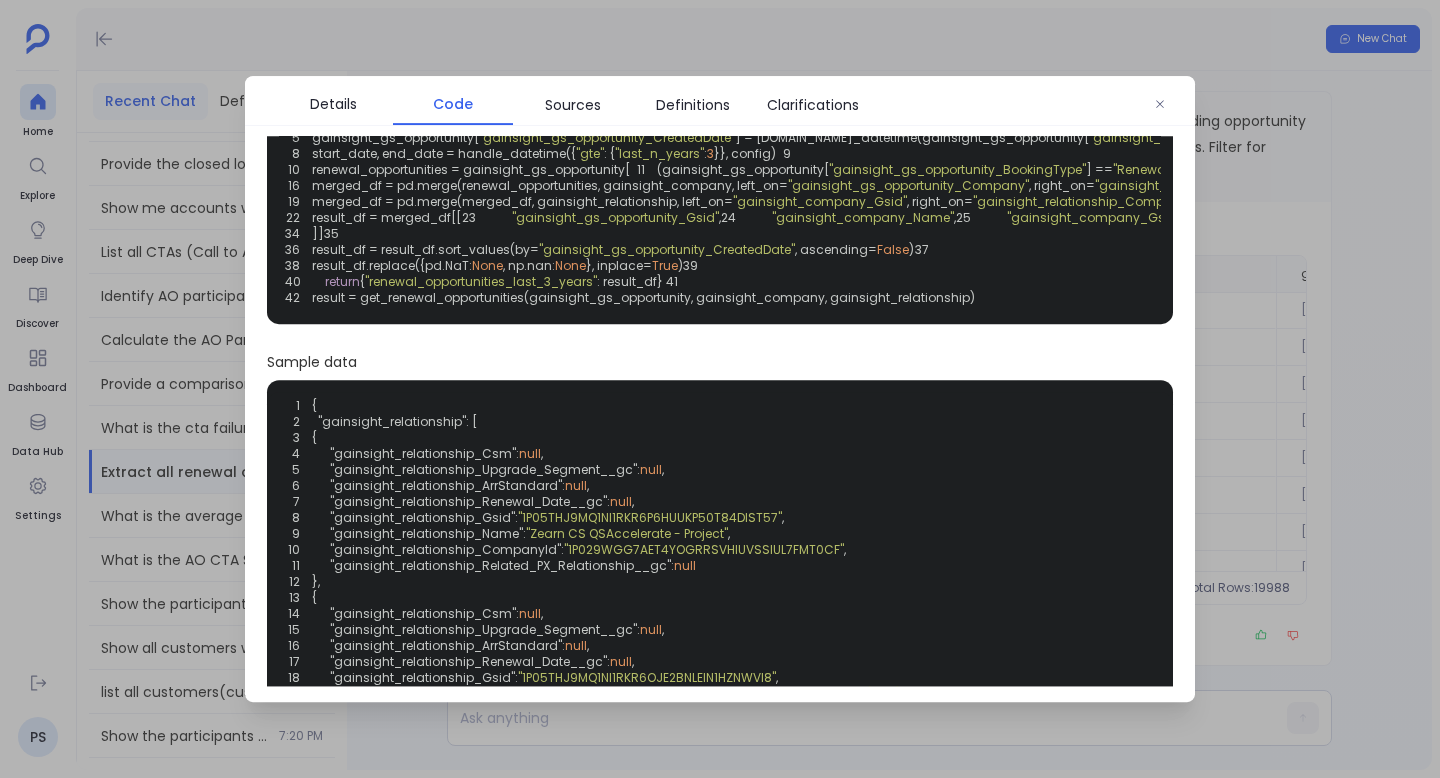 scroll, scrollTop: 102, scrollLeft: 0, axis: vertical 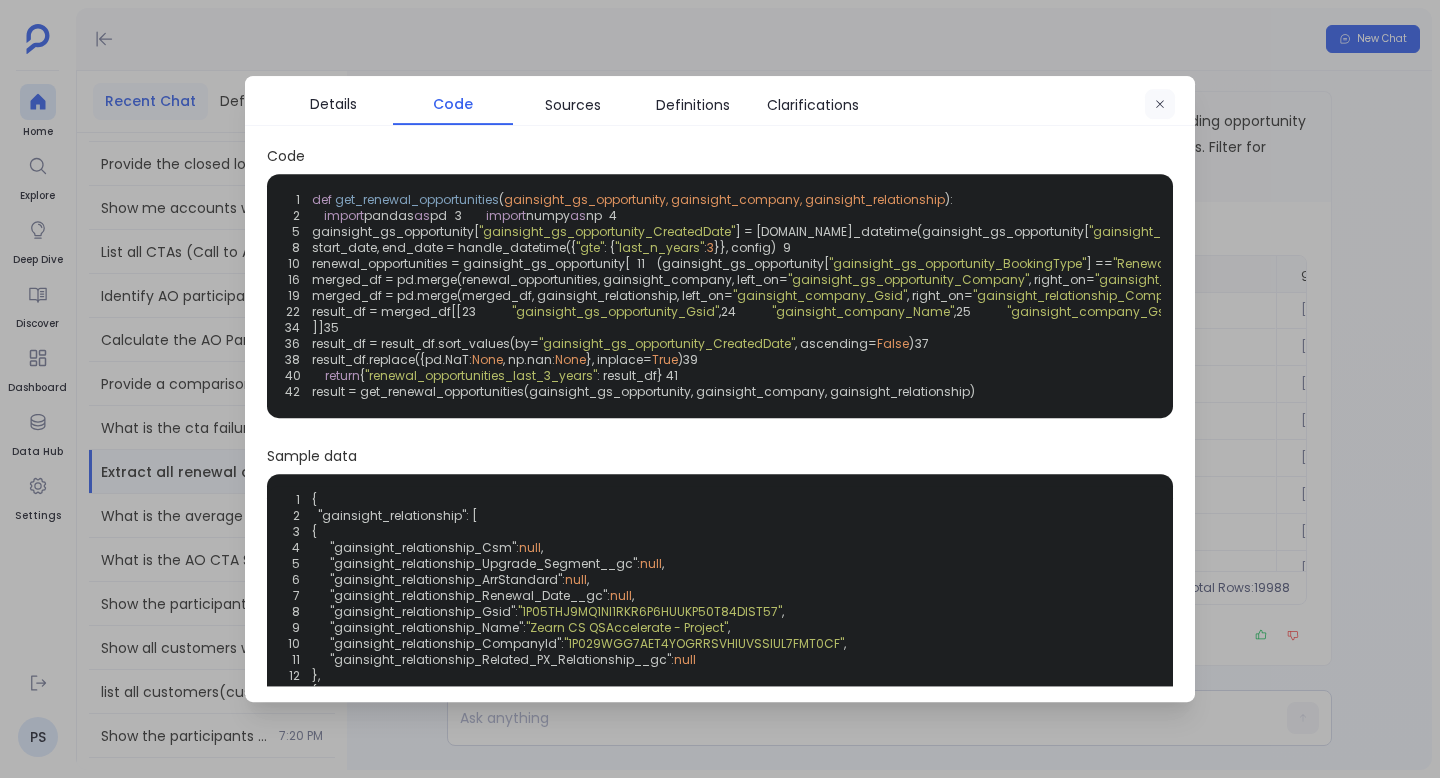 click at bounding box center (1160, 105) 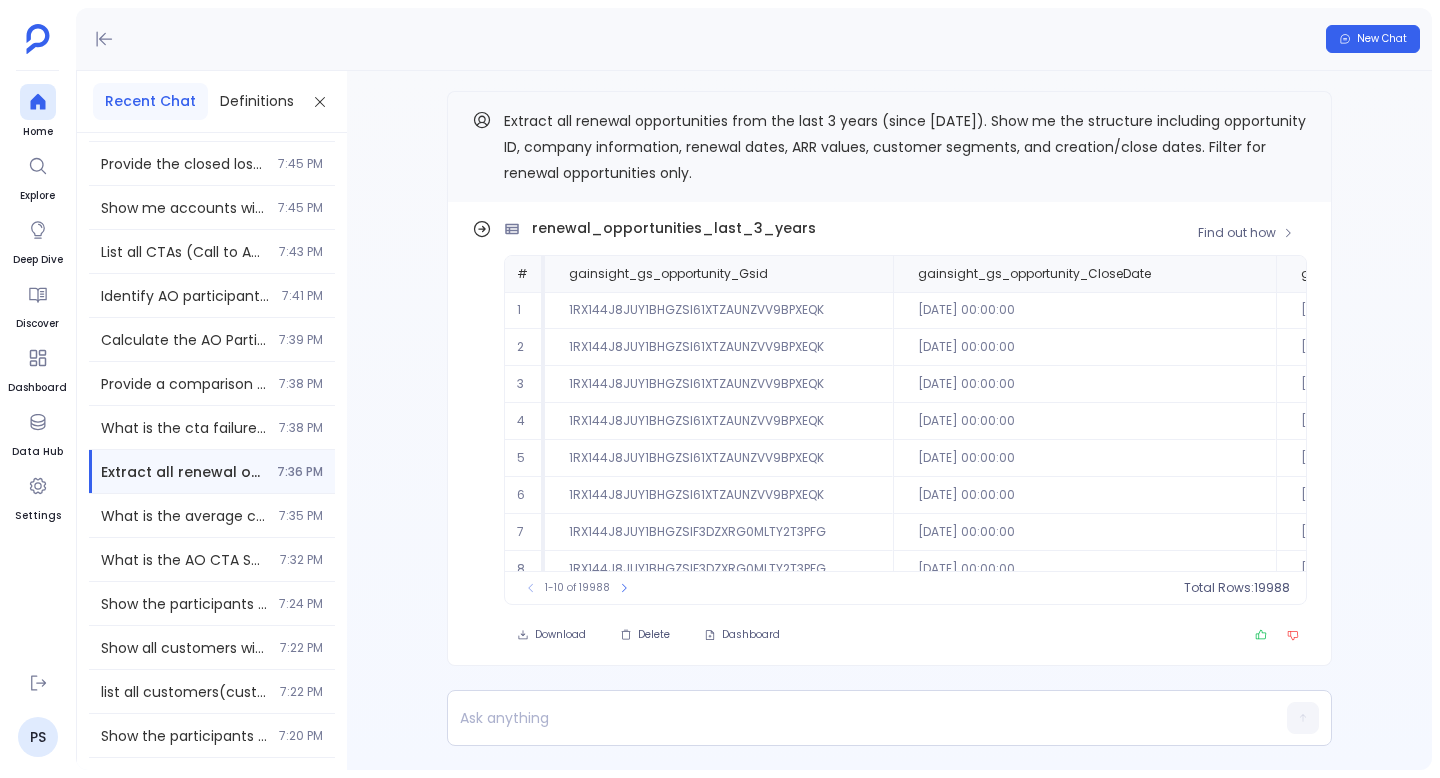 scroll, scrollTop: -4, scrollLeft: 0, axis: vertical 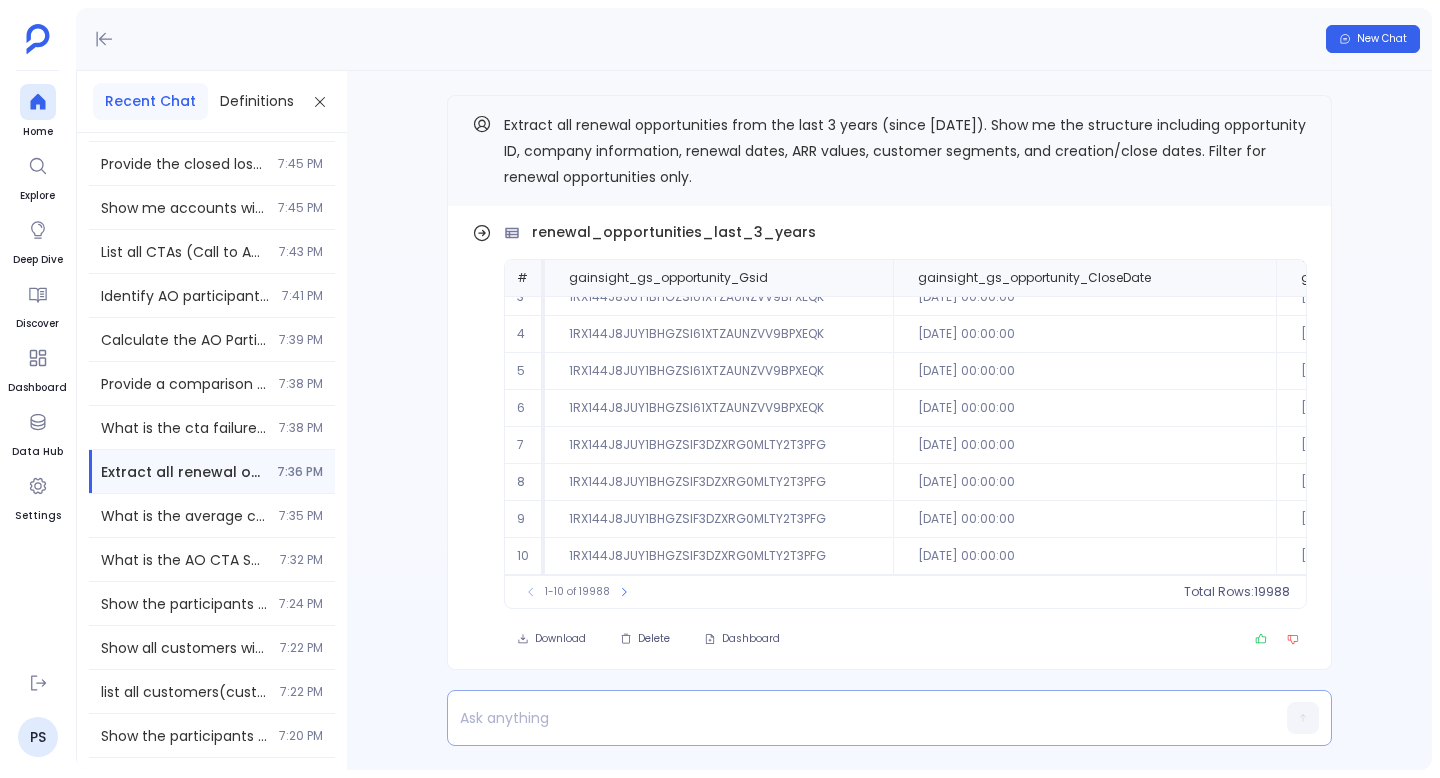 click at bounding box center [851, 718] 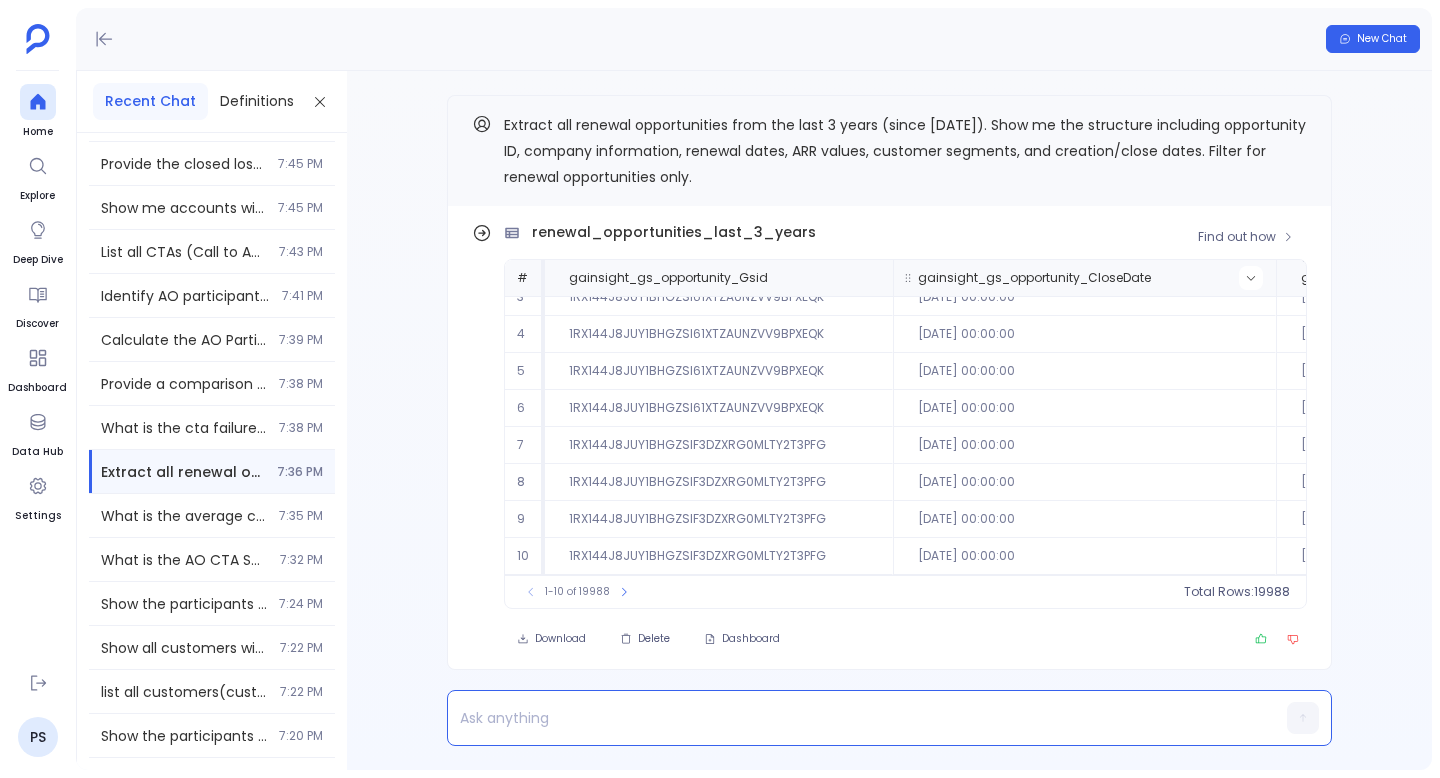 click 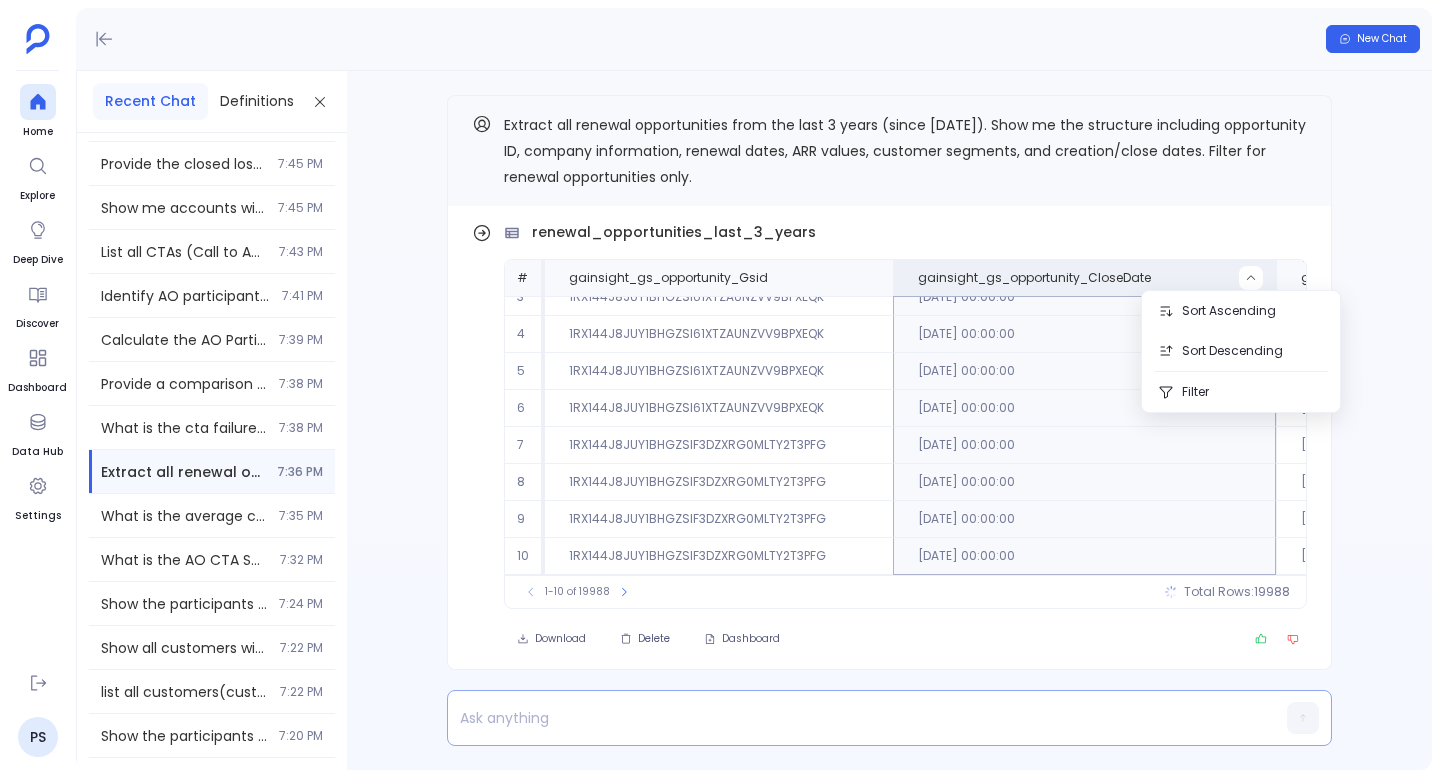 click at bounding box center (851, 718) 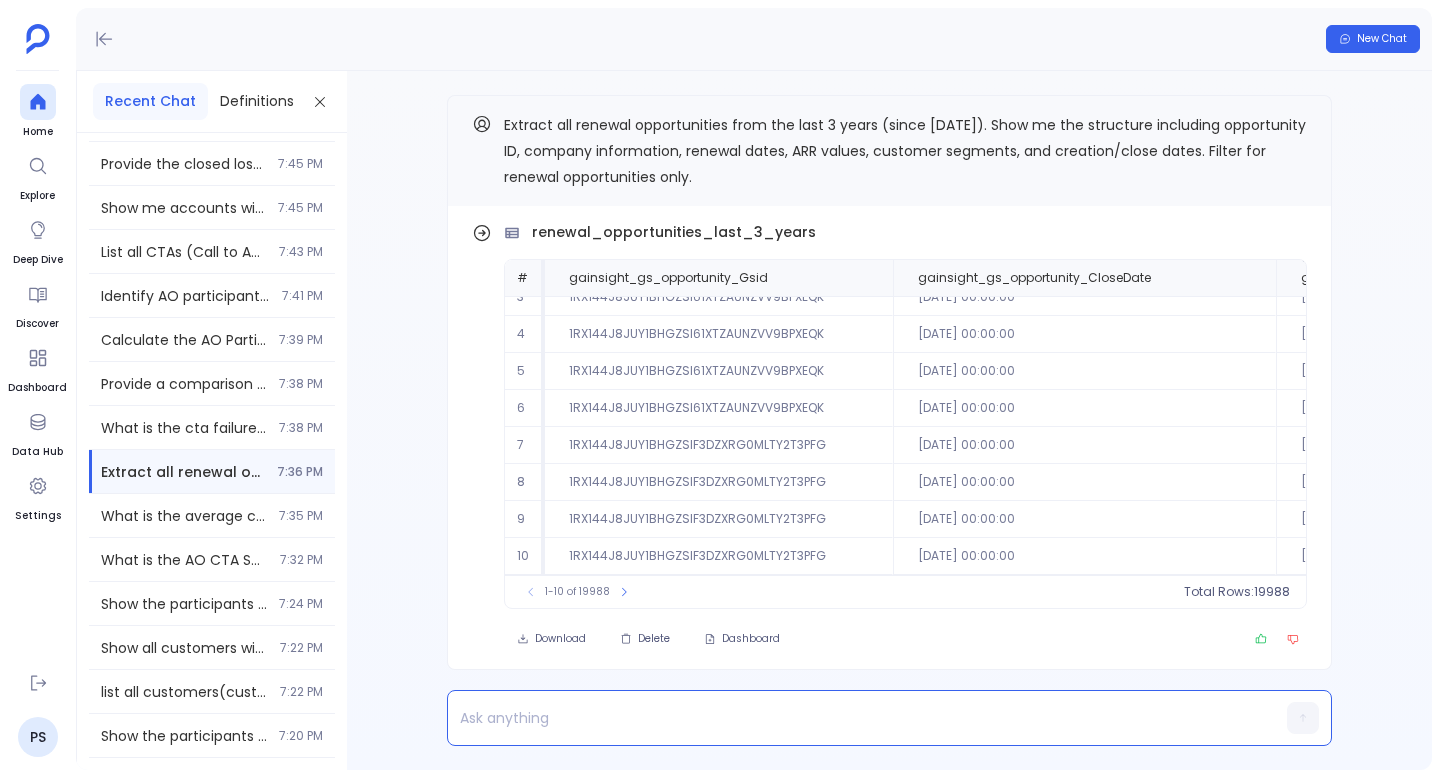 type 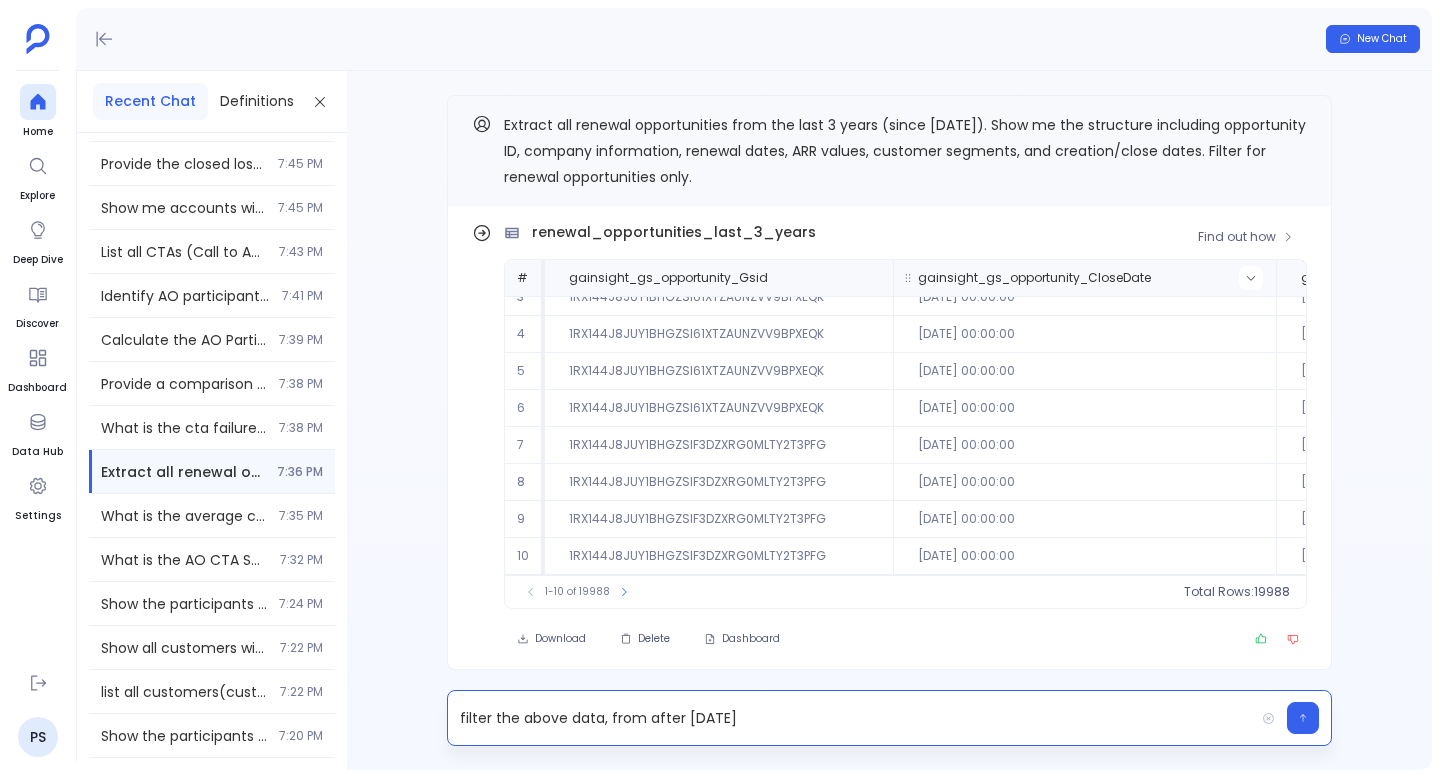 click 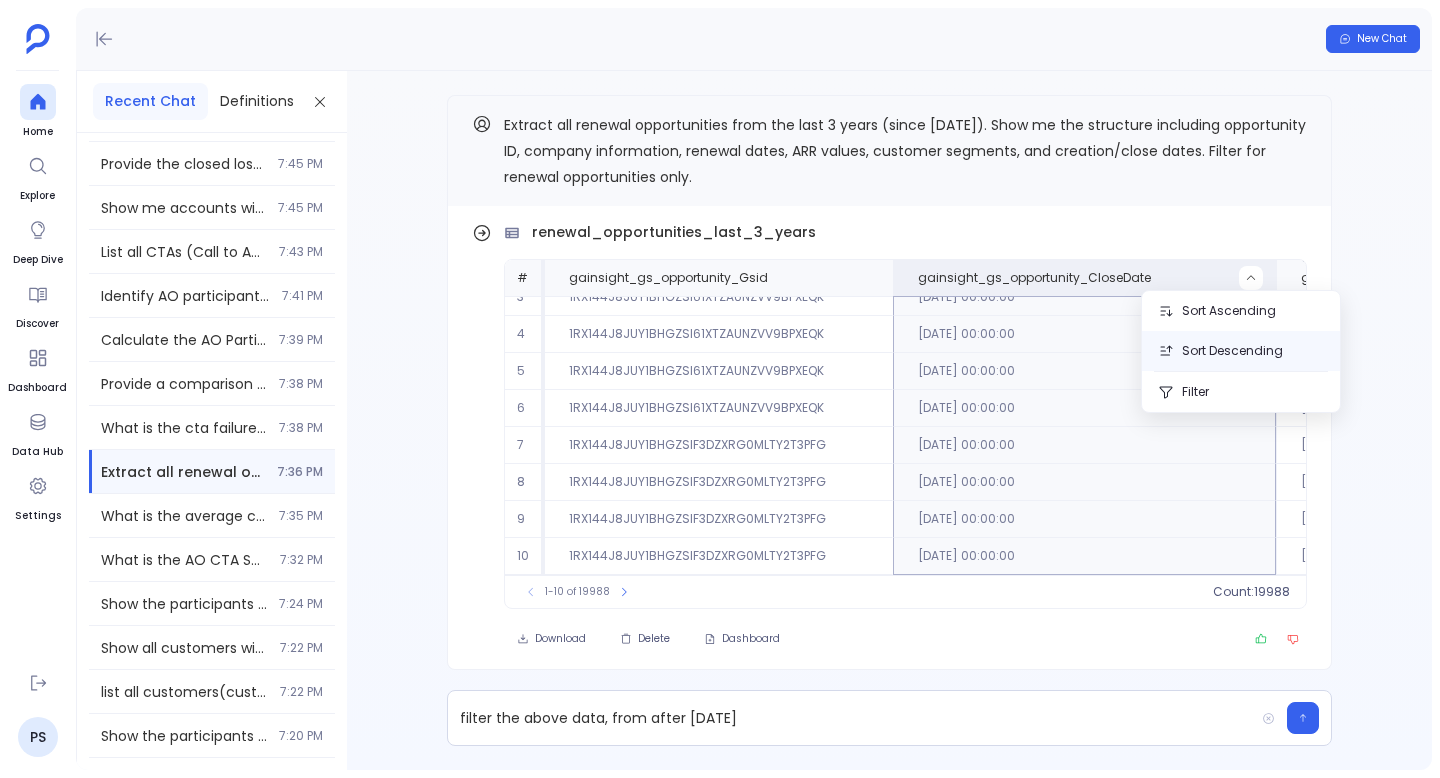 click on "Sort Descending" at bounding box center [1241, 351] 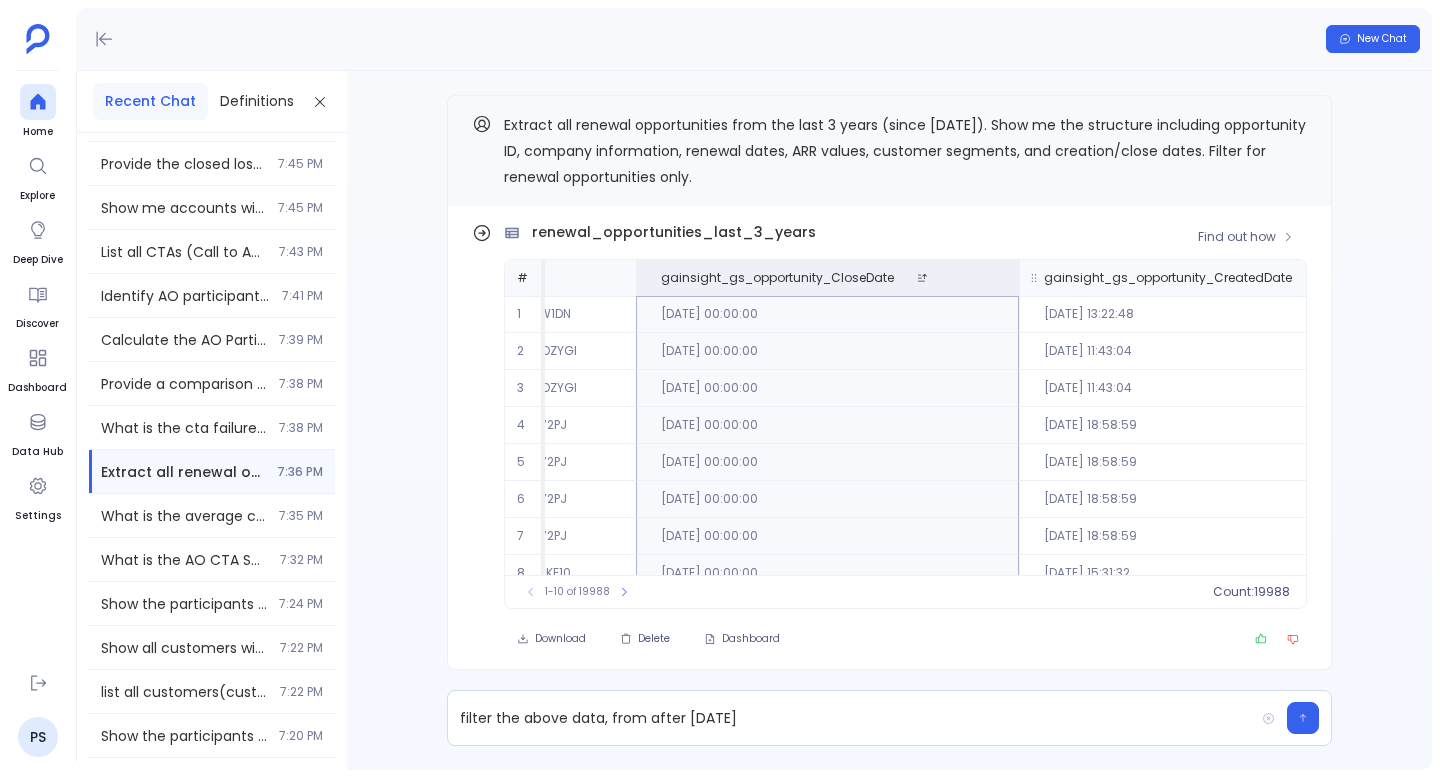 scroll, scrollTop: 0, scrollLeft: 171, axis: horizontal 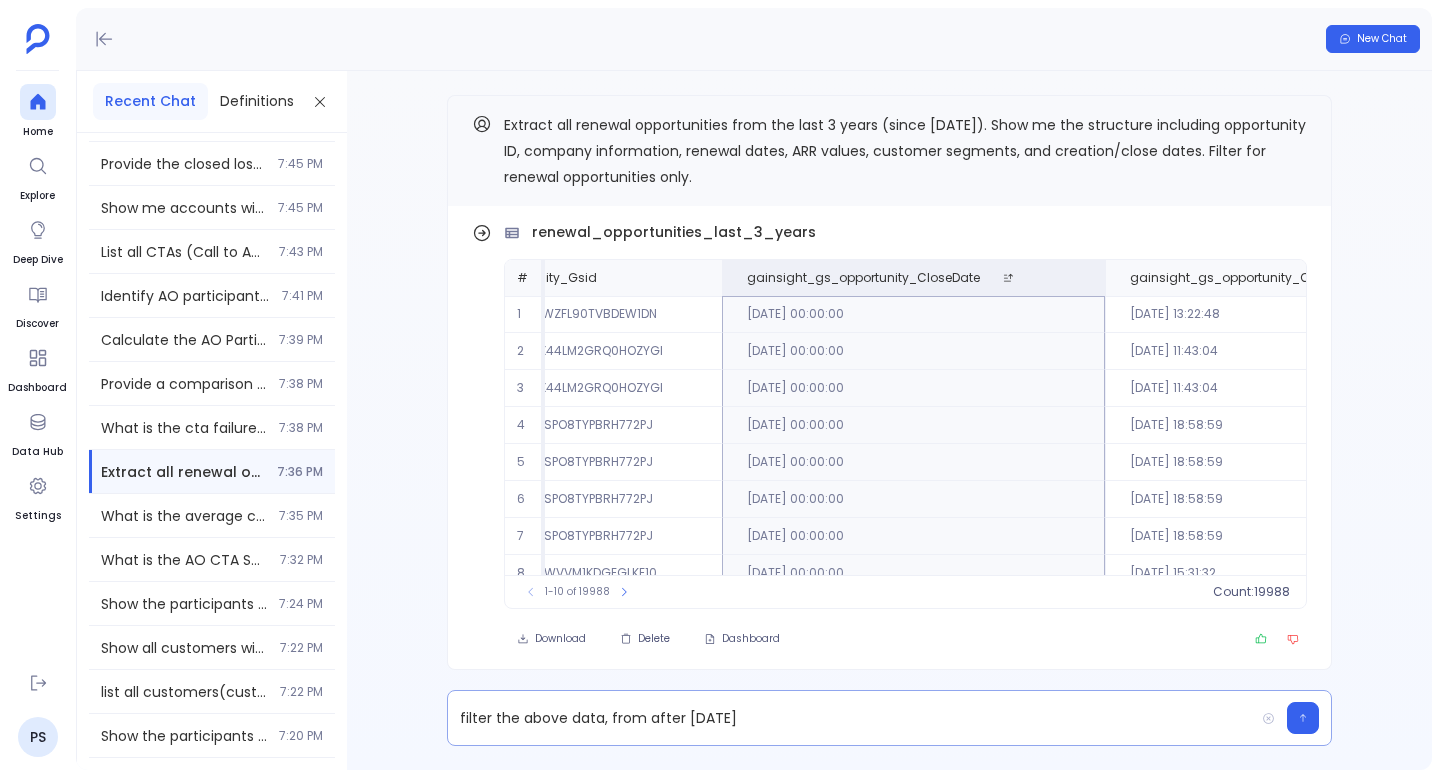 click on "filter the above data, from after [DATE]" at bounding box center [851, 718] 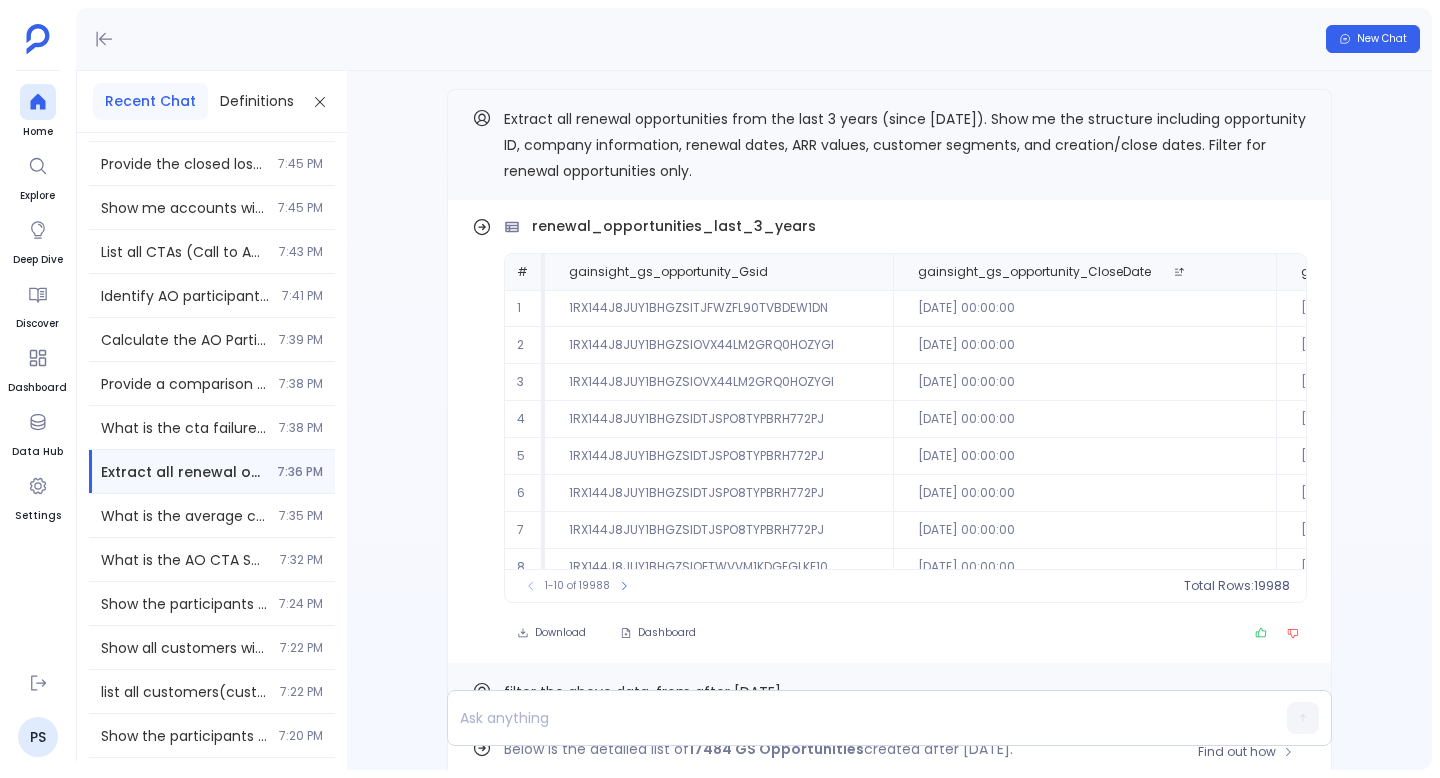 scroll, scrollTop: -565, scrollLeft: 0, axis: vertical 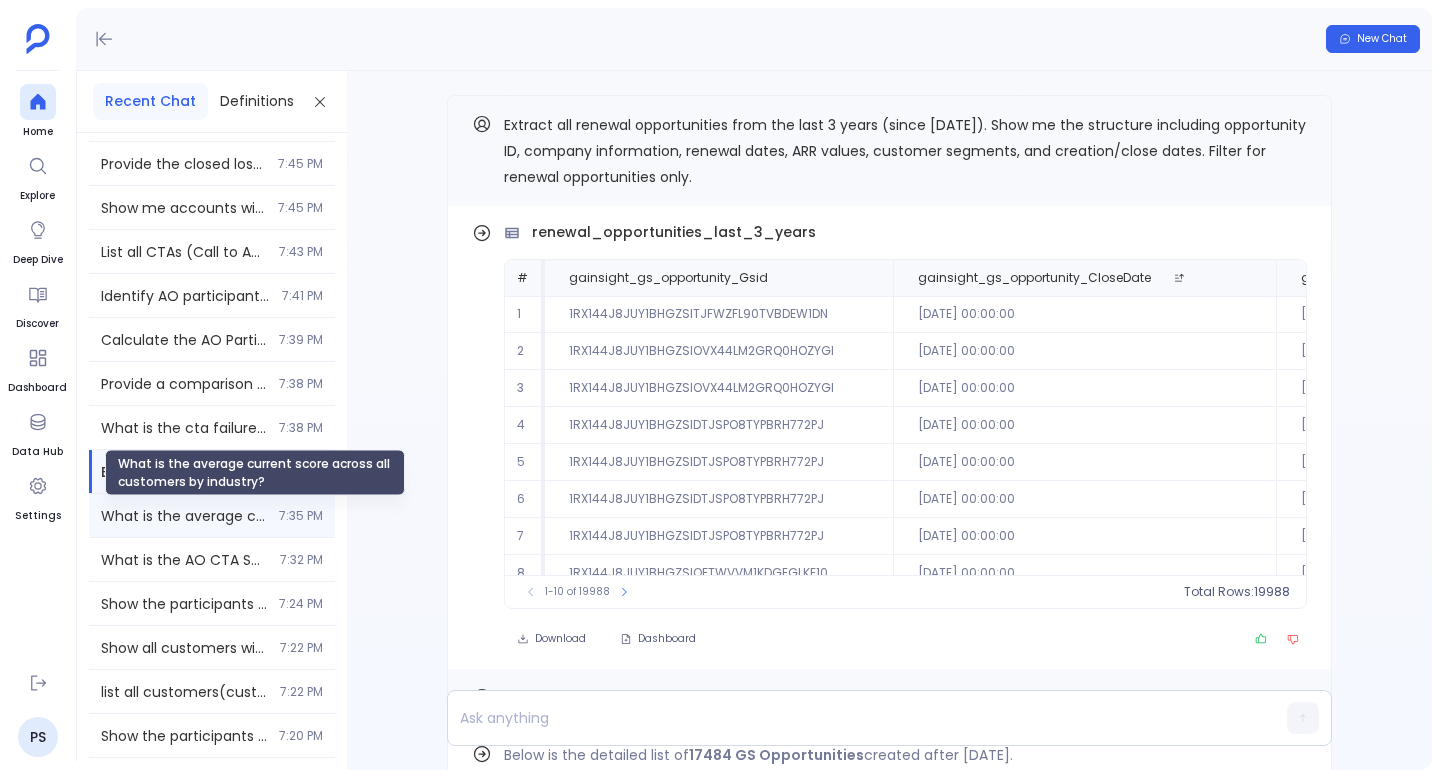 click on "What is the average current score across all customers by industry?" at bounding box center (184, 516) 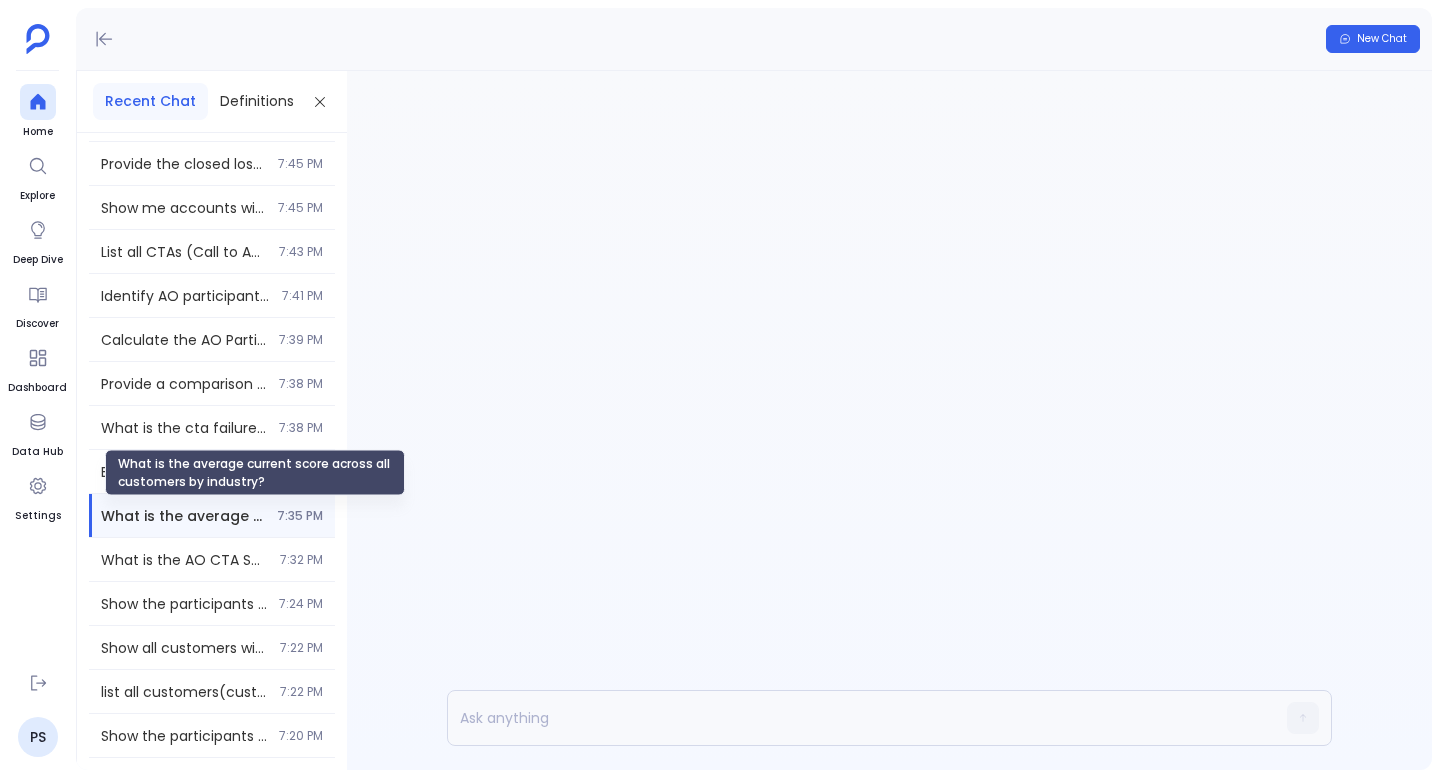 scroll, scrollTop: 0, scrollLeft: 0, axis: both 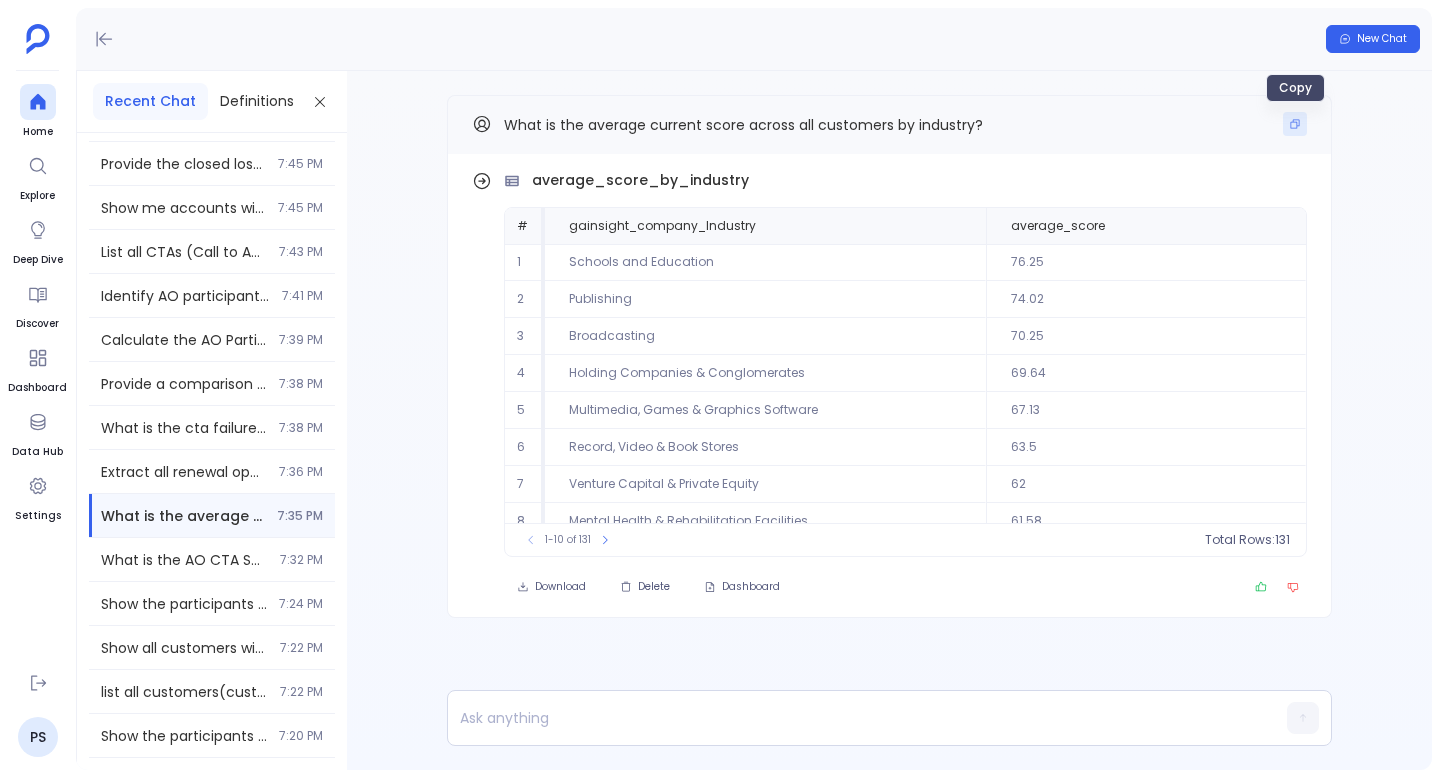 click at bounding box center (1295, 124) 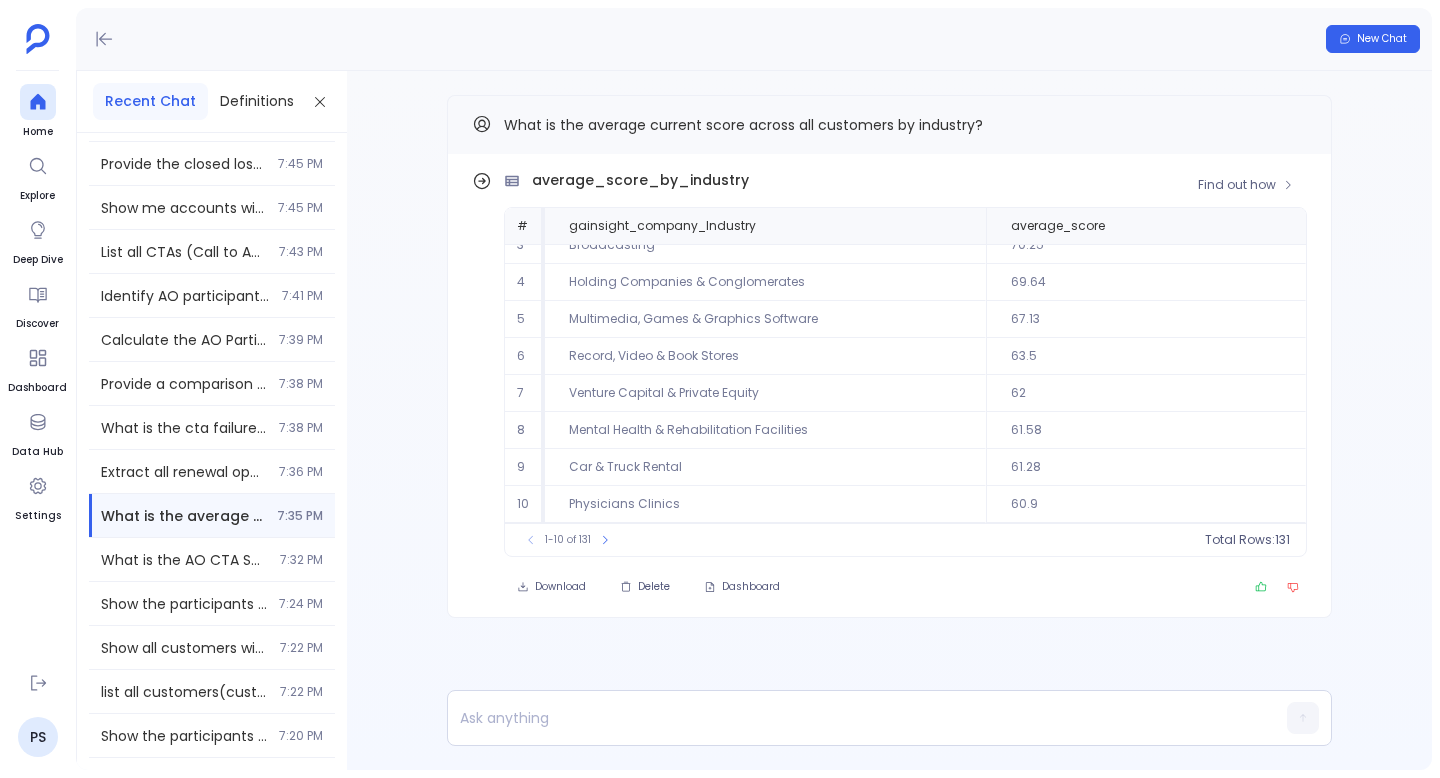 scroll, scrollTop: 0, scrollLeft: 0, axis: both 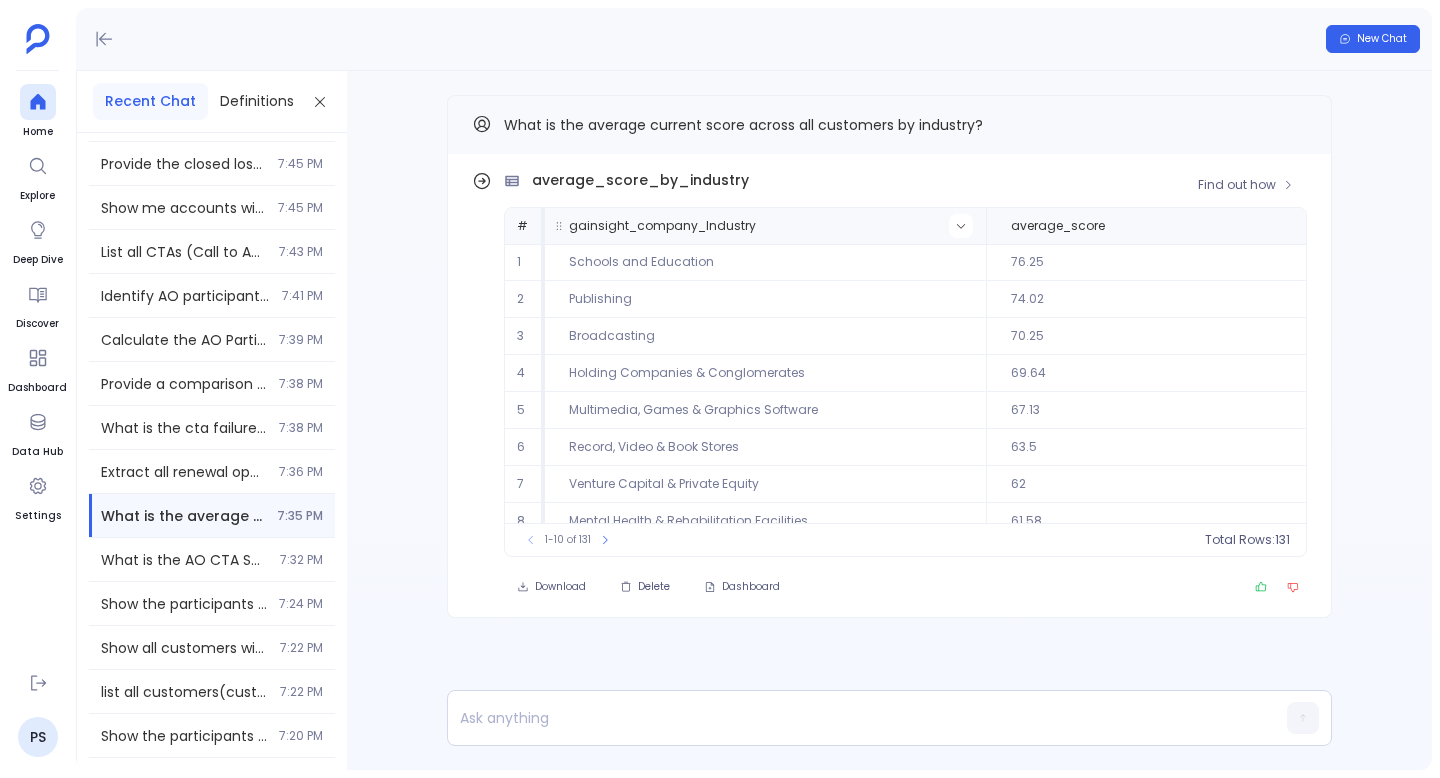 click 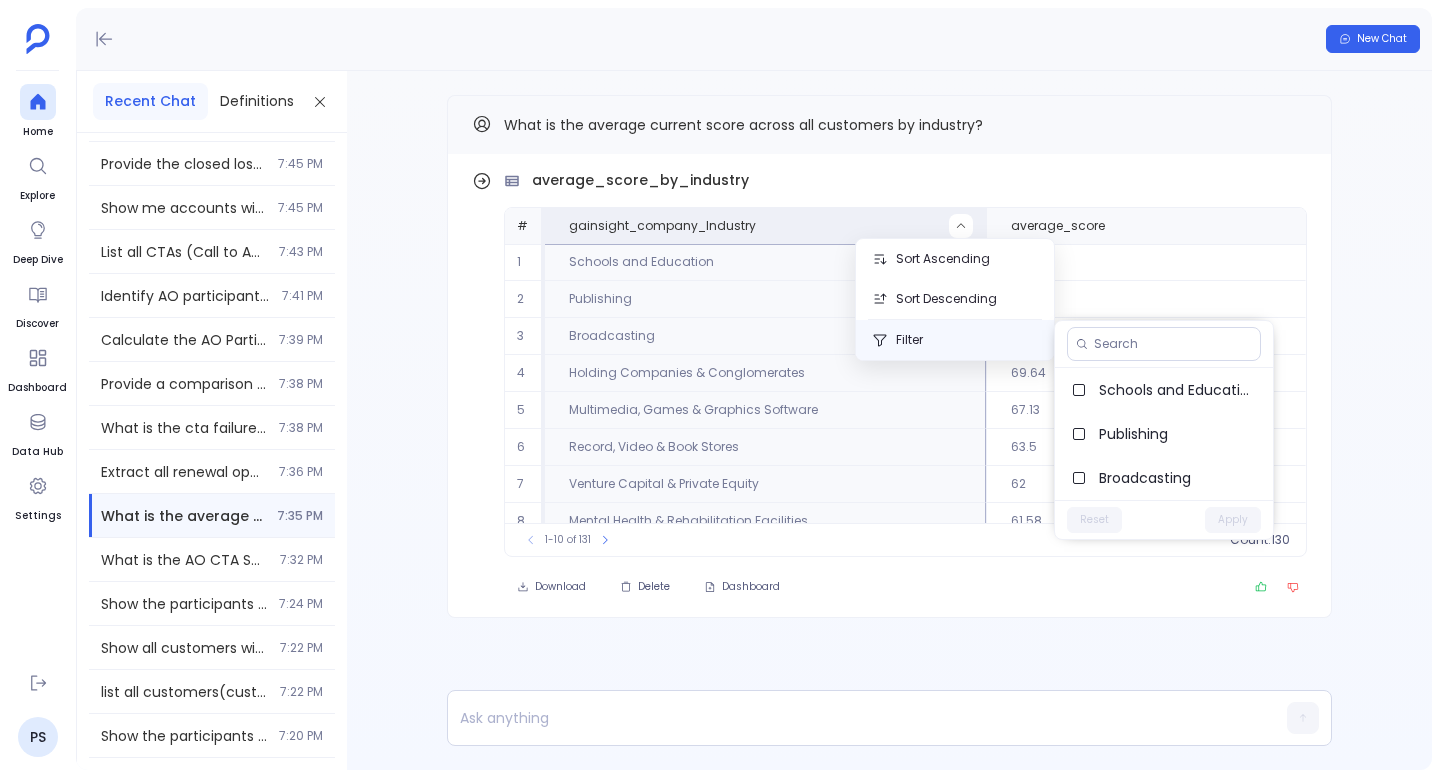 click on "Filter" at bounding box center (955, 340) 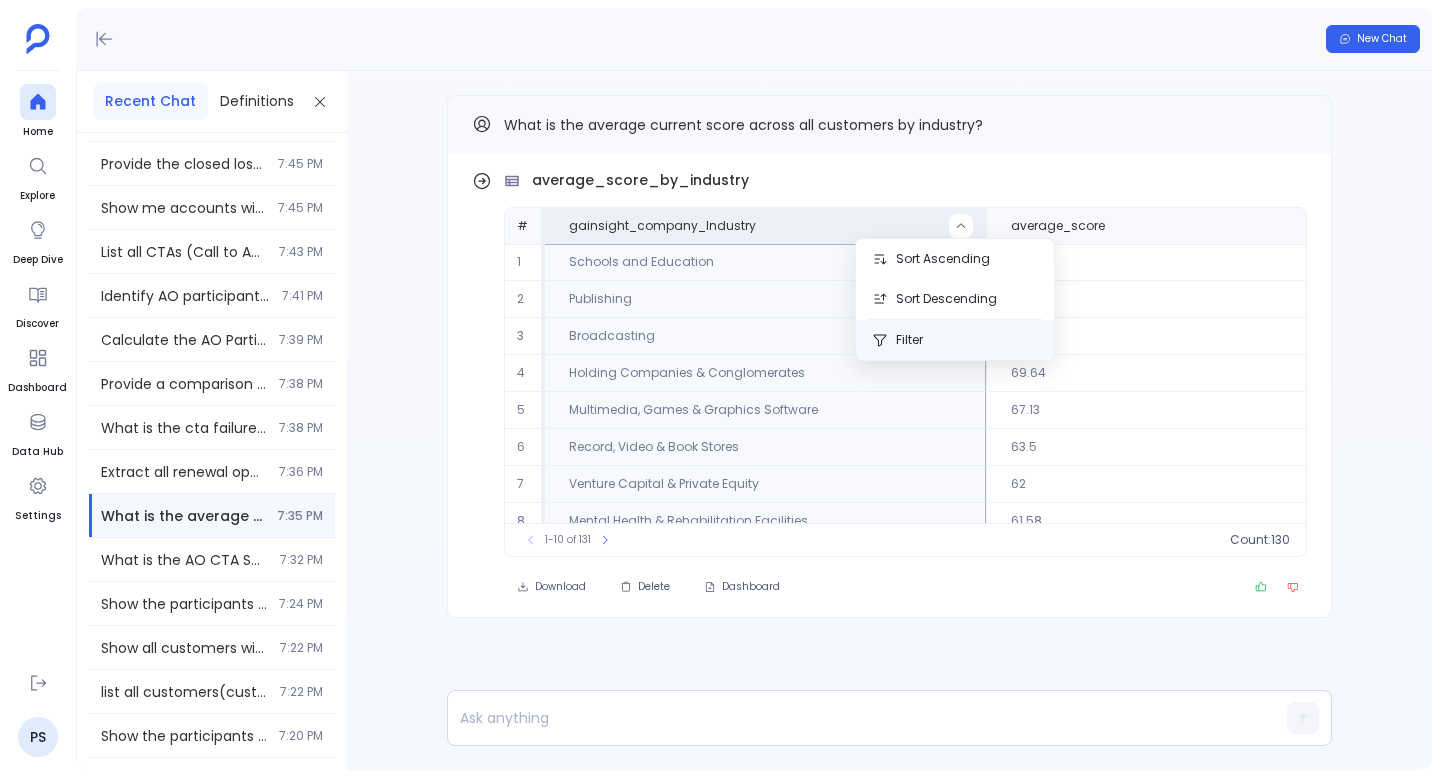 click on "Filter" at bounding box center (955, 340) 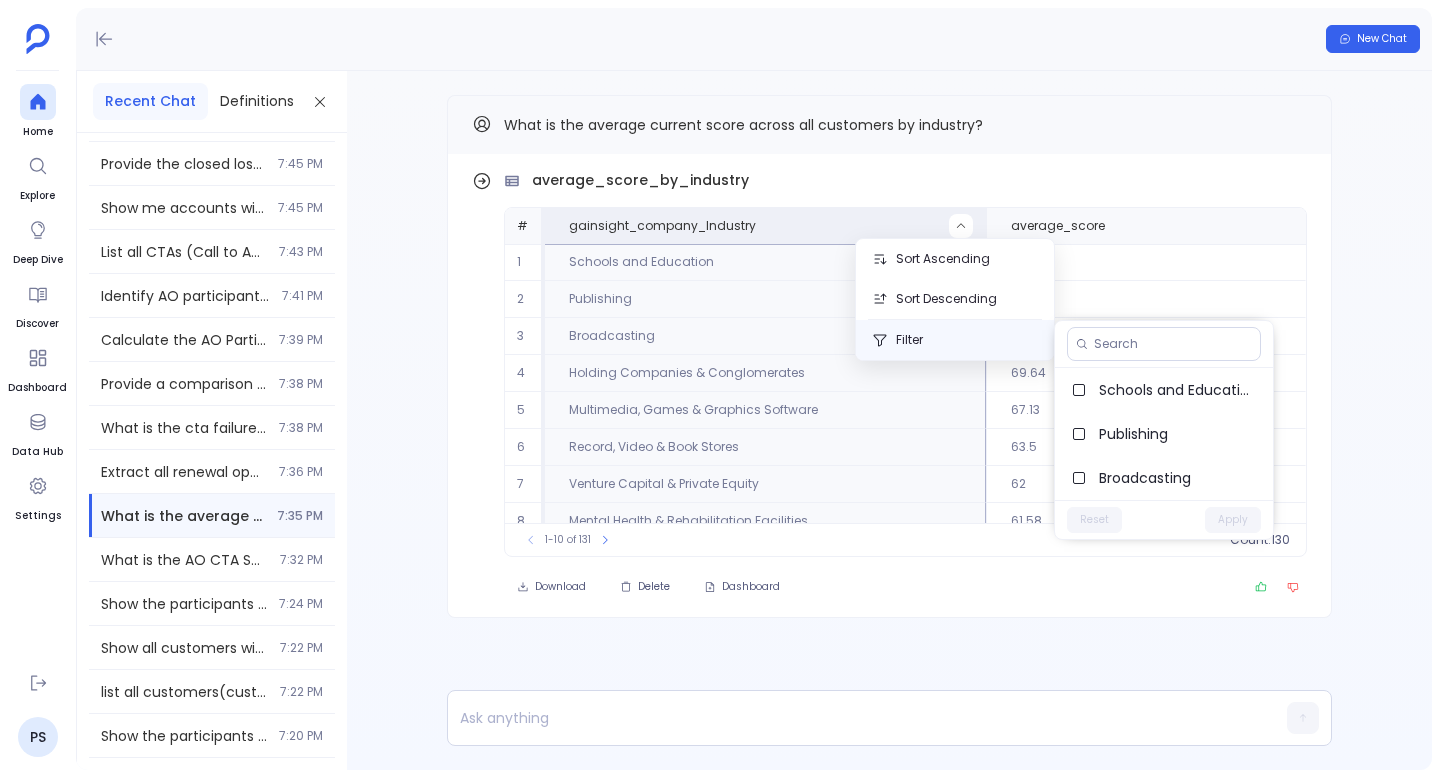 click on "Filter" at bounding box center (955, 340) 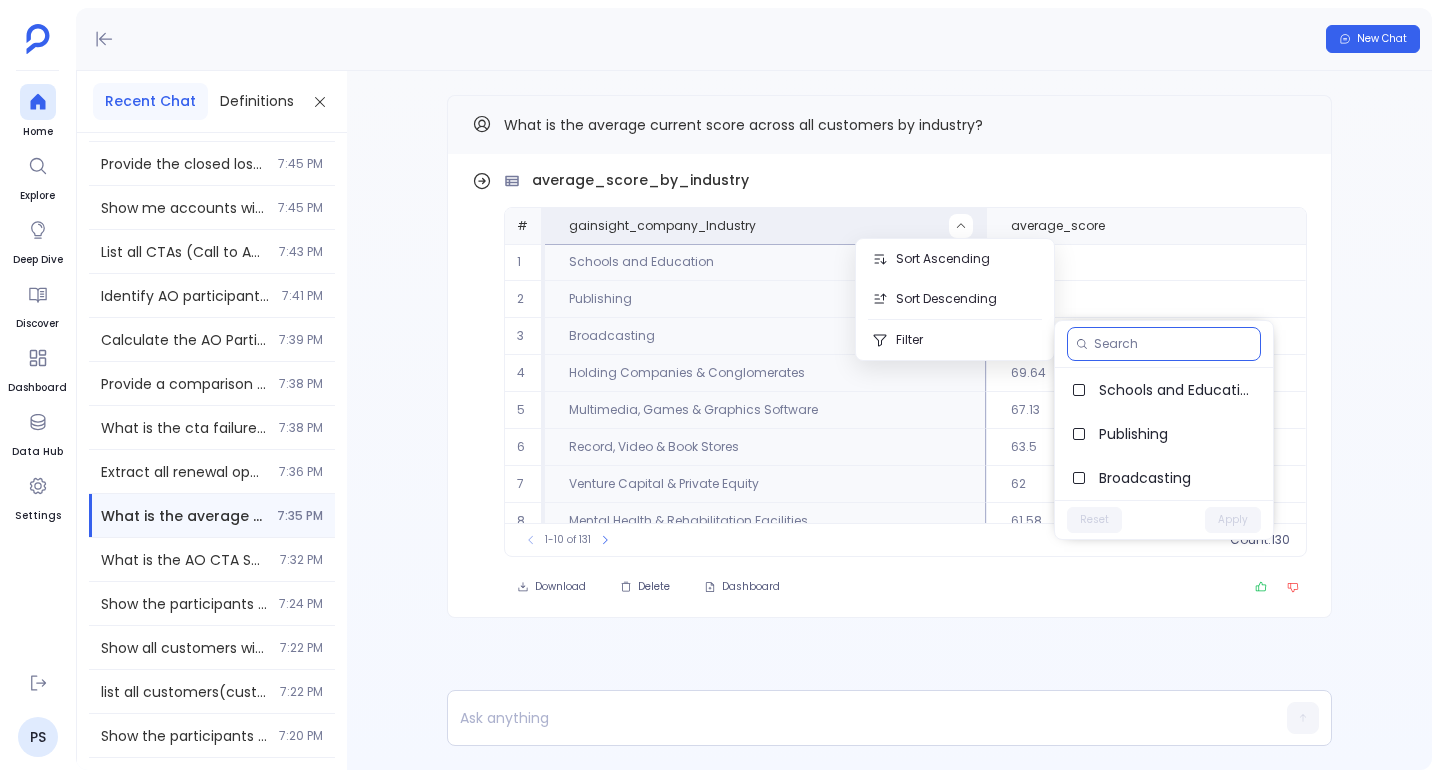 click at bounding box center (1173, 344) 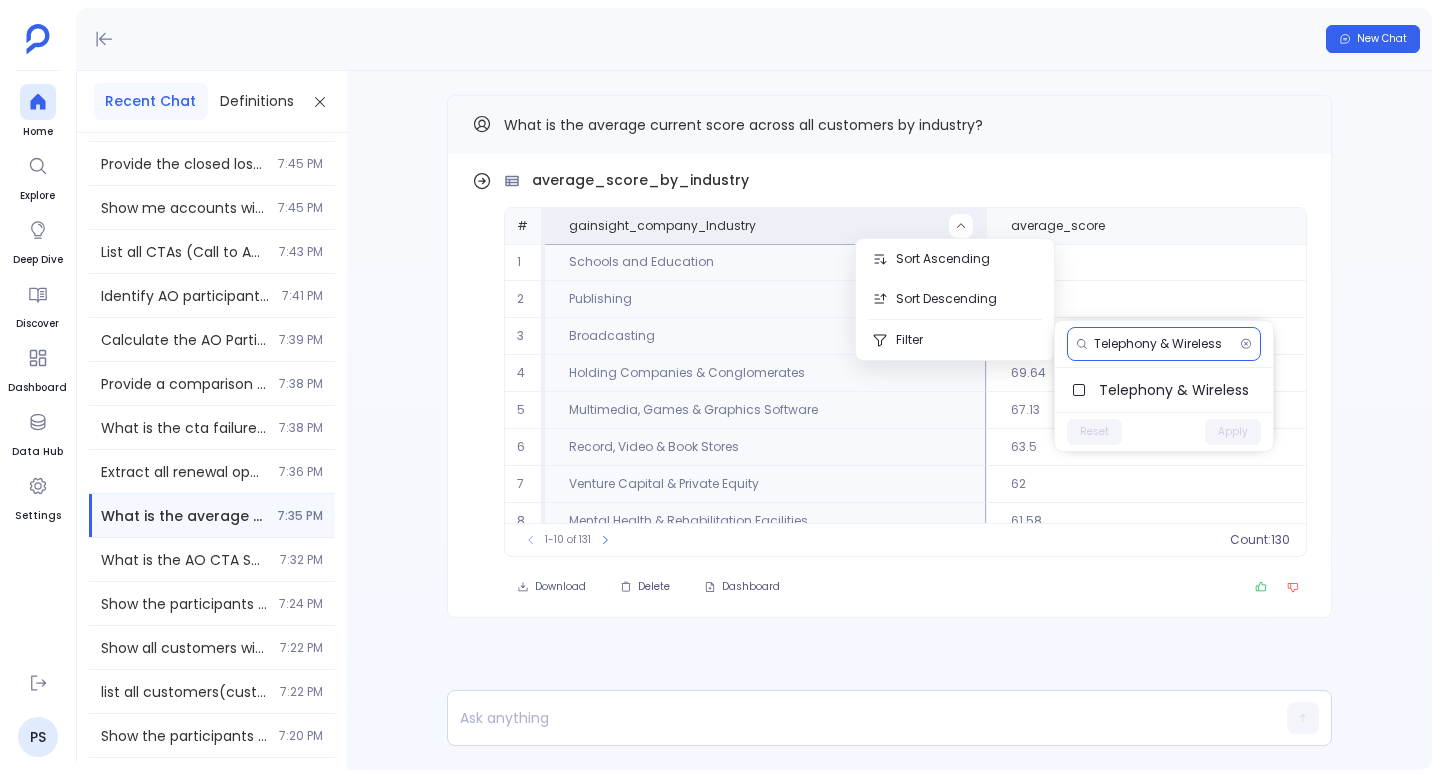 scroll, scrollTop: 0, scrollLeft: 0, axis: both 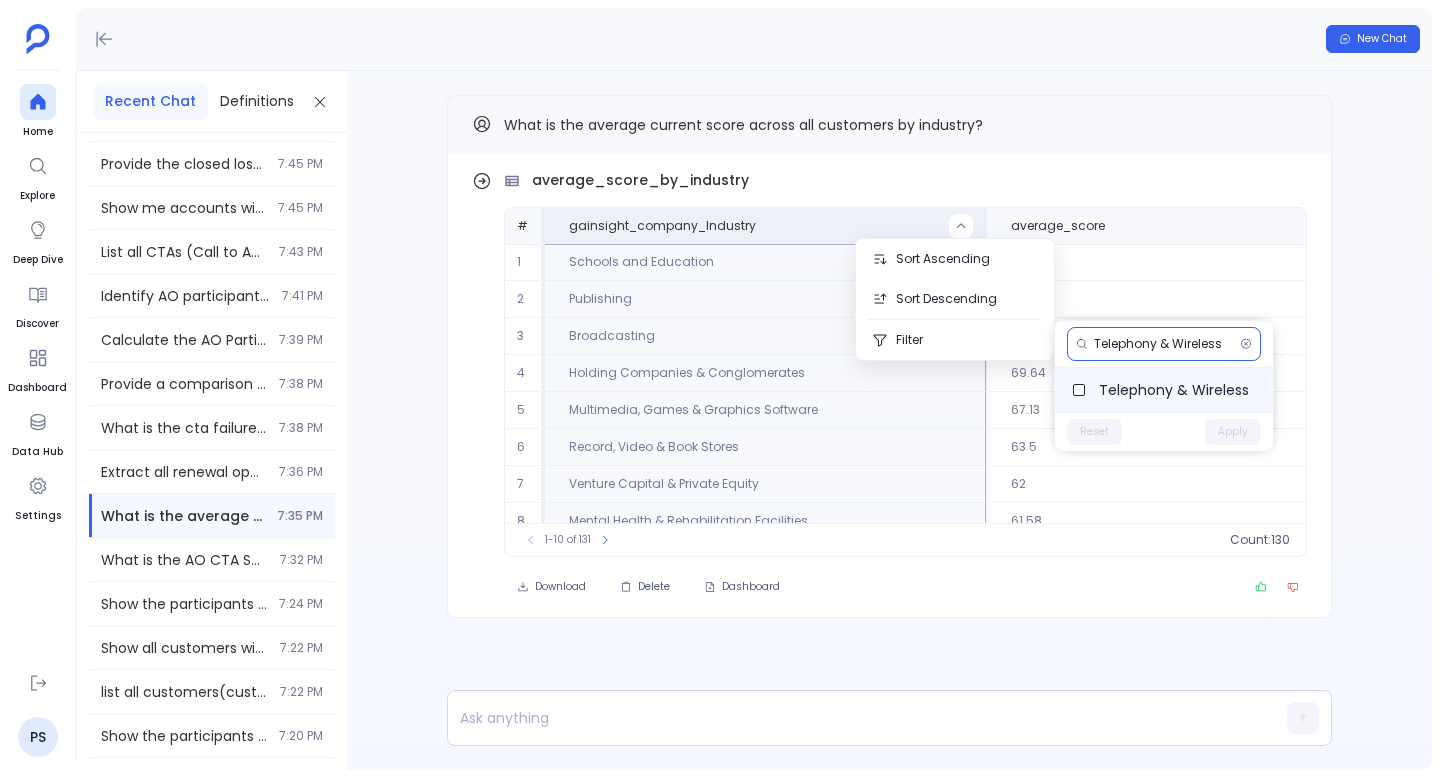 type on "Telephony & Wireless" 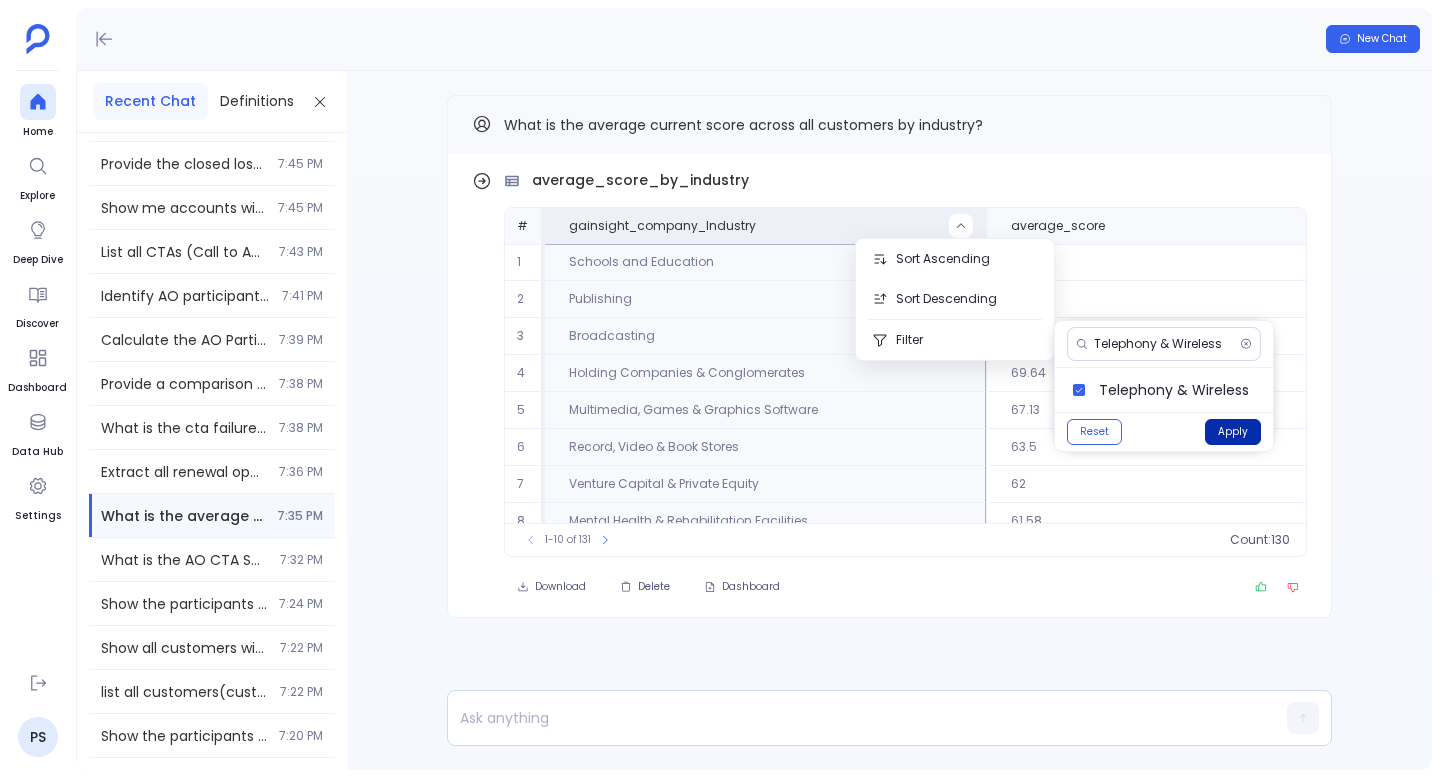 click on "Apply" at bounding box center (1233, 432) 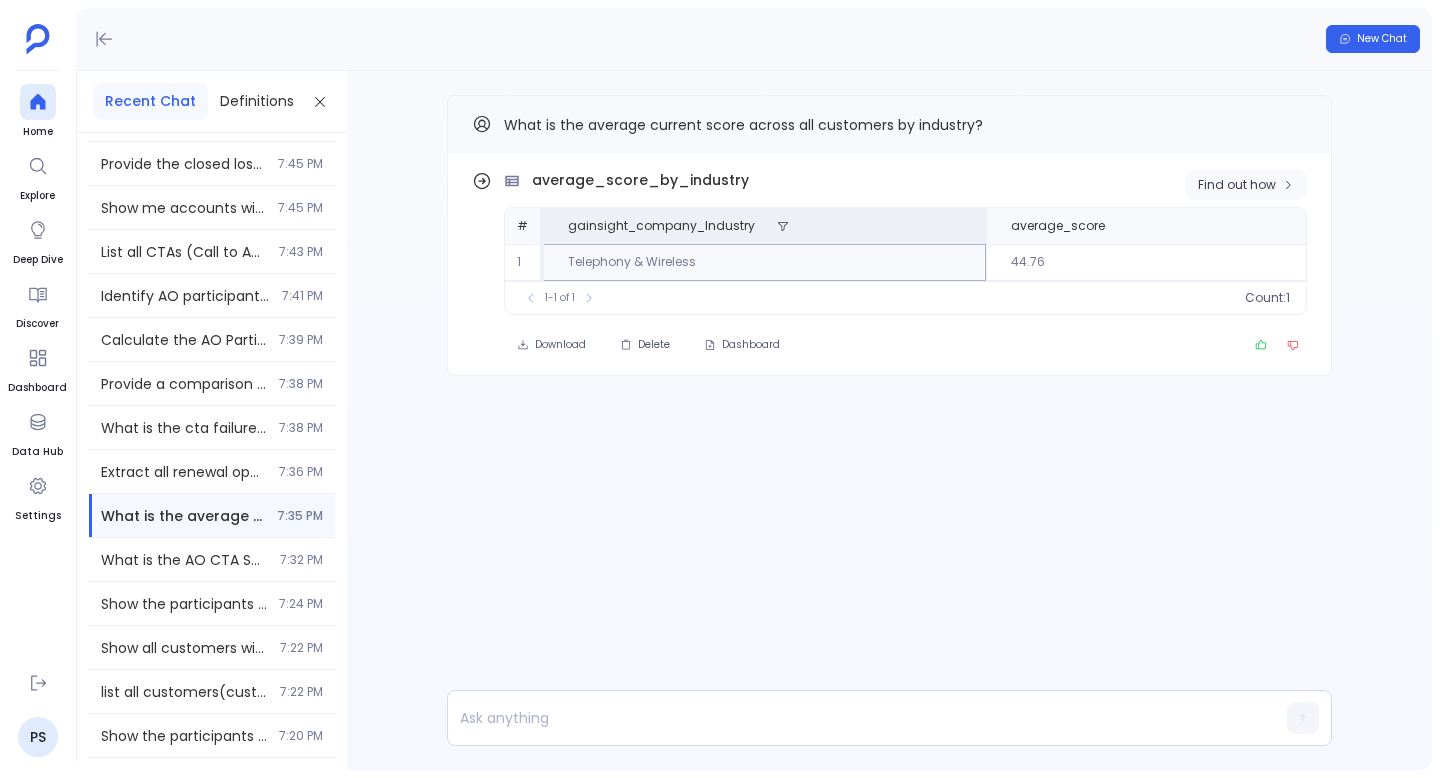 click on "Find out how" at bounding box center (1237, 185) 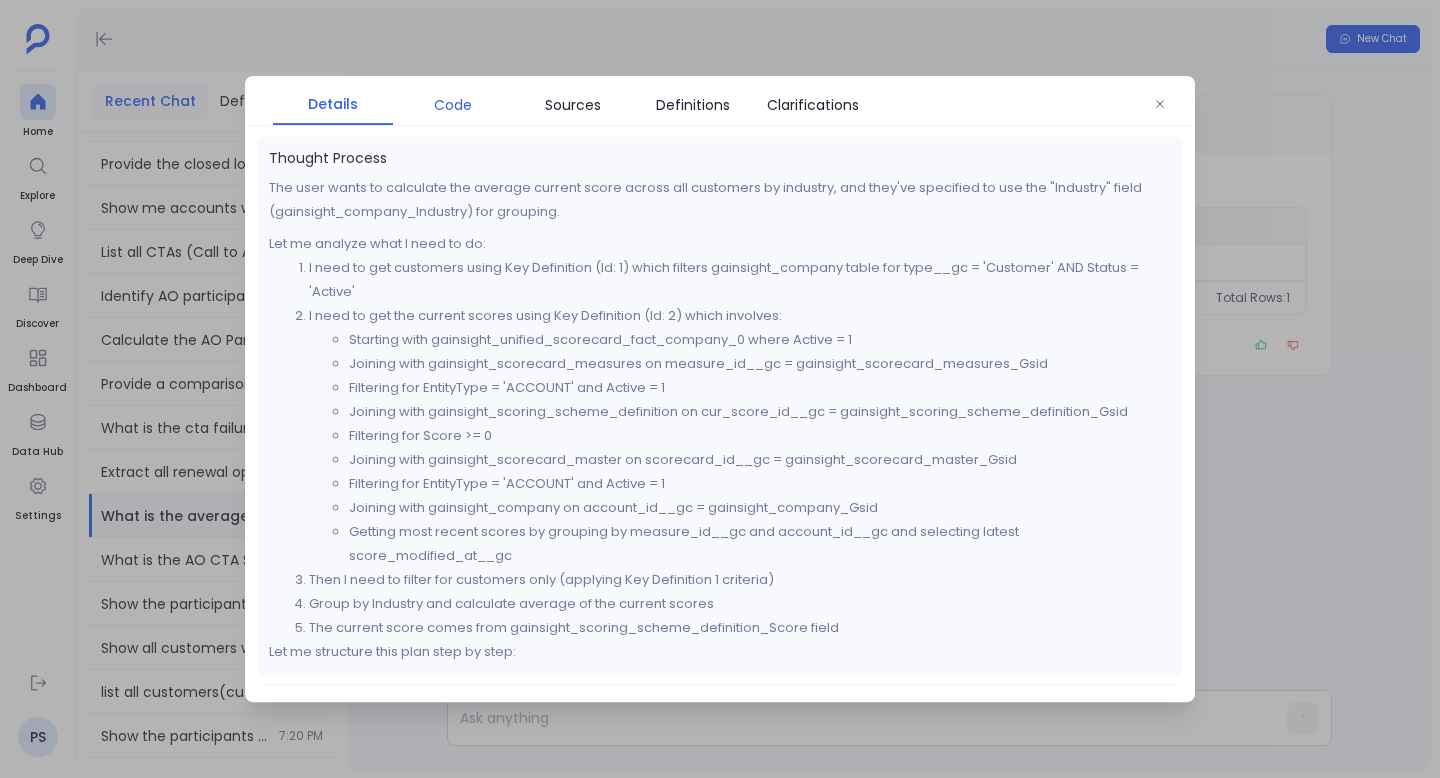 click on "Code" at bounding box center [453, 105] 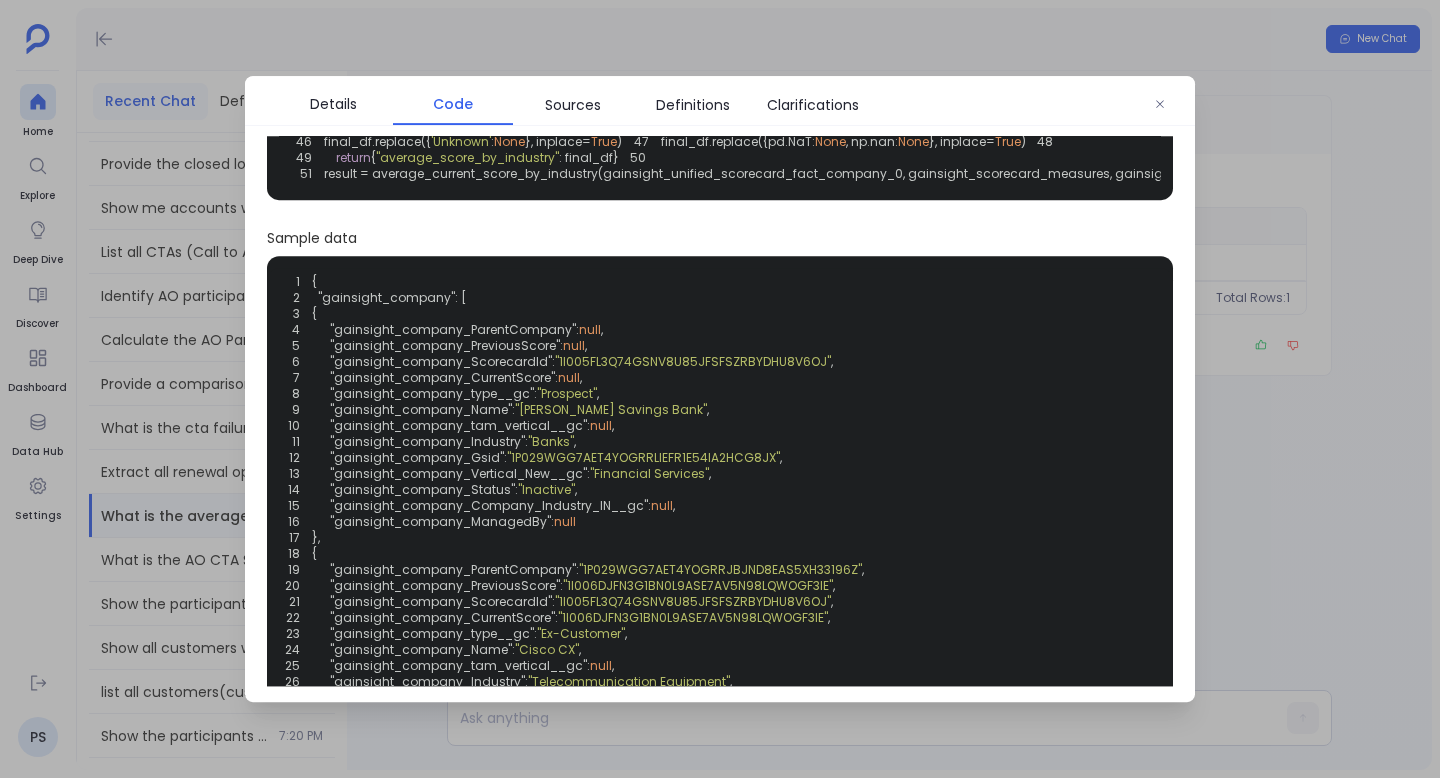 scroll, scrollTop: 0, scrollLeft: 0, axis: both 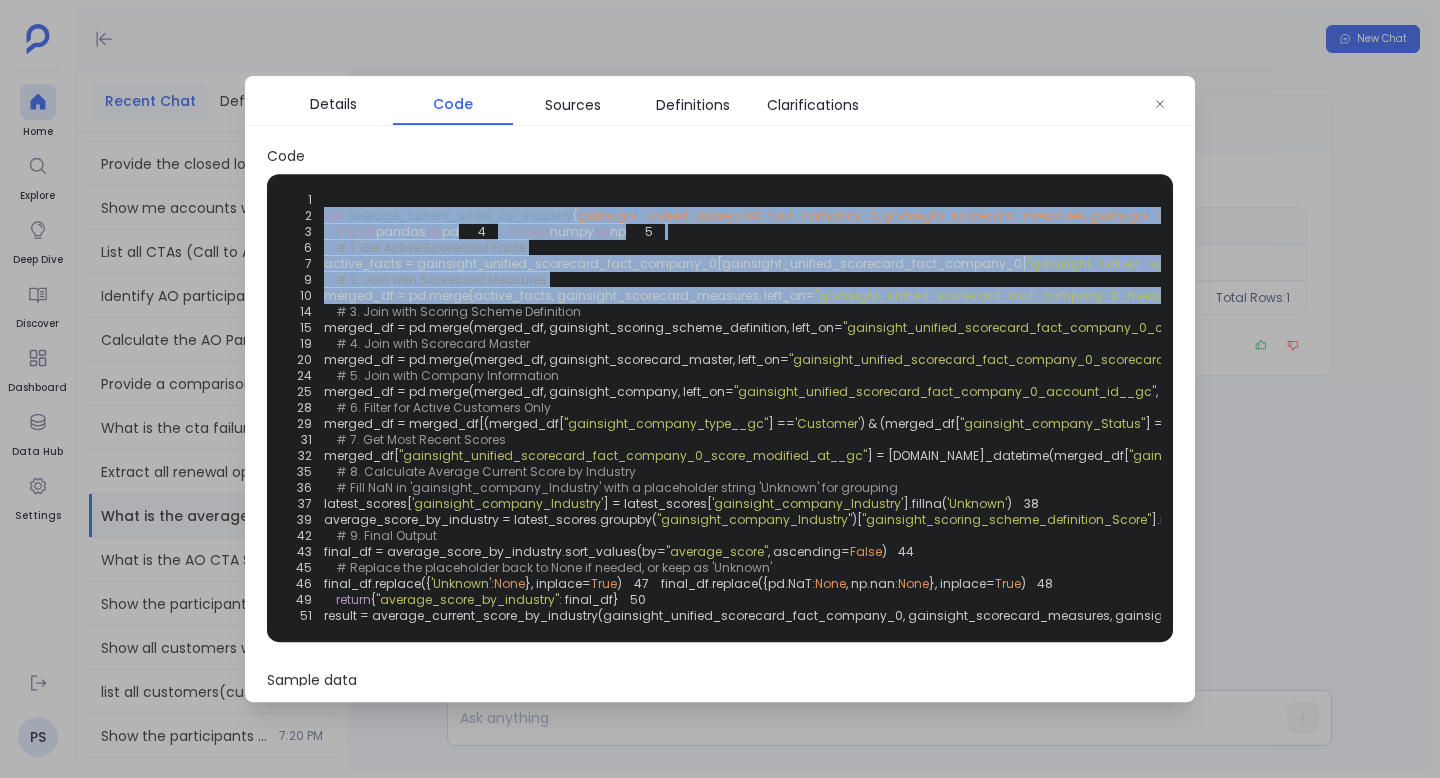 drag, startPoint x: 324, startPoint y: 215, endPoint x: 436, endPoint y: 399, distance: 215.40659 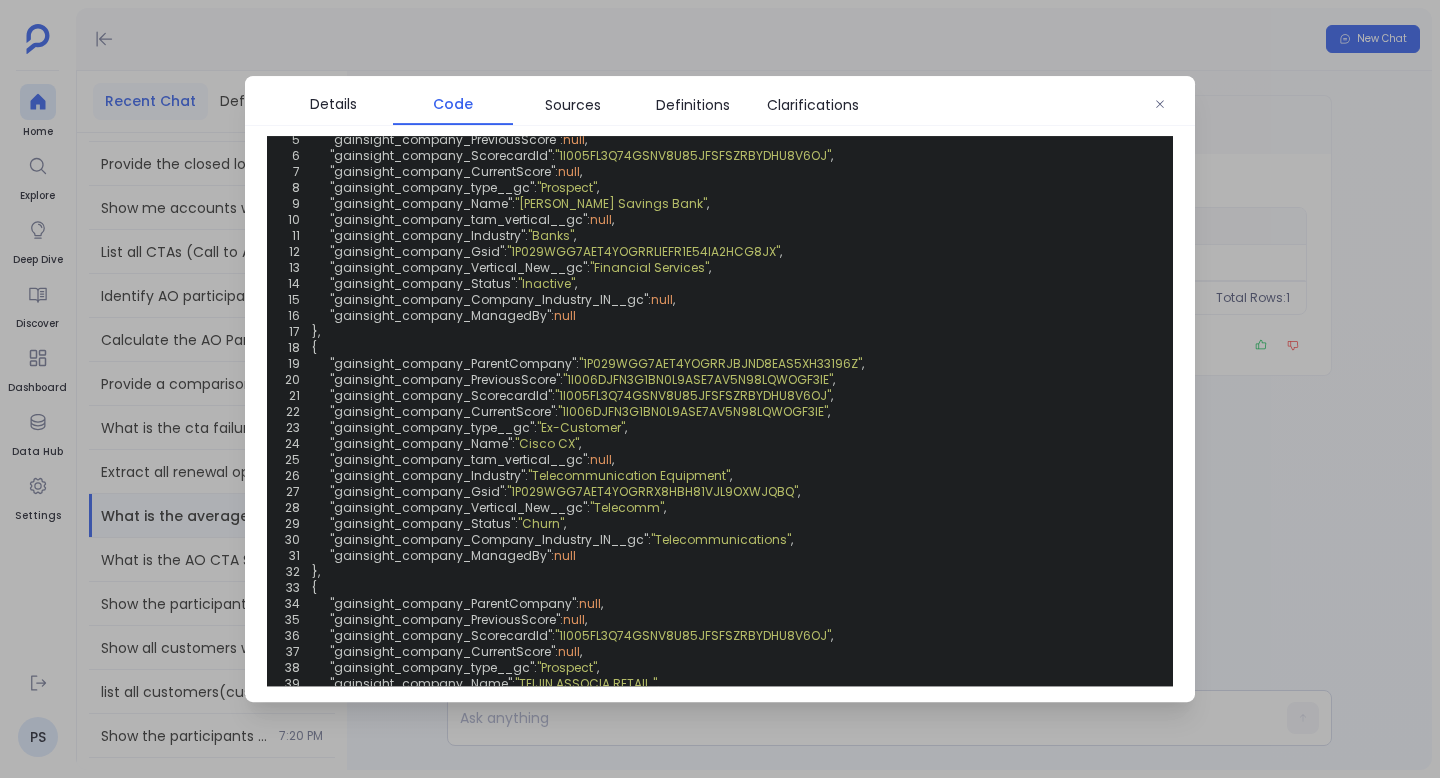 scroll, scrollTop: 739, scrollLeft: 0, axis: vertical 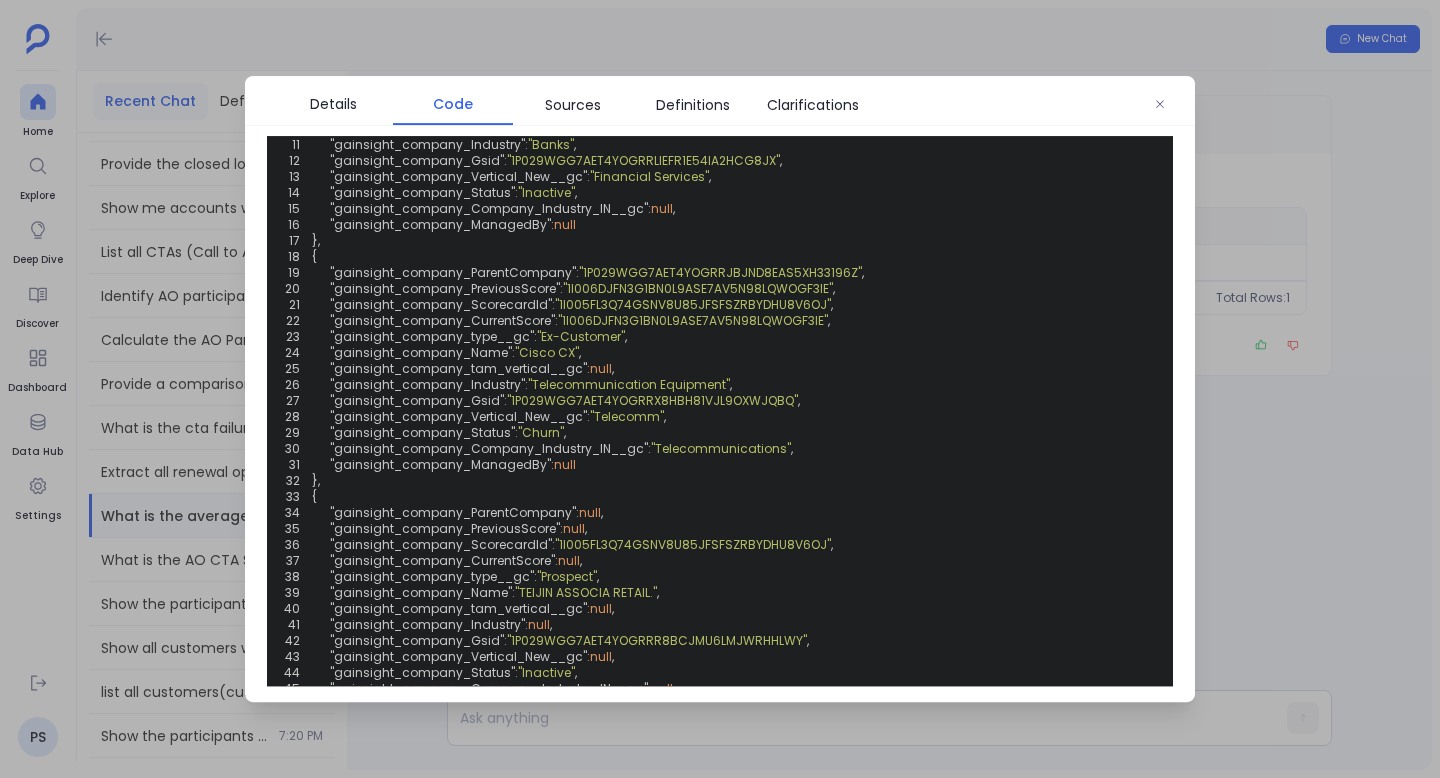 click on "1
2 def   average_current_score_by_industry ( gainsight_unified_scorecard_fact_company_0, gainsight_scorecard_measures, gainsight_scoring_scheme_definition, gainsight_scorecard_master, gainsight_company ):
3      import  pandas  as  pd
4      import  numpy  as  np
5
6      # 1. Get Active Scorecard Facts
7     active_facts = gainsight_unified_scorecard_fact_company_0[gainsight_unified_scorecard_fact_company_0[ "gainsight_unified_scorecard_fact_company_0_Active" ] ==  1 ]
8
9      # 2. Join with Scorecard Measures
10     merged_df = pd.merge(active_facts, gainsight_scorecard_measures, left_on= "gainsight_unified_scorecard_fact_company_0_measure_id__gc" , right_on= "gainsight_scorecard_measures_Gsid" , how= "inner" )
11     merged_df = remove_column_collisions(merged_df,  "inner" )
12     merged_df = merged_df[(merged_df[ "gainsight_scorecard_measures_EntityType" ] ==  'ACCOUNT' ) & (merged_df[ "gainsight_scorecard_measures_Active" ] ==  1 )]
13
14
15 , right_on= , how= "inner" )
16" at bounding box center [1852, -332] 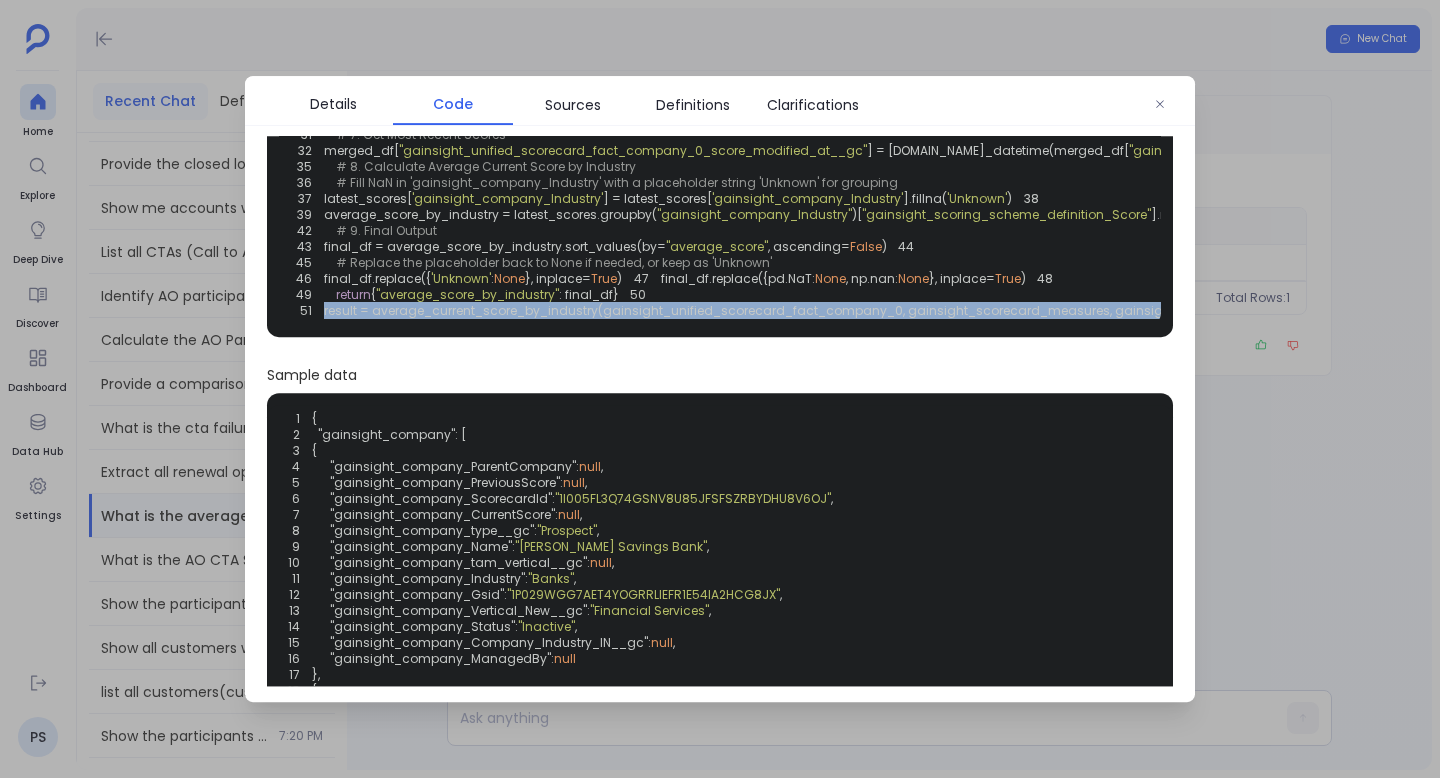 scroll, scrollTop: 0, scrollLeft: 0, axis: both 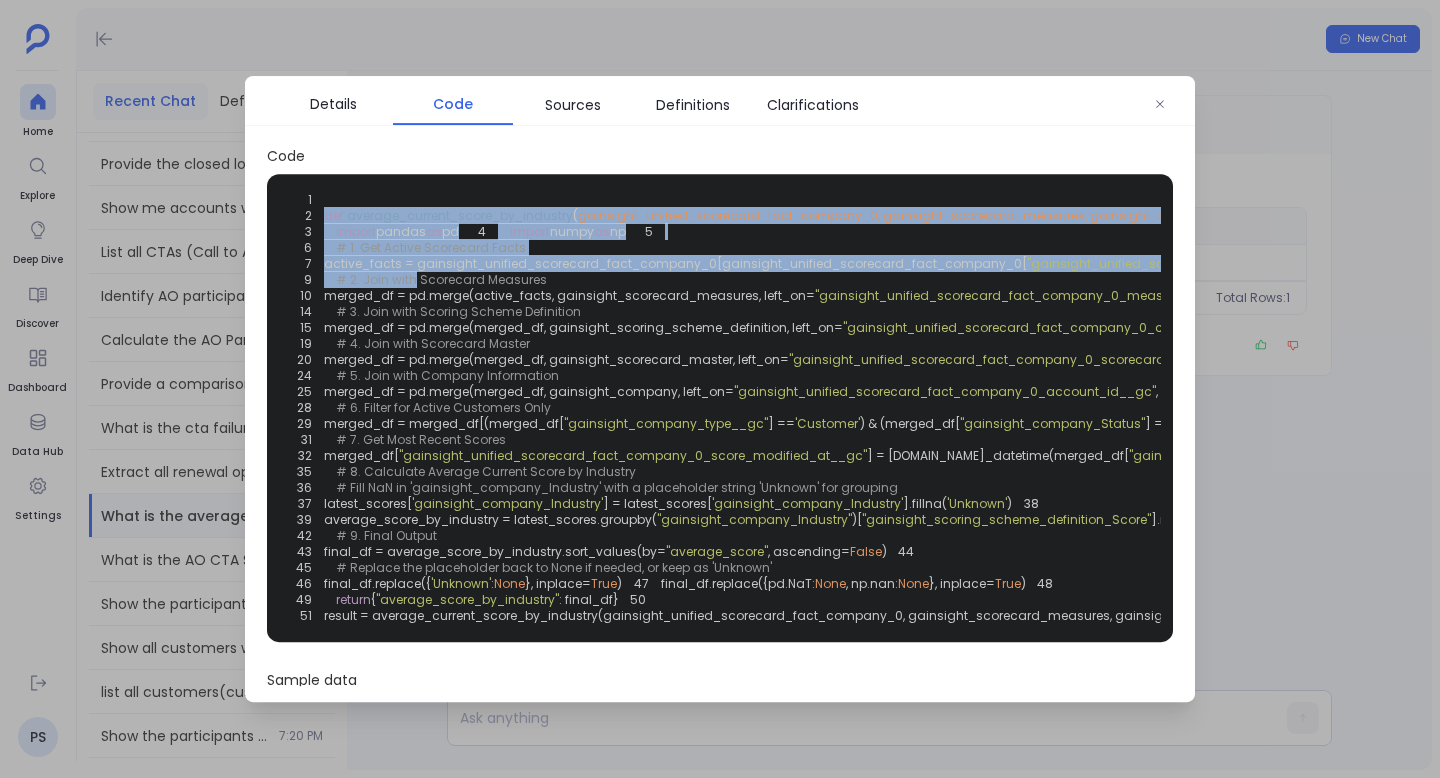 drag, startPoint x: 324, startPoint y: 216, endPoint x: 429, endPoint y: 342, distance: 164.01524 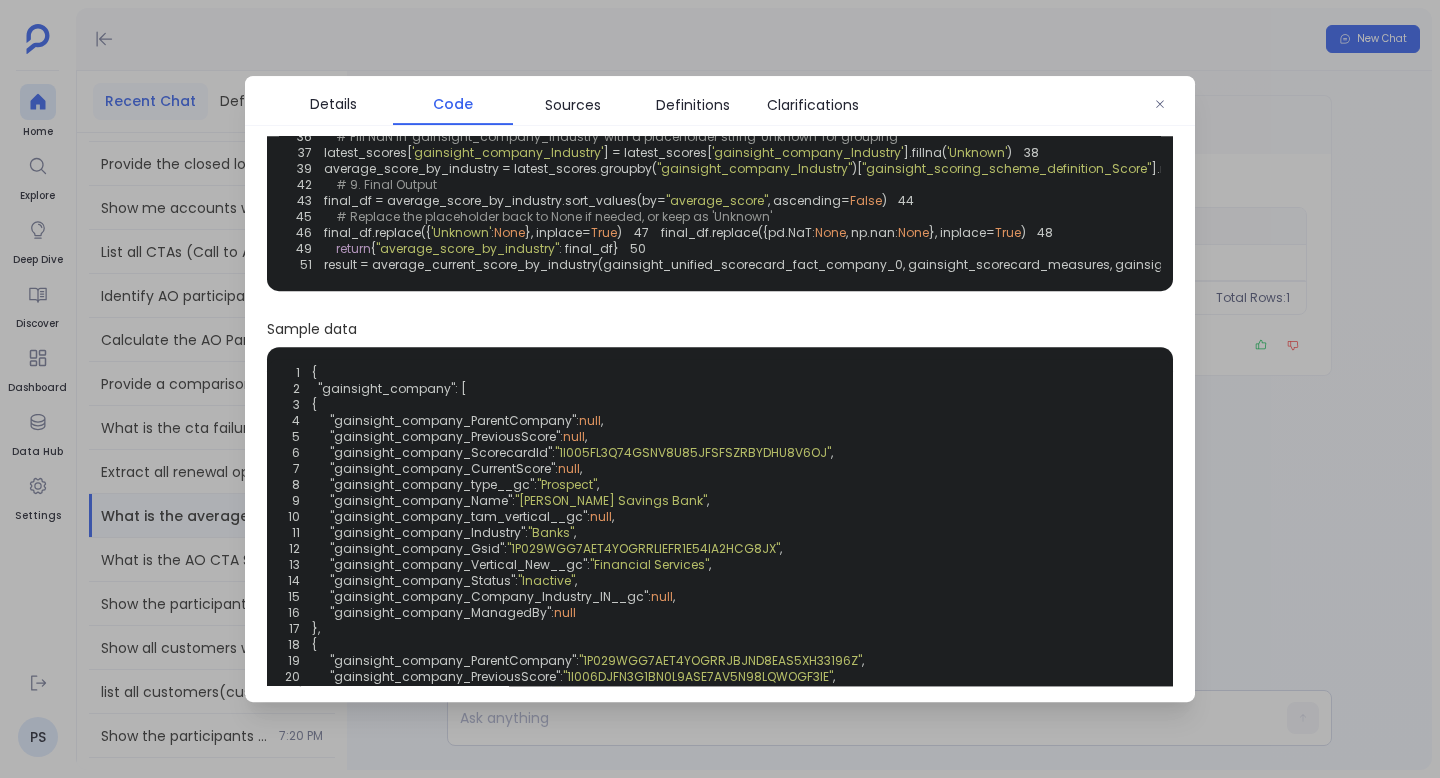 scroll, scrollTop: 607, scrollLeft: 0, axis: vertical 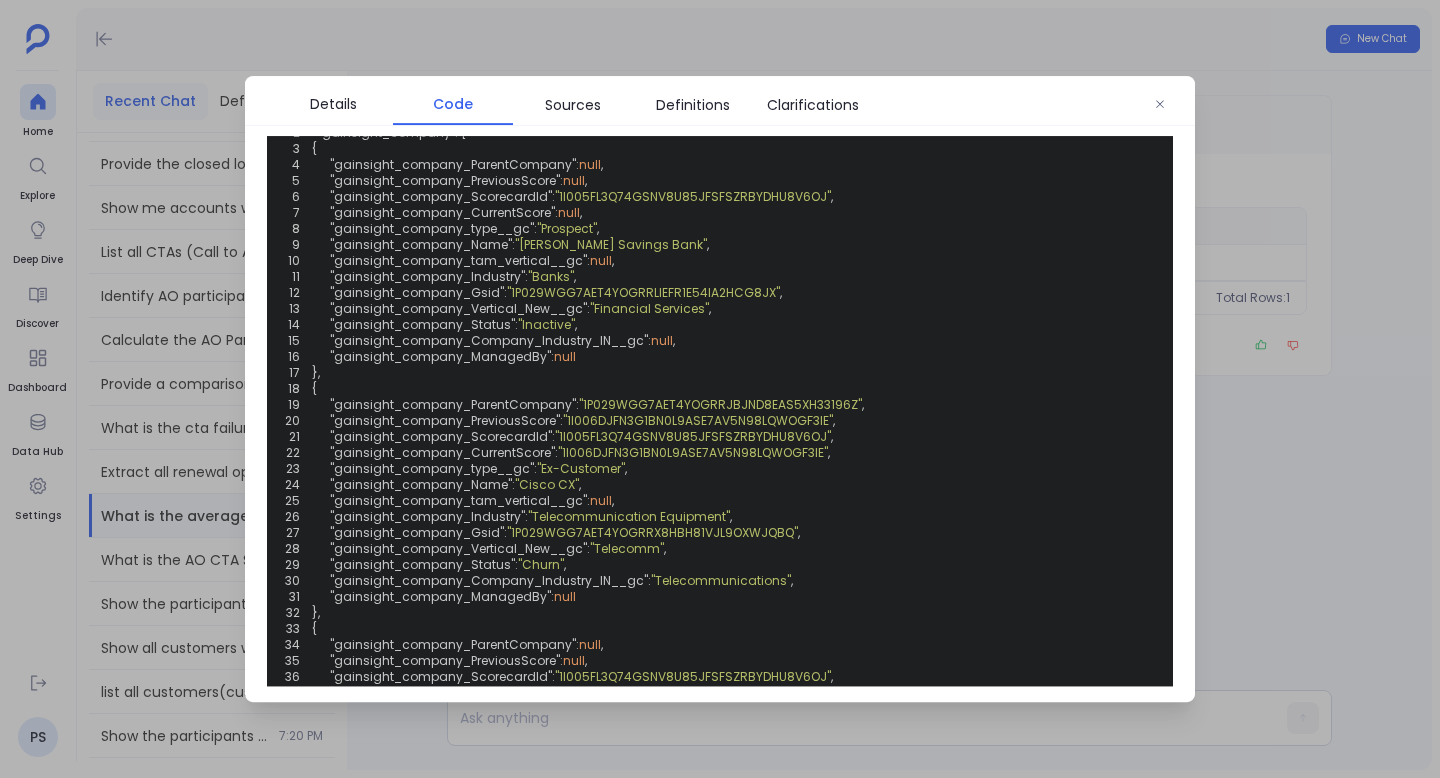 click on "1
2 def   average_current_score_by_industry ( gainsight_unified_scorecard_fact_company_0, gainsight_scorecard_measures, gainsight_scoring_scheme_definition, gainsight_scorecard_master, gainsight_company ):
3      import  pandas  as  pd
4      import  numpy  as  np
5
6      # 1. Get Active Scorecard Facts
7     active_facts = gainsight_unified_scorecard_fact_company_0[gainsight_unified_scorecard_fact_company_0[ "gainsight_unified_scorecard_fact_company_0_Active" ] ==  1 ]
8
9      # 2. Join with Scorecard Measures
10     merged_df = pd.merge(active_facts, gainsight_scorecard_measures, left_on= "gainsight_unified_scorecard_fact_company_0_measure_id__gc" , right_on= "gainsight_scorecard_measures_Gsid" , how= "inner" )
11     merged_df = remove_column_collisions(merged_df,  "inner" )
12     merged_df = merged_df[(merged_df[ "gainsight_scorecard_measures_EntityType" ] ==  'ACCOUNT' ) & (merged_df[ "gainsight_scorecard_measures_Active" ] ==  1 )]
13
14
15 , right_on= , how= "inner" )
16" at bounding box center [720, -199] 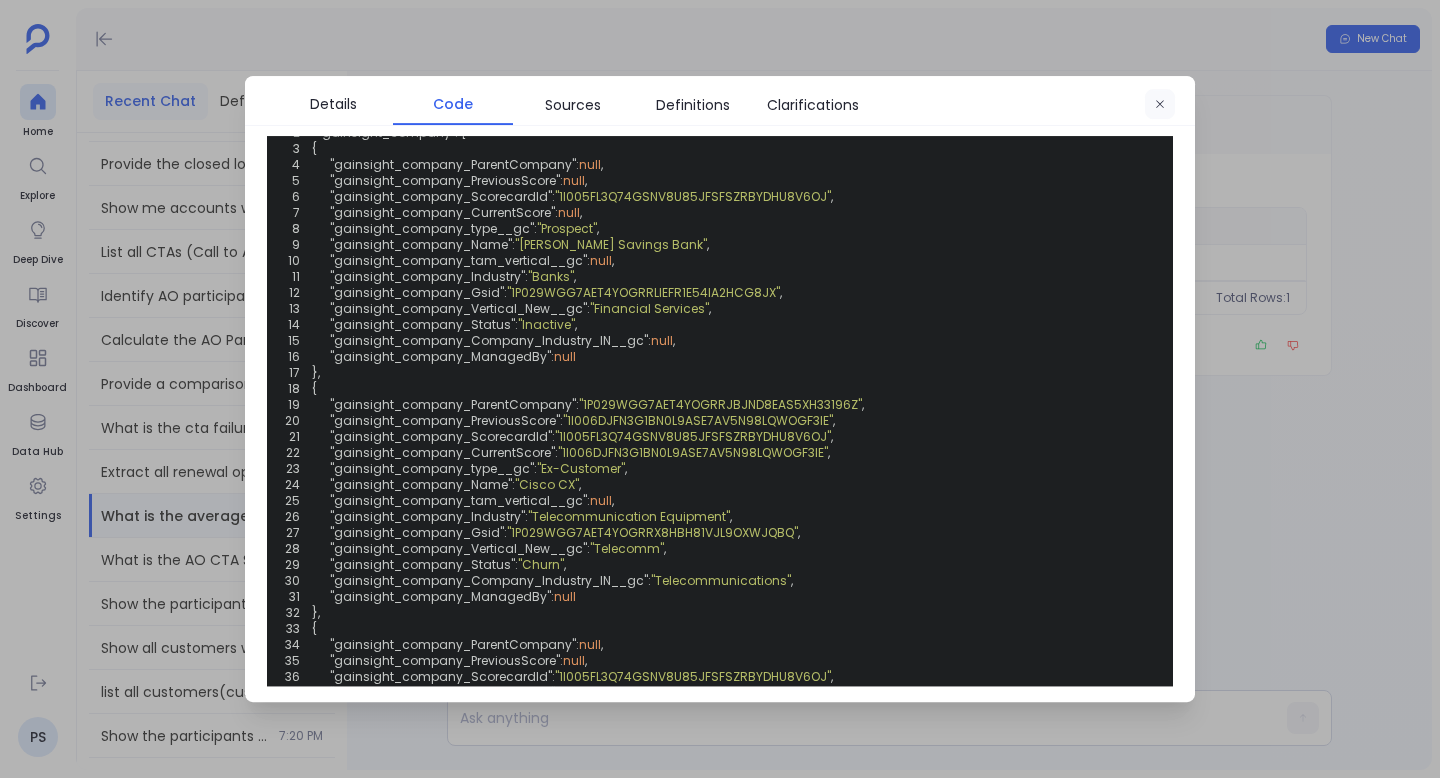 click 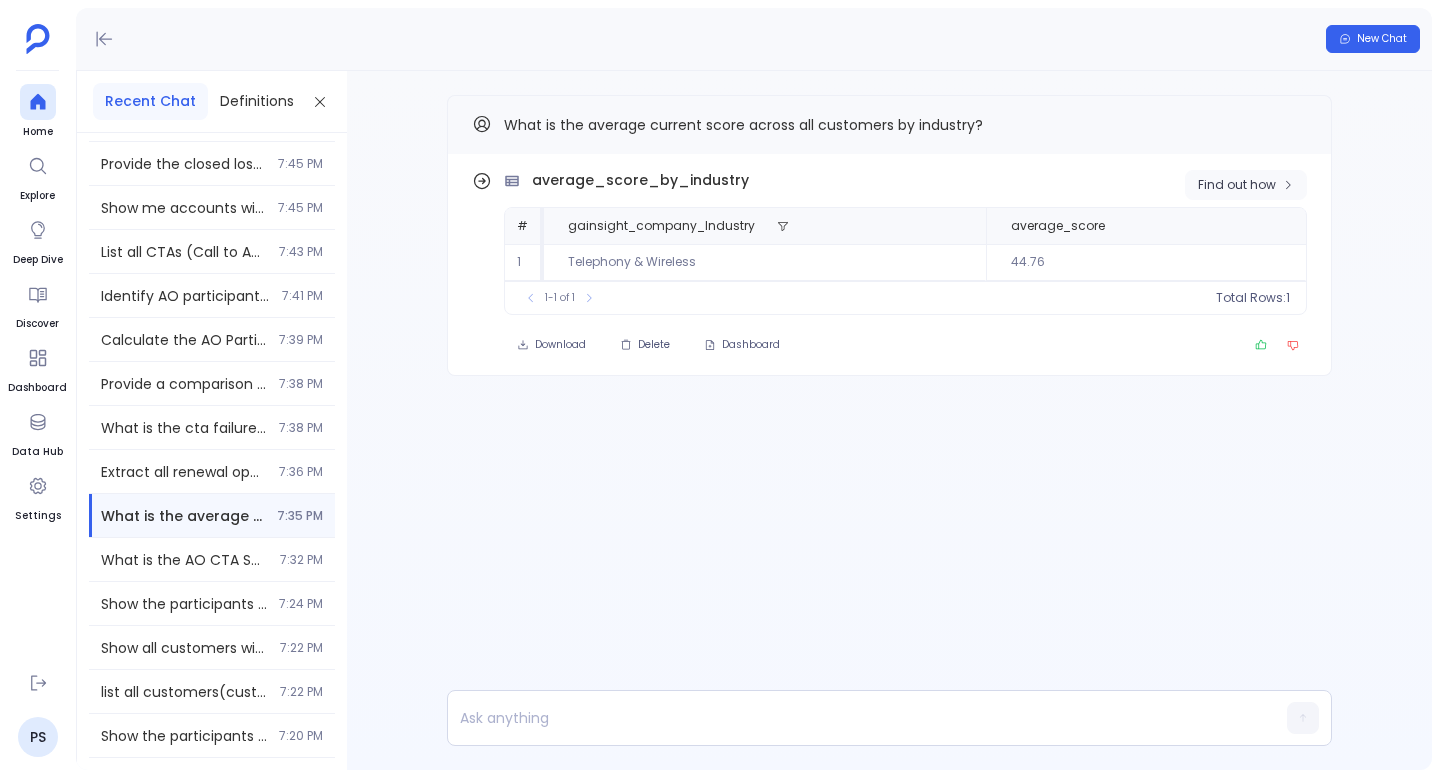 click on "Find out how" at bounding box center [1246, 185] 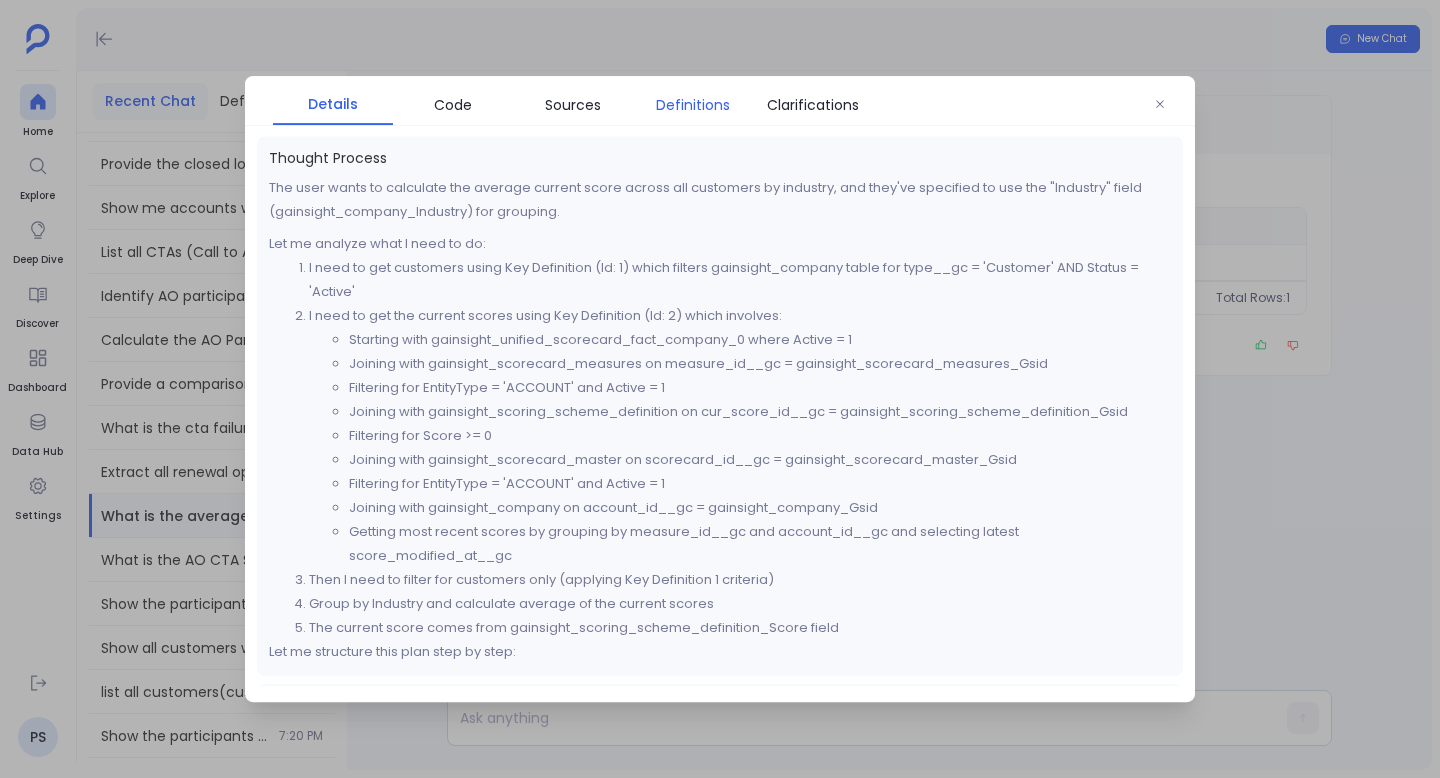 click on "Definitions" at bounding box center [693, 105] 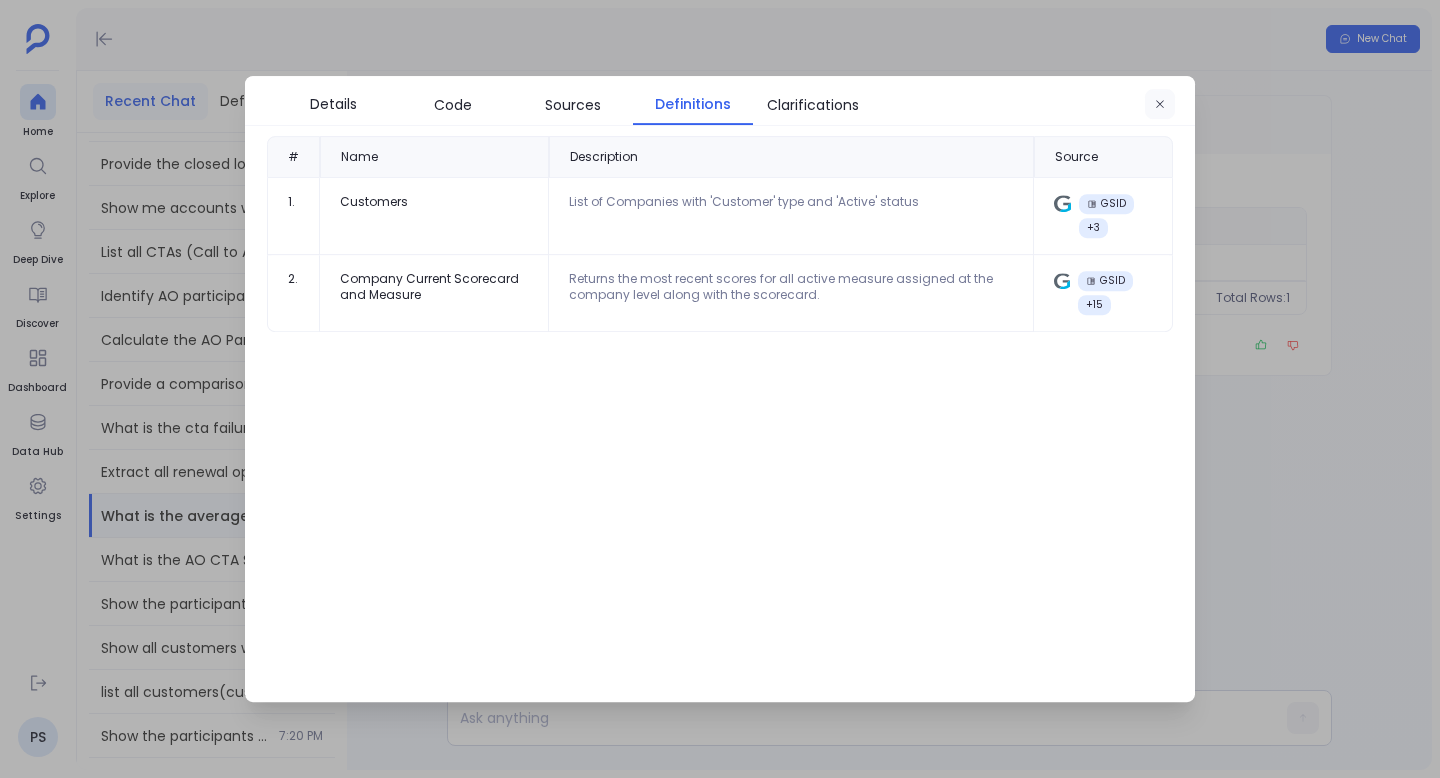 click at bounding box center [1160, 105] 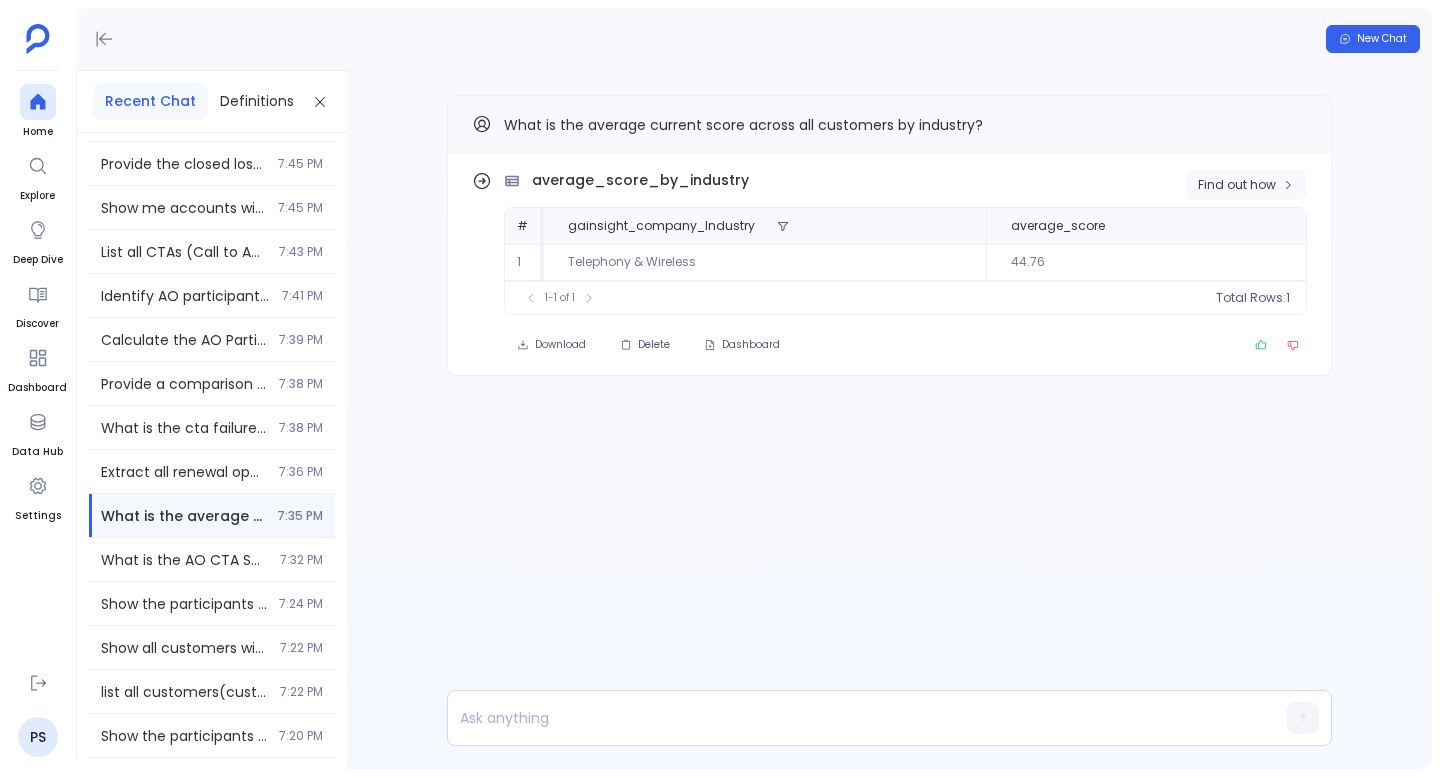 click on "Find out how" at bounding box center [1237, 185] 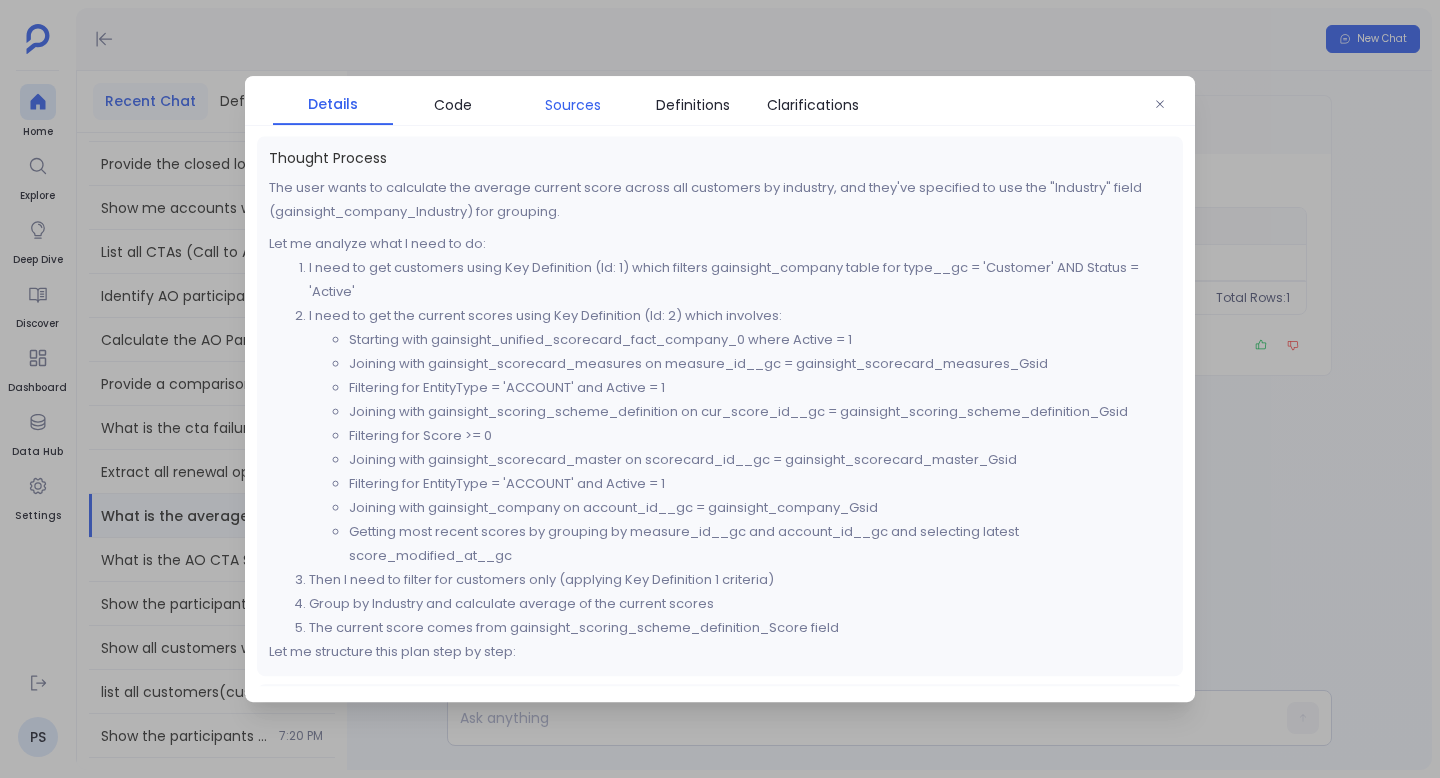 click on "Sources" at bounding box center [573, 105] 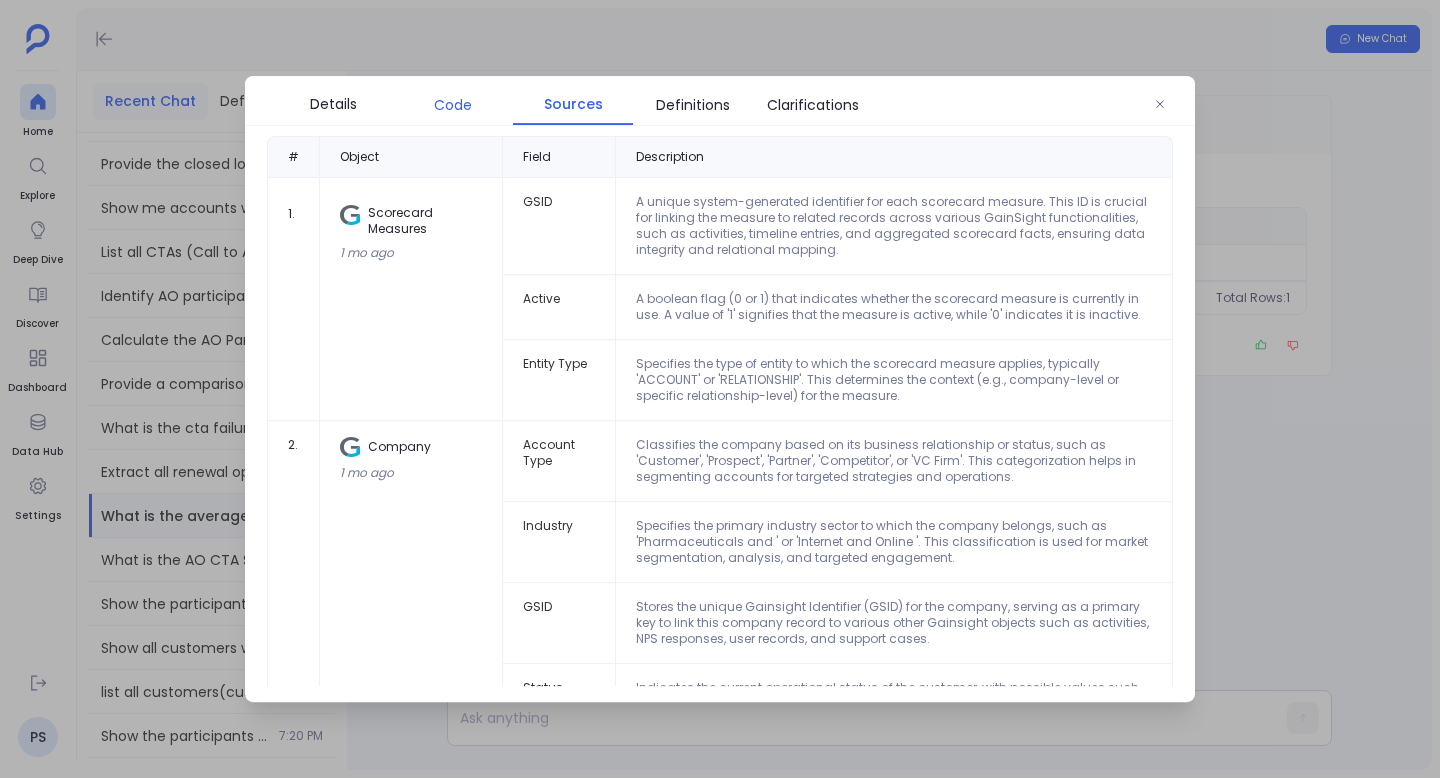 click on "Code" at bounding box center [453, 105] 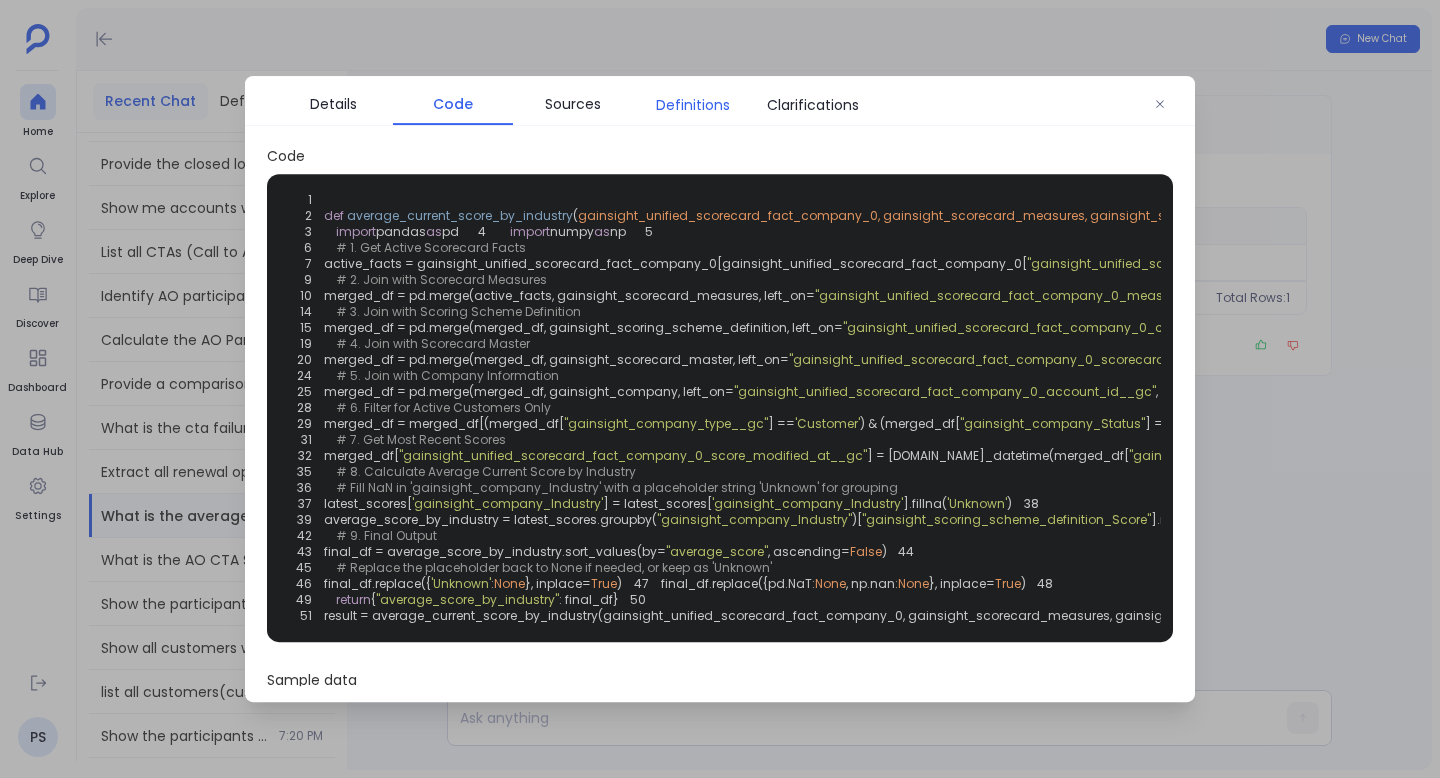 click on "Definitions" at bounding box center (693, 105) 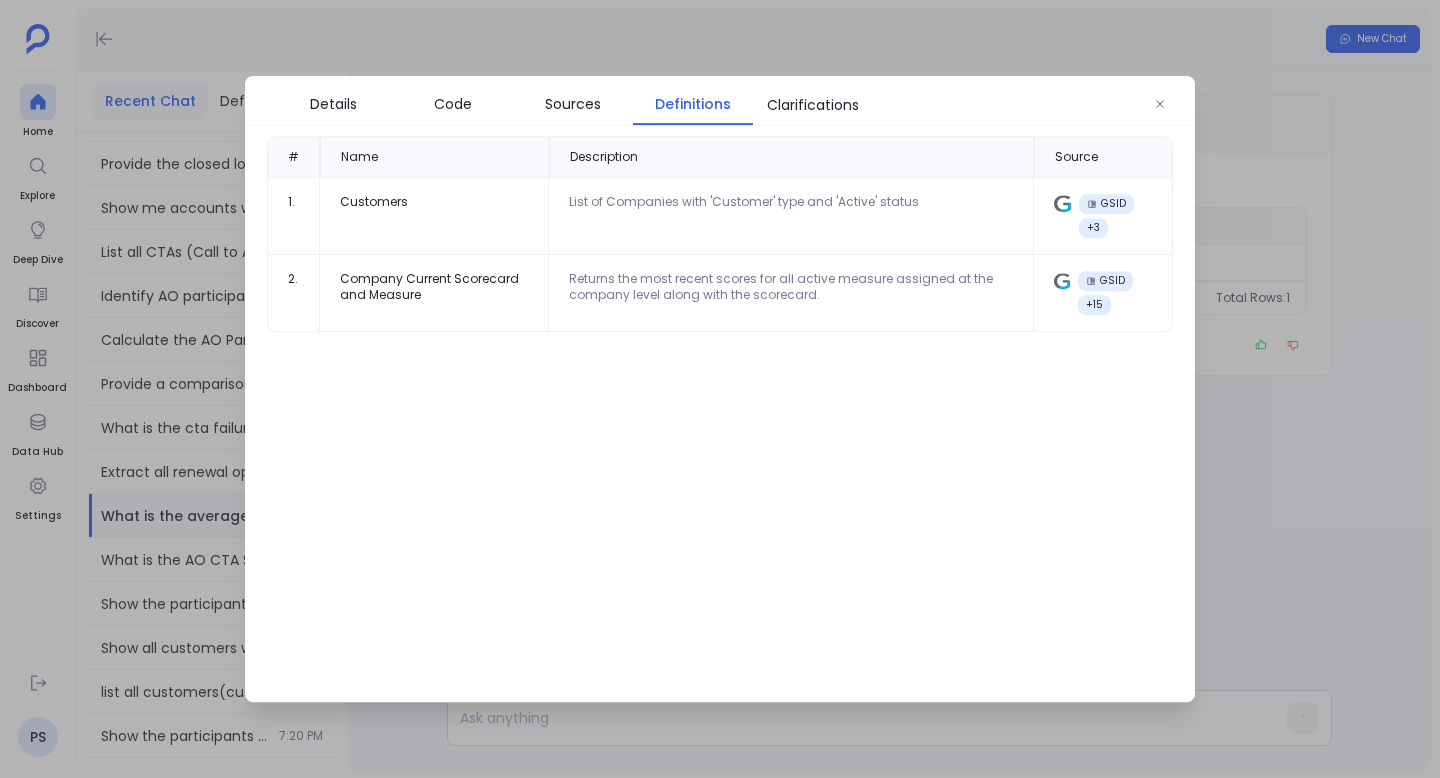 click on "Details Code Sources Definitions Clarifications" at bounding box center [573, 104] 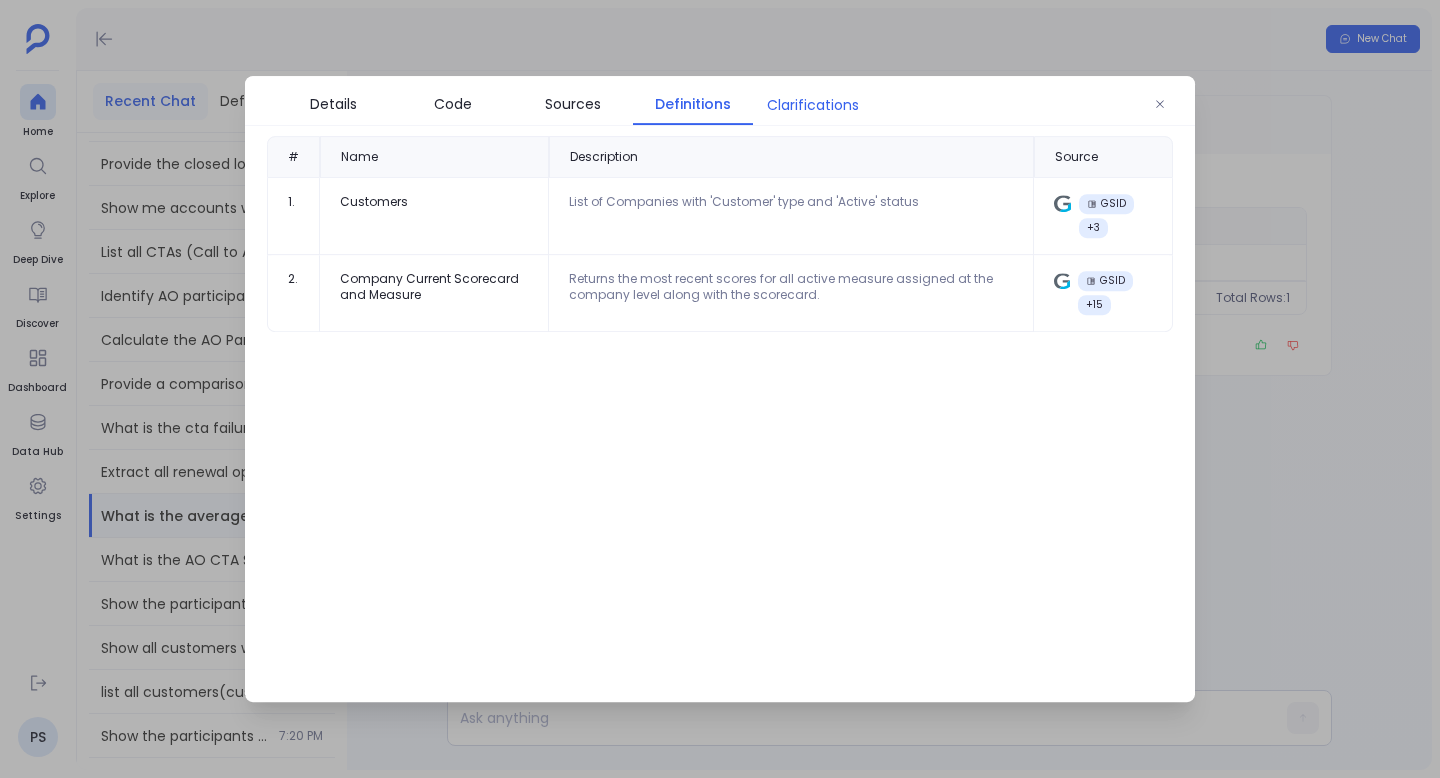 click on "Clarifications" at bounding box center [813, 105] 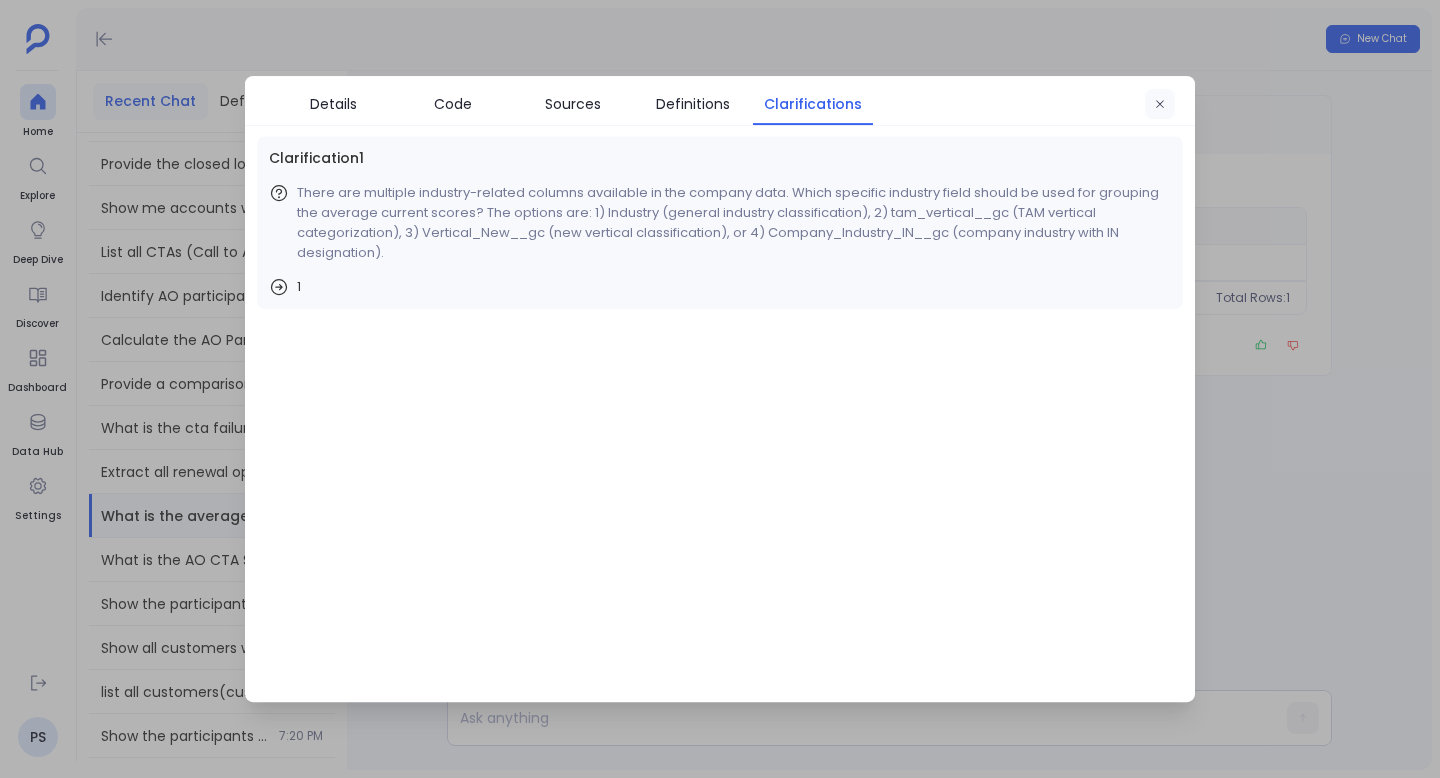 click 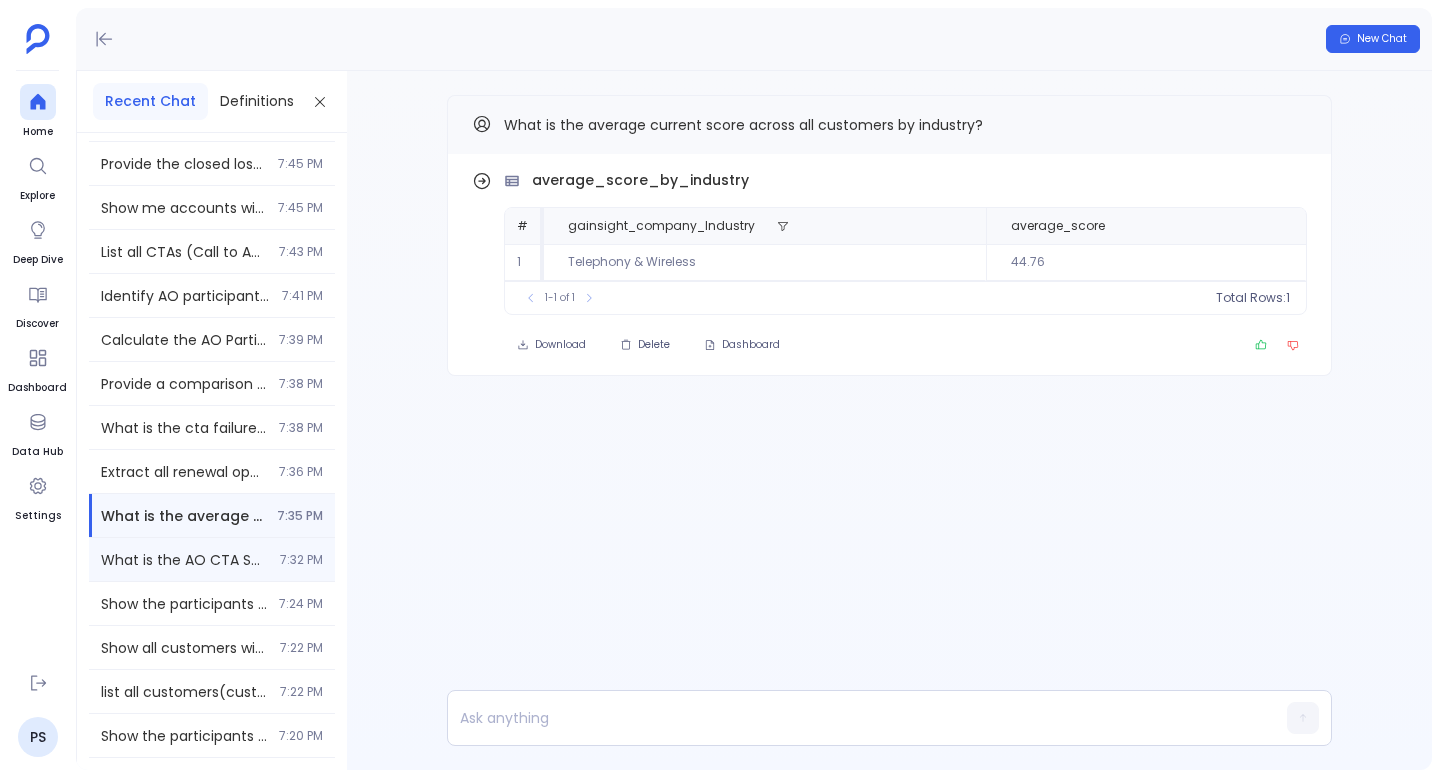 click on "What is the AO CTA Success Rate for programs targeting churned customers? 7:32 PM" at bounding box center (212, 559) 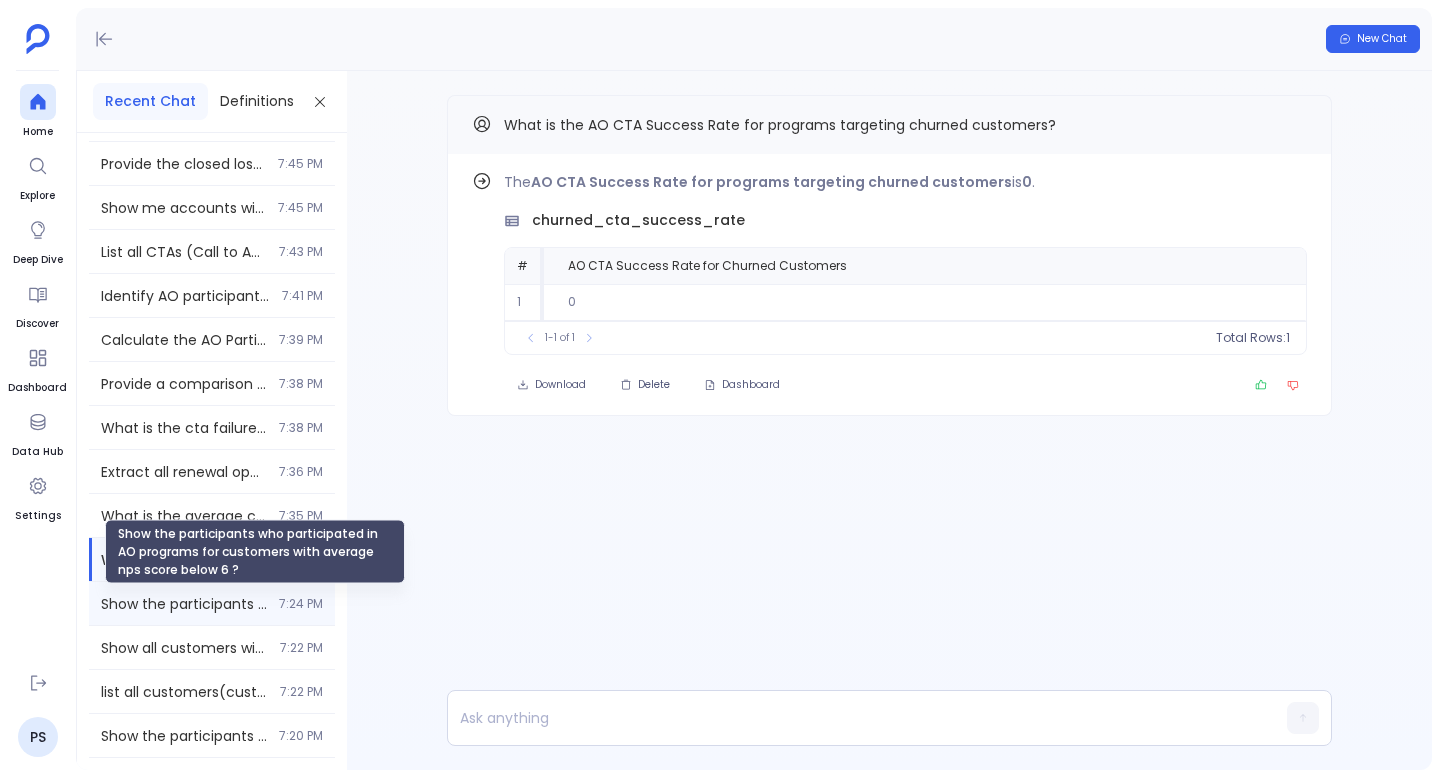 click on "Show the participants who participated in AO programs for customers with average nps score below 6 ?" at bounding box center (184, 604) 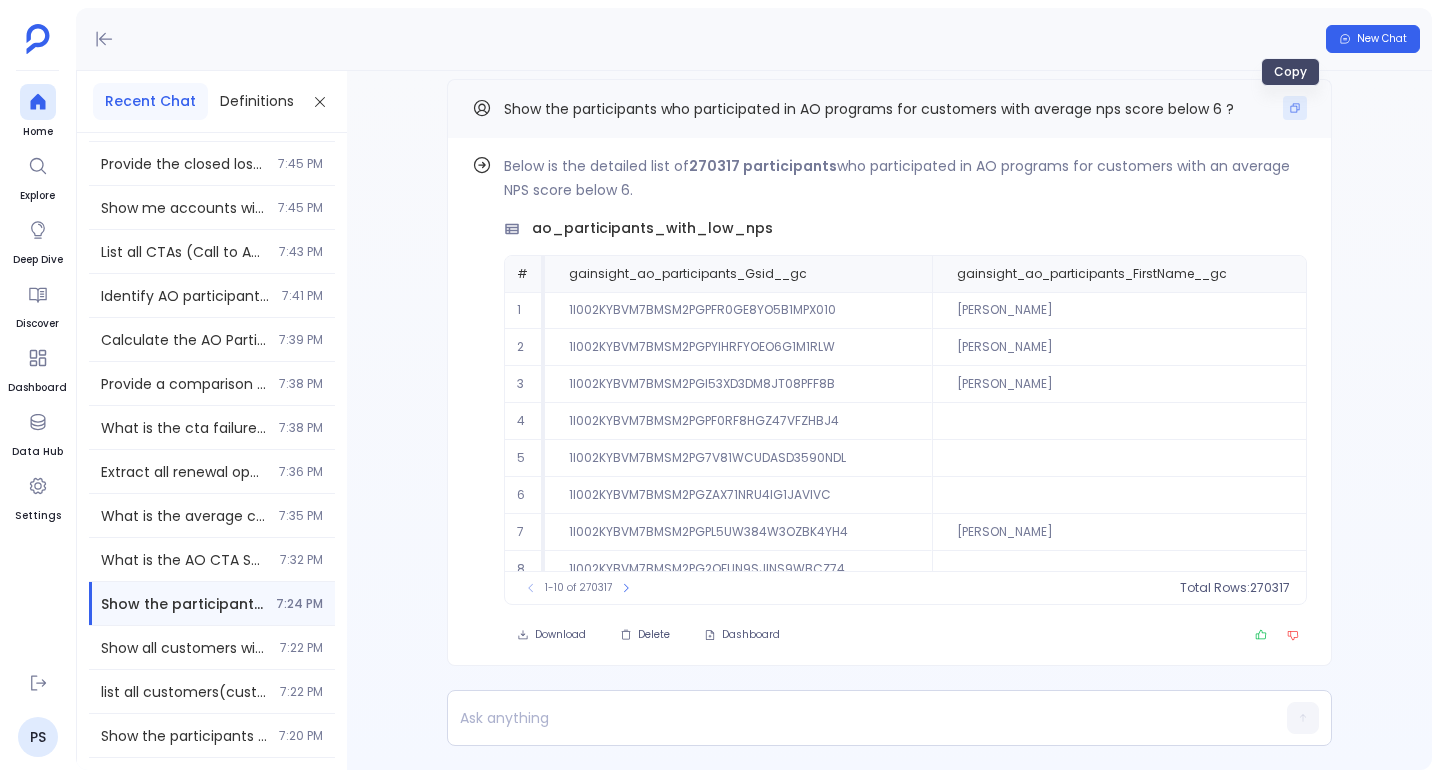 click 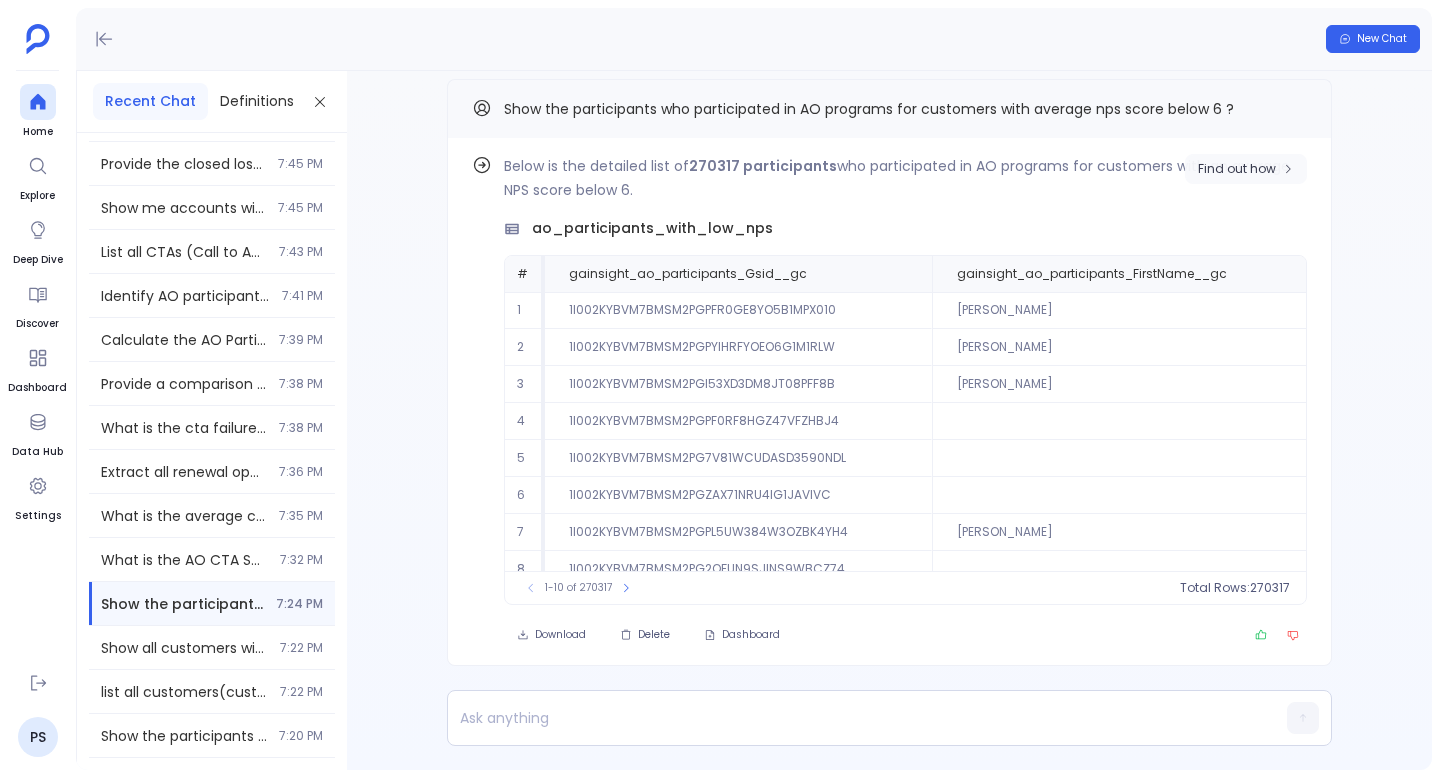 click on "Find out how" at bounding box center [1246, 169] 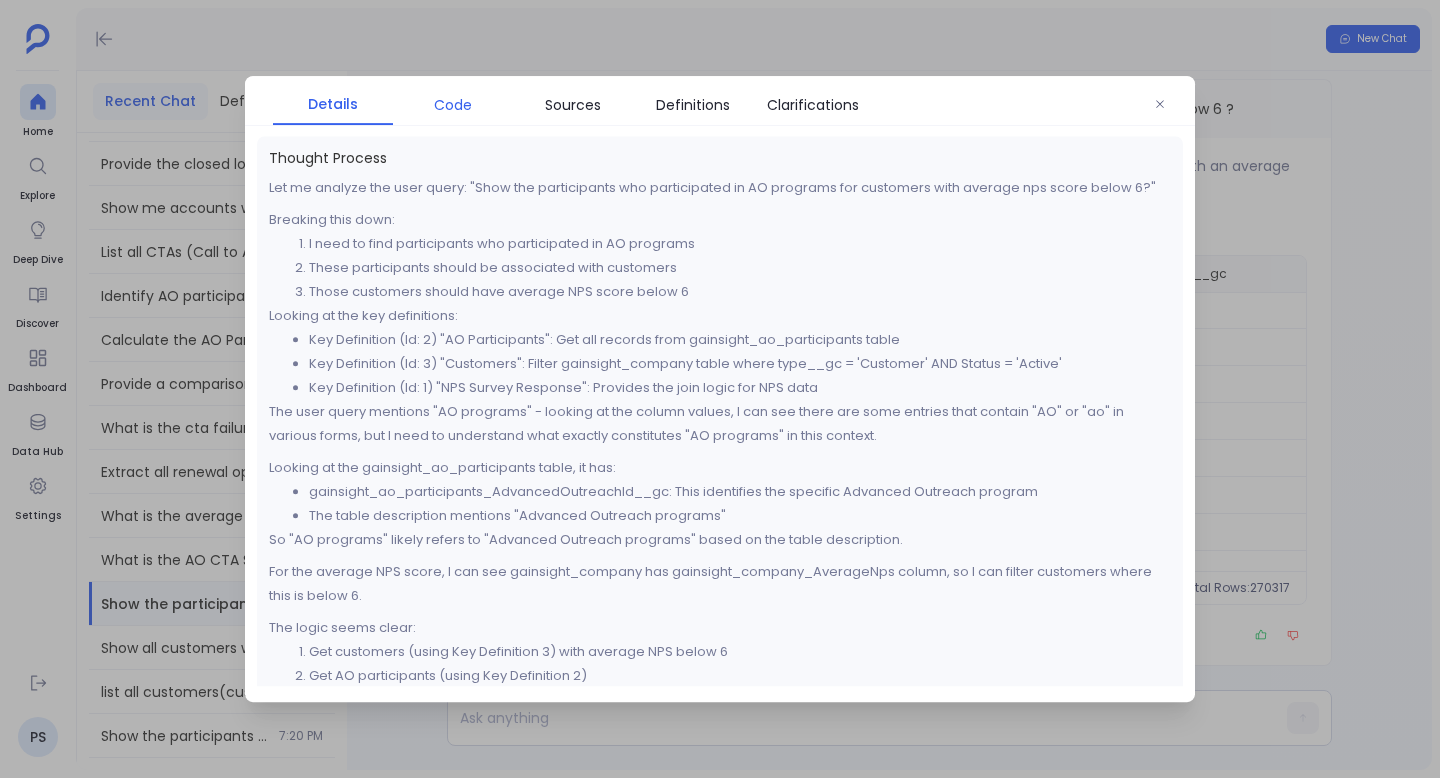 click on "Code" at bounding box center [453, 105] 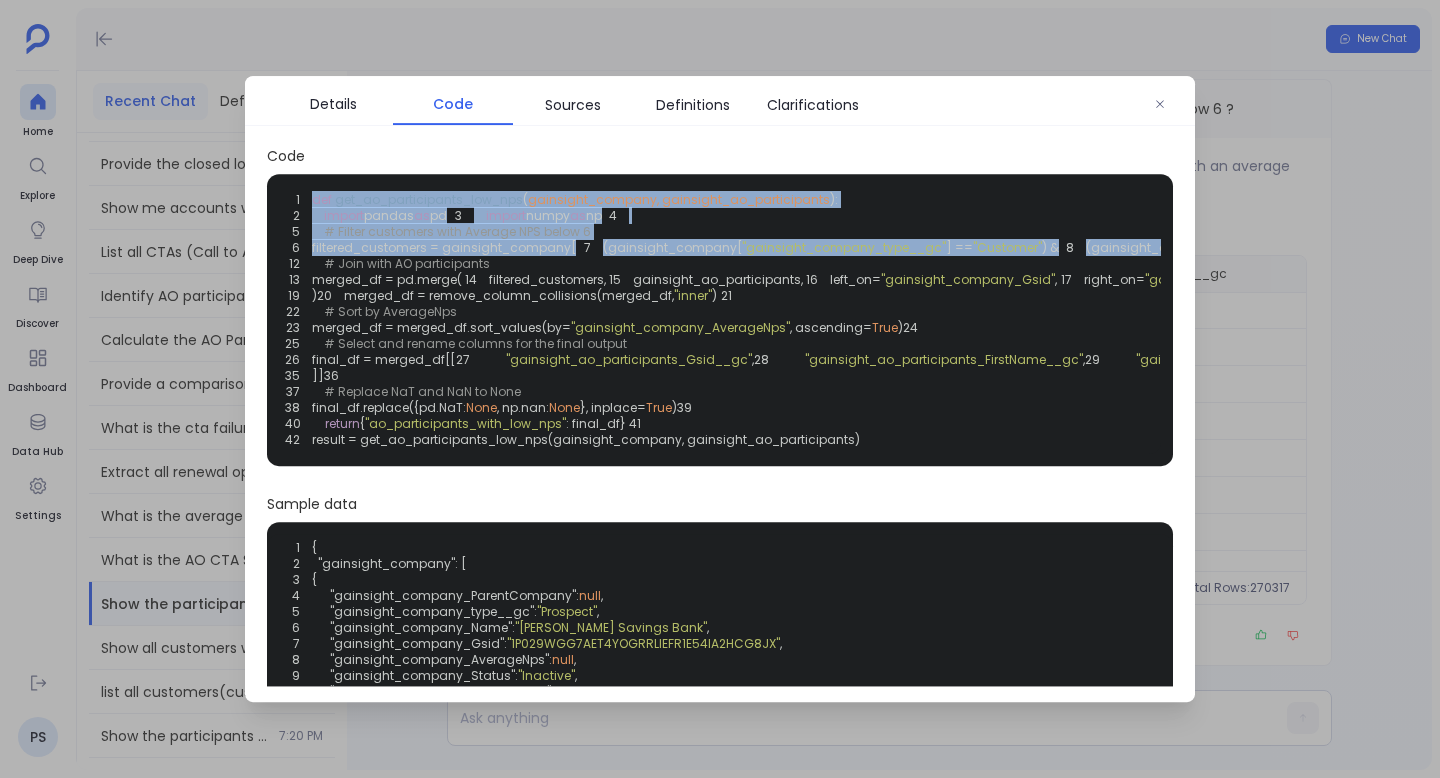 drag, startPoint x: 312, startPoint y: 198, endPoint x: 412, endPoint y: 358, distance: 188.67963 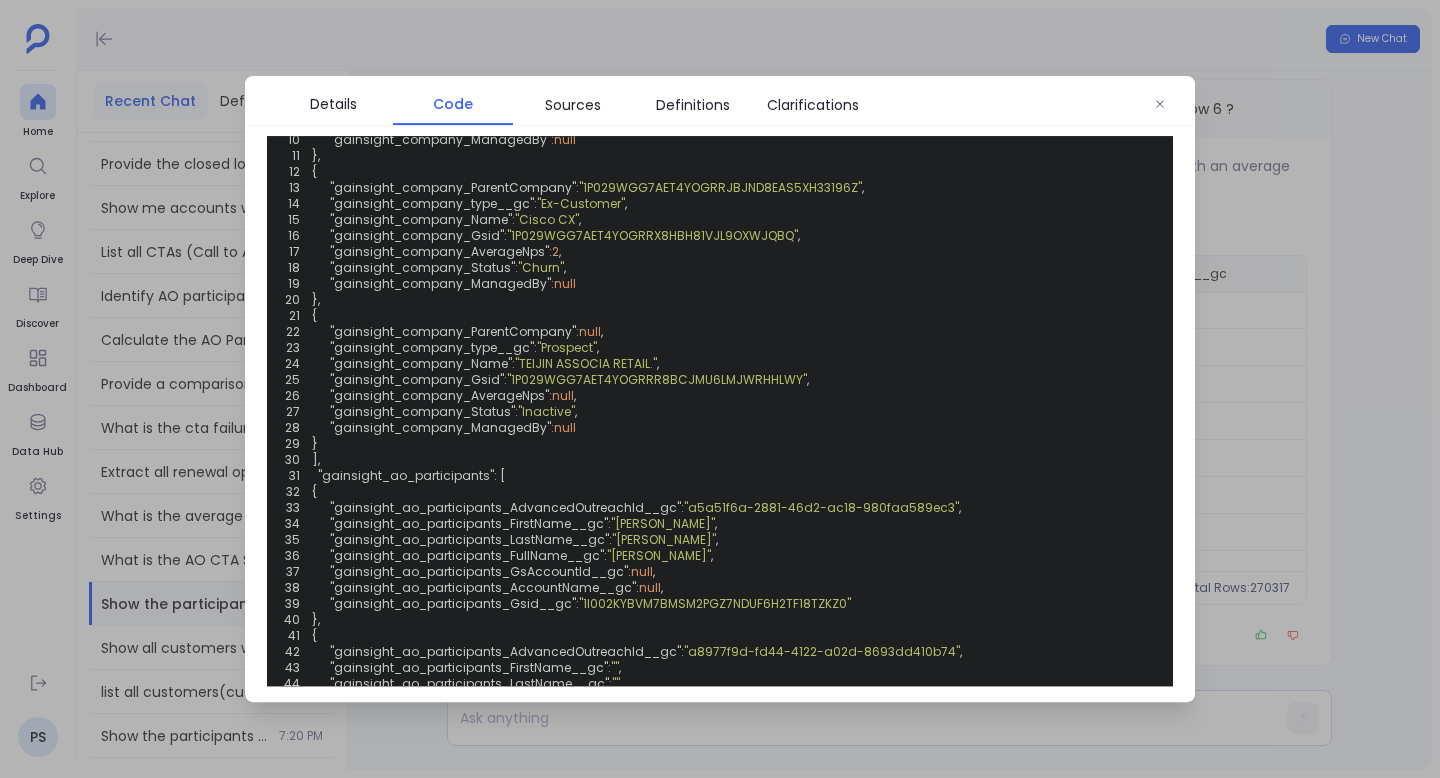 scroll, scrollTop: 489, scrollLeft: 0, axis: vertical 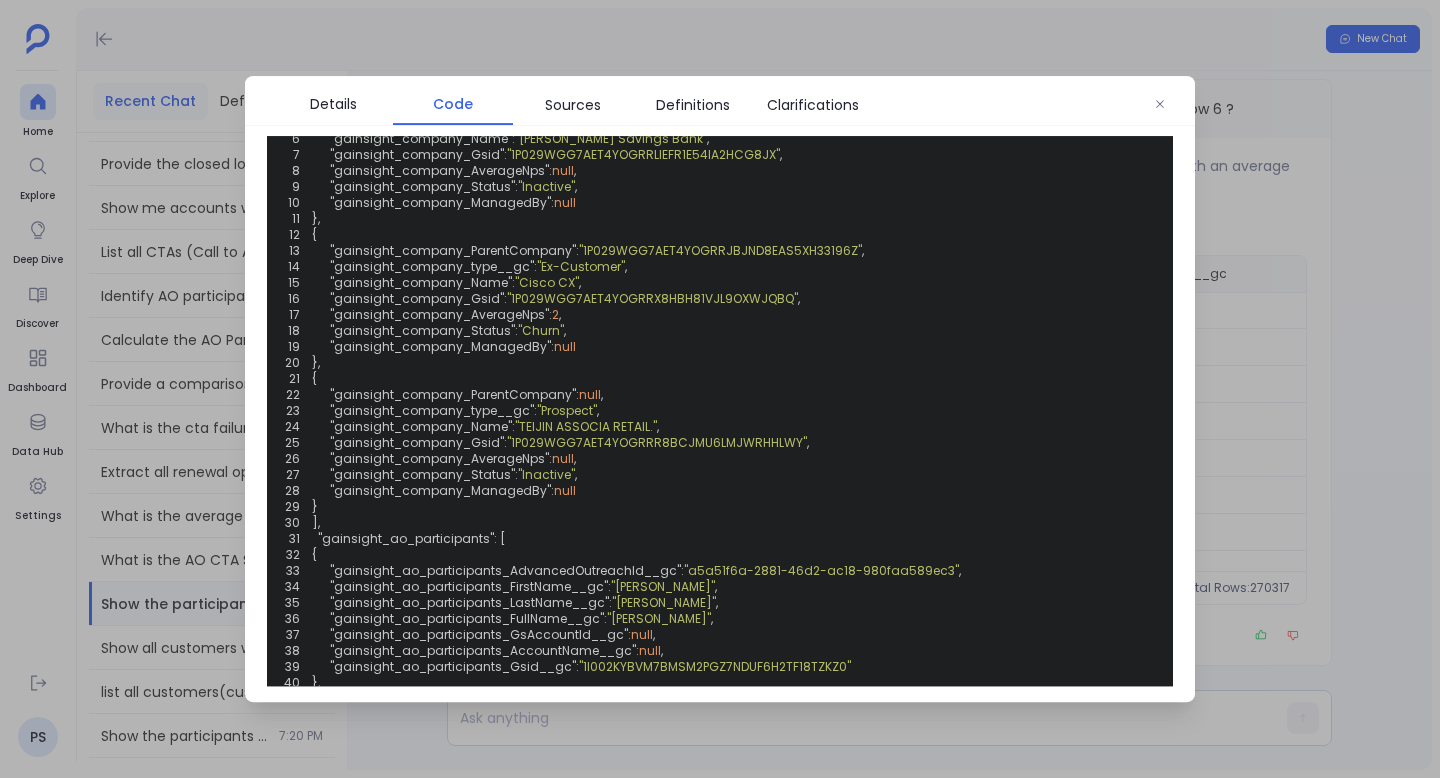 click on "1 def   get_ao_participants_low_nps ( gainsight_company, gainsight_ao_participants ):
2      import  pandas  as  pd
3      import  numpy  as  np
4
5      # Filter customers with Average NPS below 6
6     filtered_customers = gainsight_company[
7         (gainsight_company[ "gainsight_company_type__gc" ] ==  "Customer" ) &
8         (gainsight_company[ "gainsight_company_Status" ] ==  "Active" ) &
9         (gainsight_company[ "gainsight_company_AverageNps" ] <  6 )
10     ]
11
12      # Join with AO participants
13     merged_df = pd.merge(
14         filtered_customers,
15         gainsight_ao_participants,
16         left_on= "gainsight_company_Gsid" ,
17         right_on= "gainsight_ao_participants_GsAccountId__gc" ,
18         how= "inner"
19     )
20     merged_df = remove_column_collisions(merged_df,  "inner" )
21
22      # Sort by AverageNps
23     merged_df = merged_df.sort_values(by= "gainsight_company_AverageNps" , ascending= True )
24
25
26 27          ,
28" at bounding box center (720, -169) 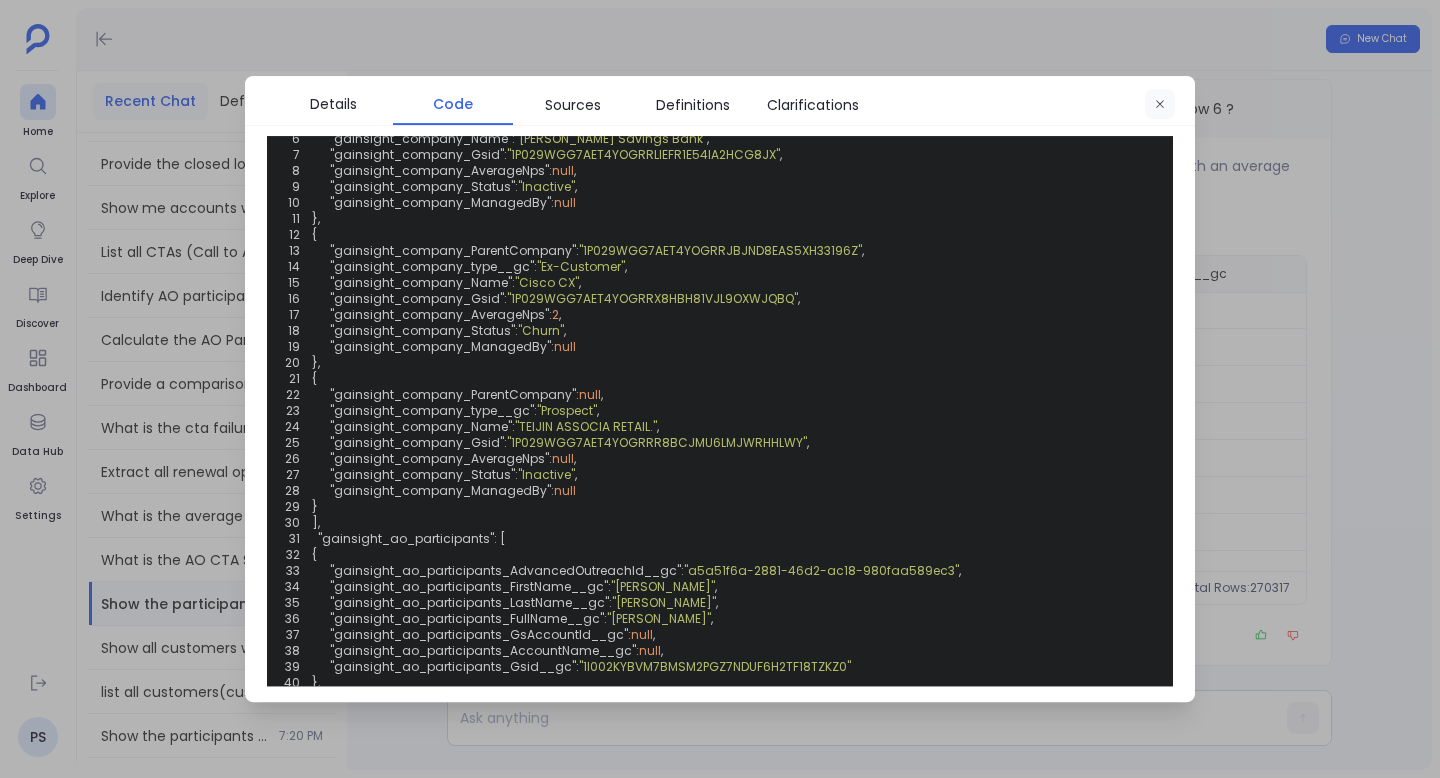 click 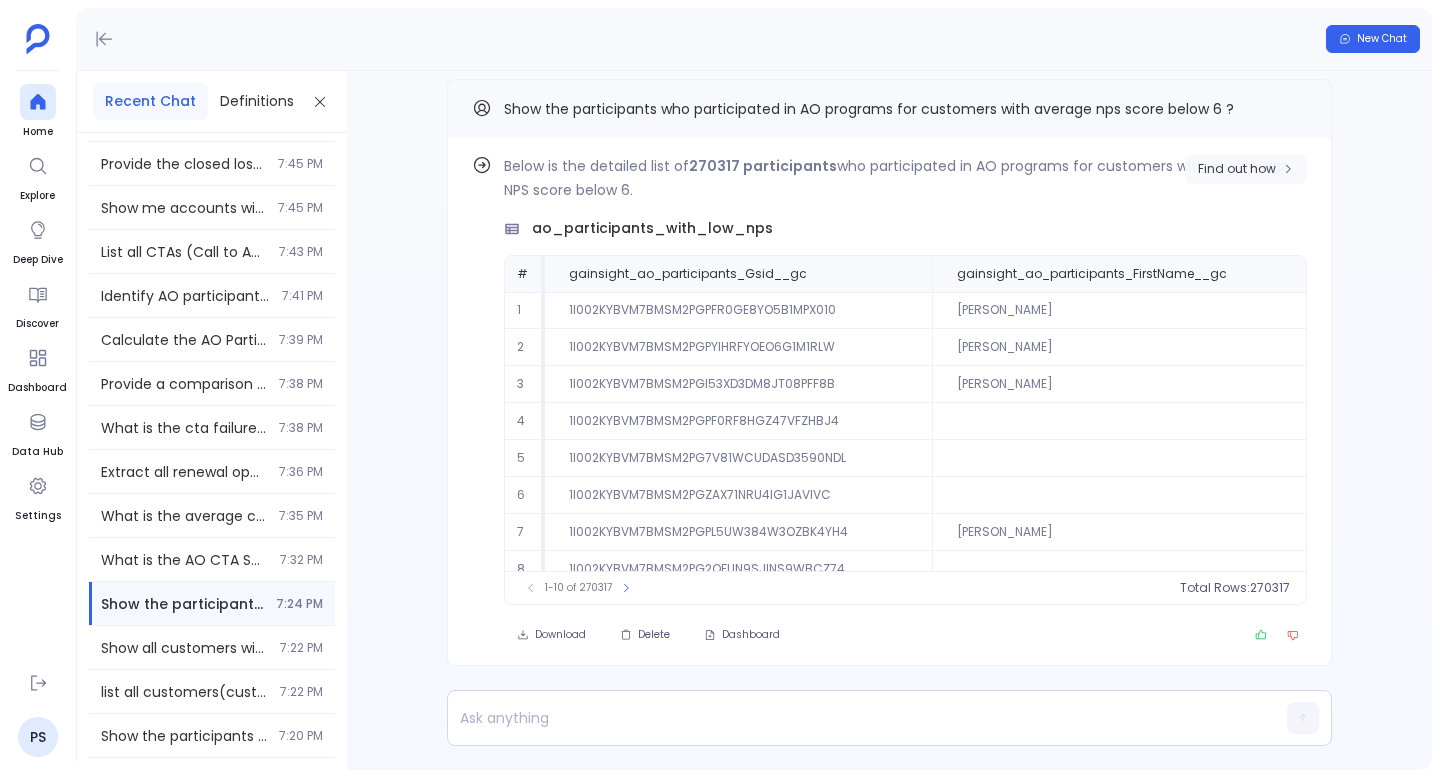 click on "Find out how" at bounding box center (1237, 169) 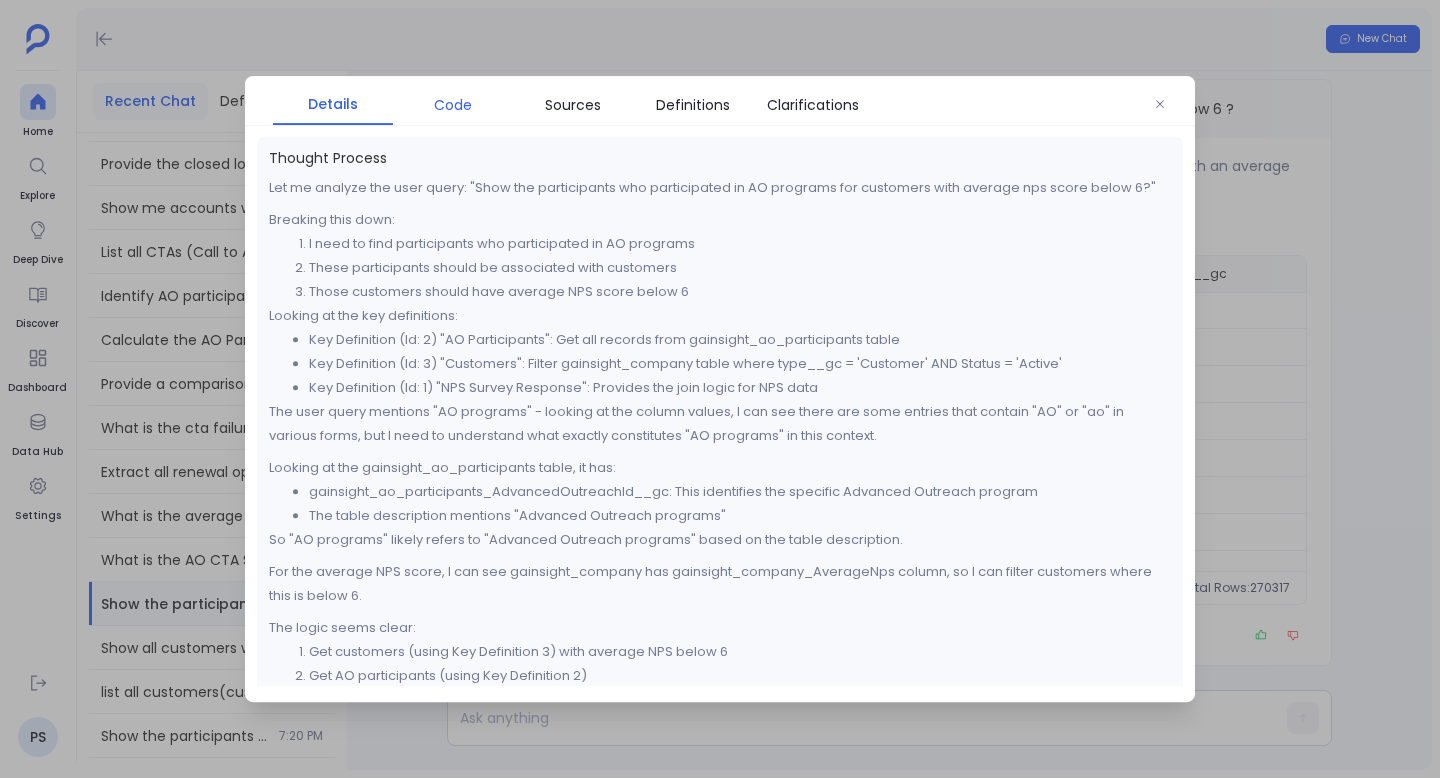 click on "Code" at bounding box center [453, 105] 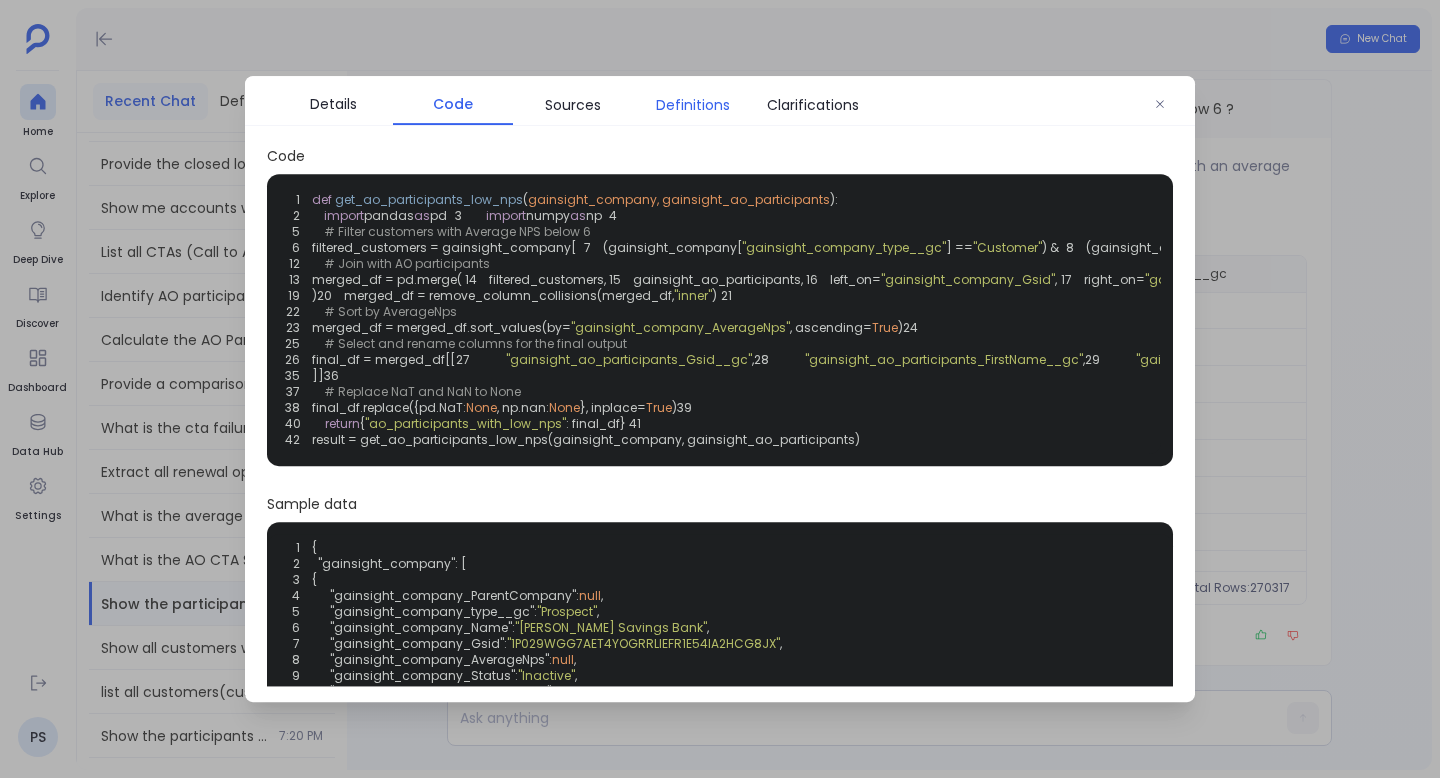 click on "Definitions" at bounding box center [693, 105] 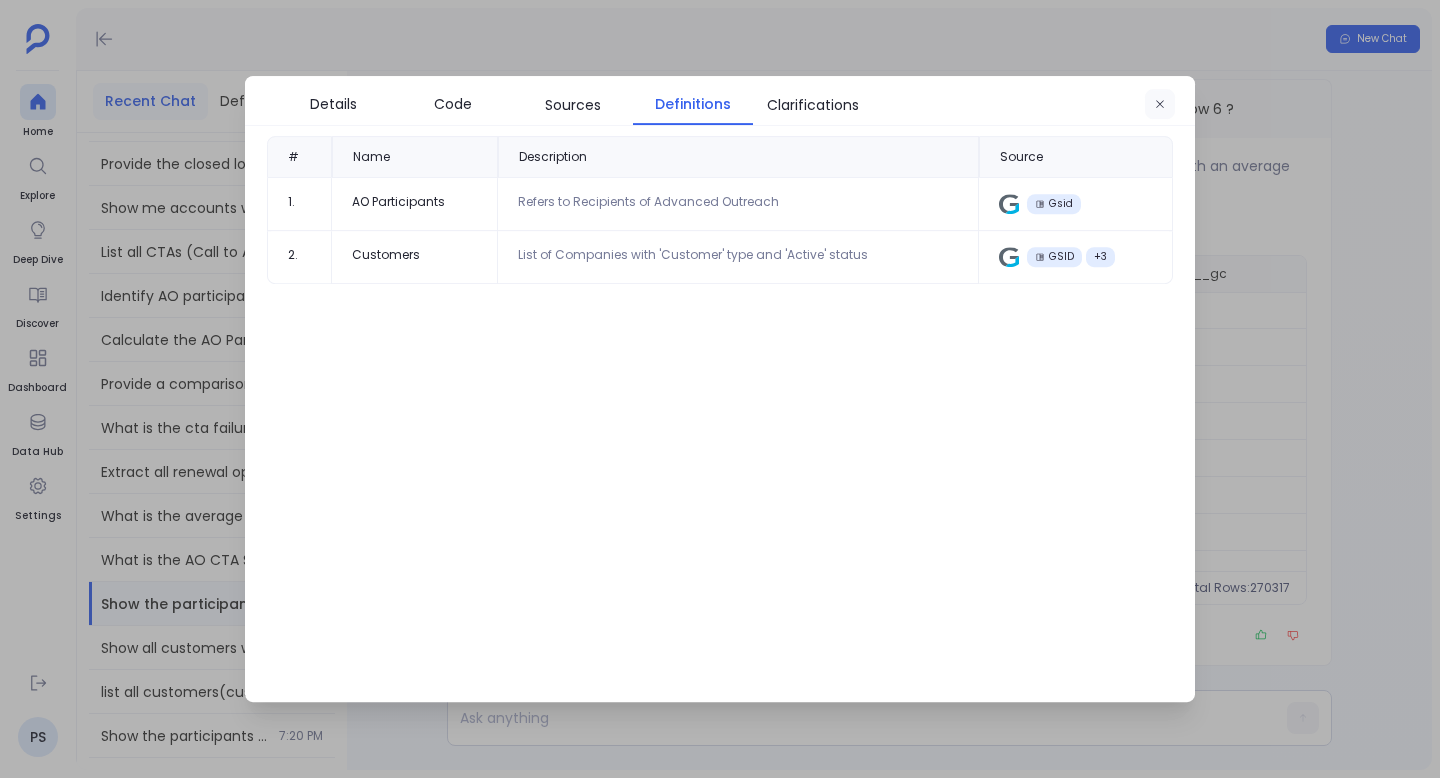 click 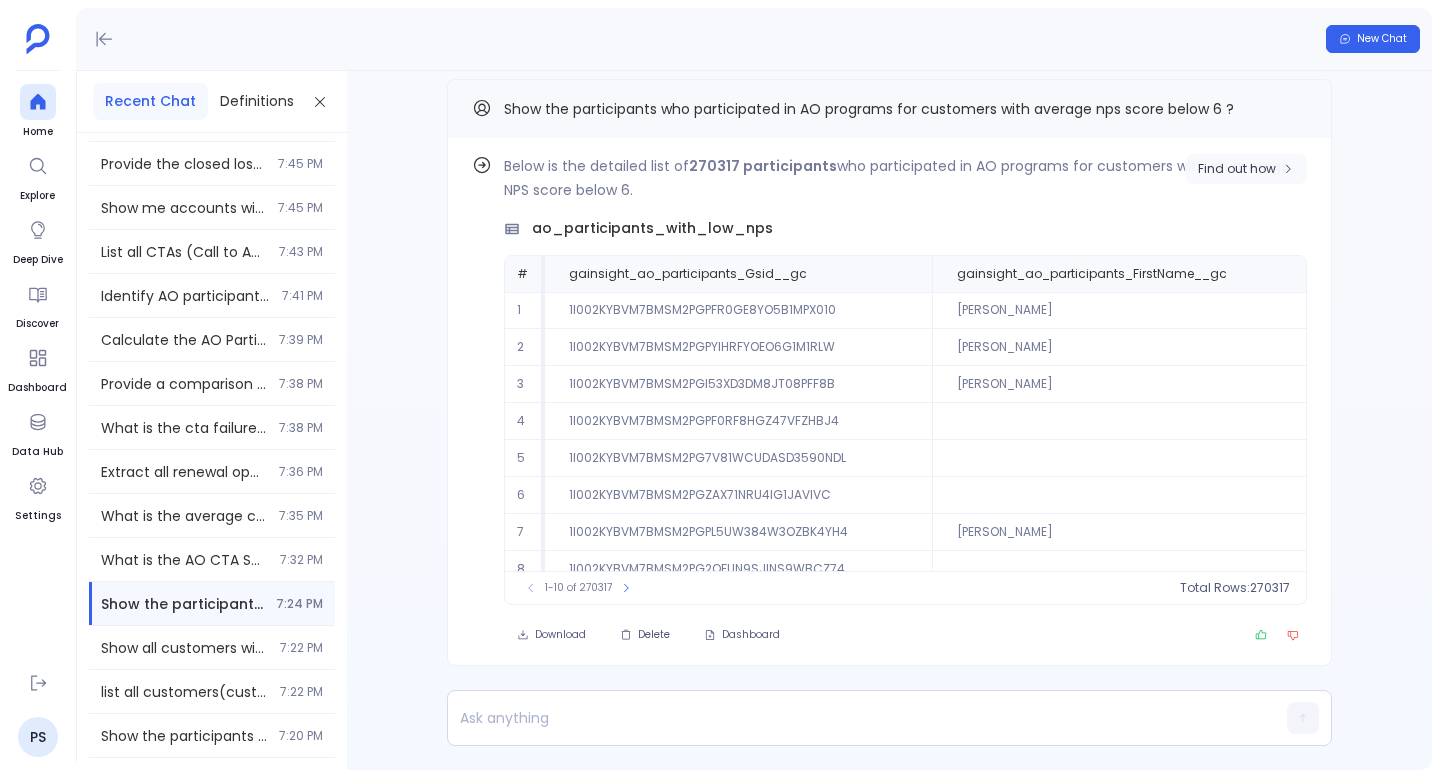 click on "Find out how" at bounding box center [1237, 169] 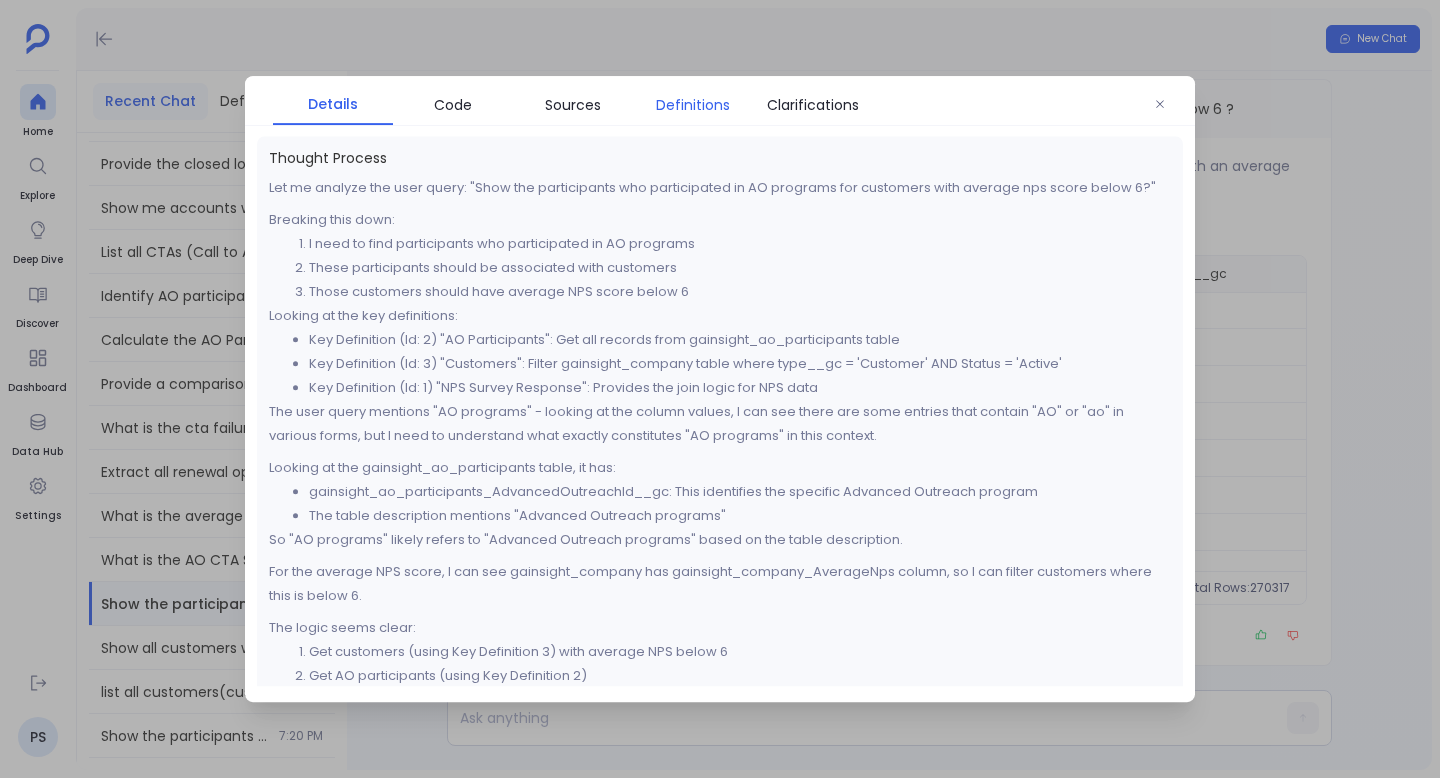 click on "Definitions" at bounding box center (693, 105) 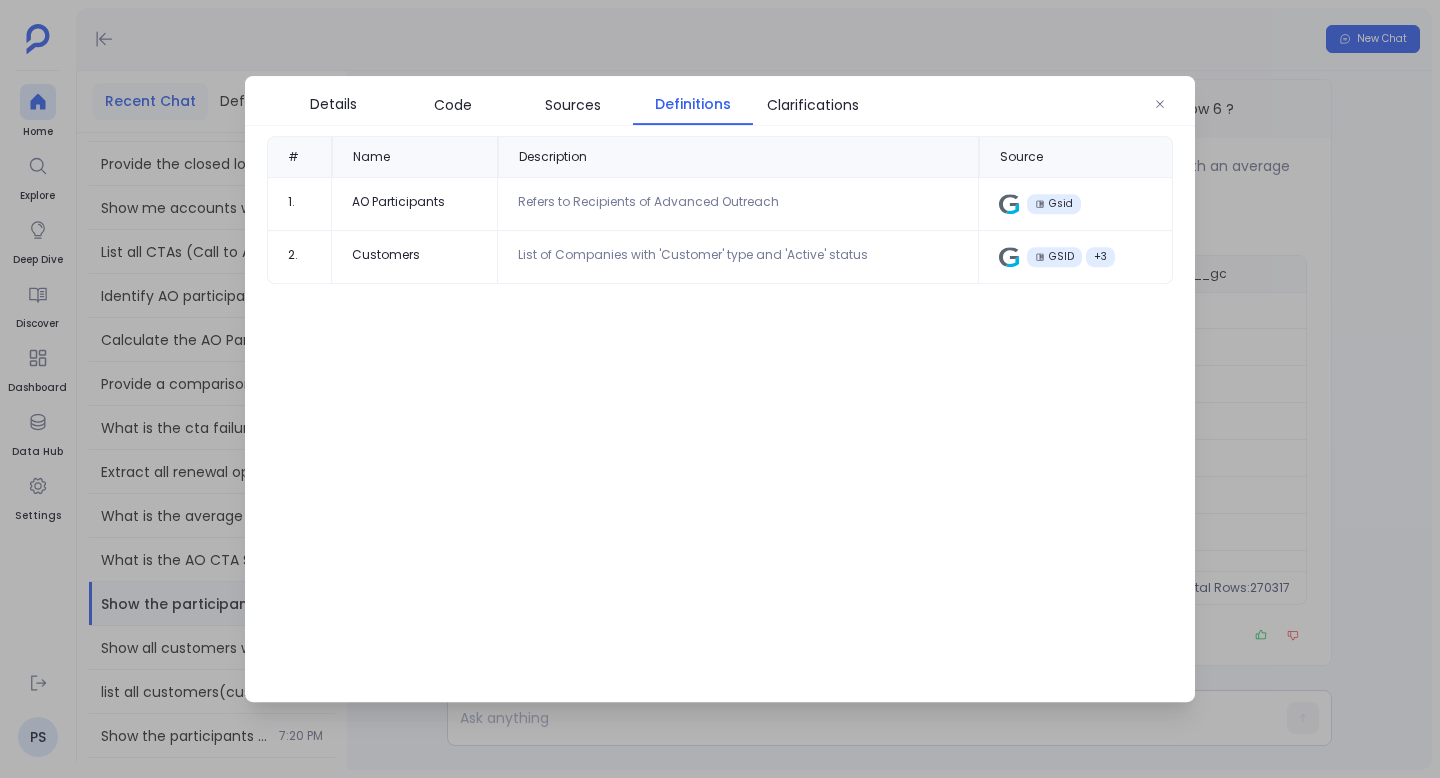 click on "Customers" at bounding box center (414, 255) 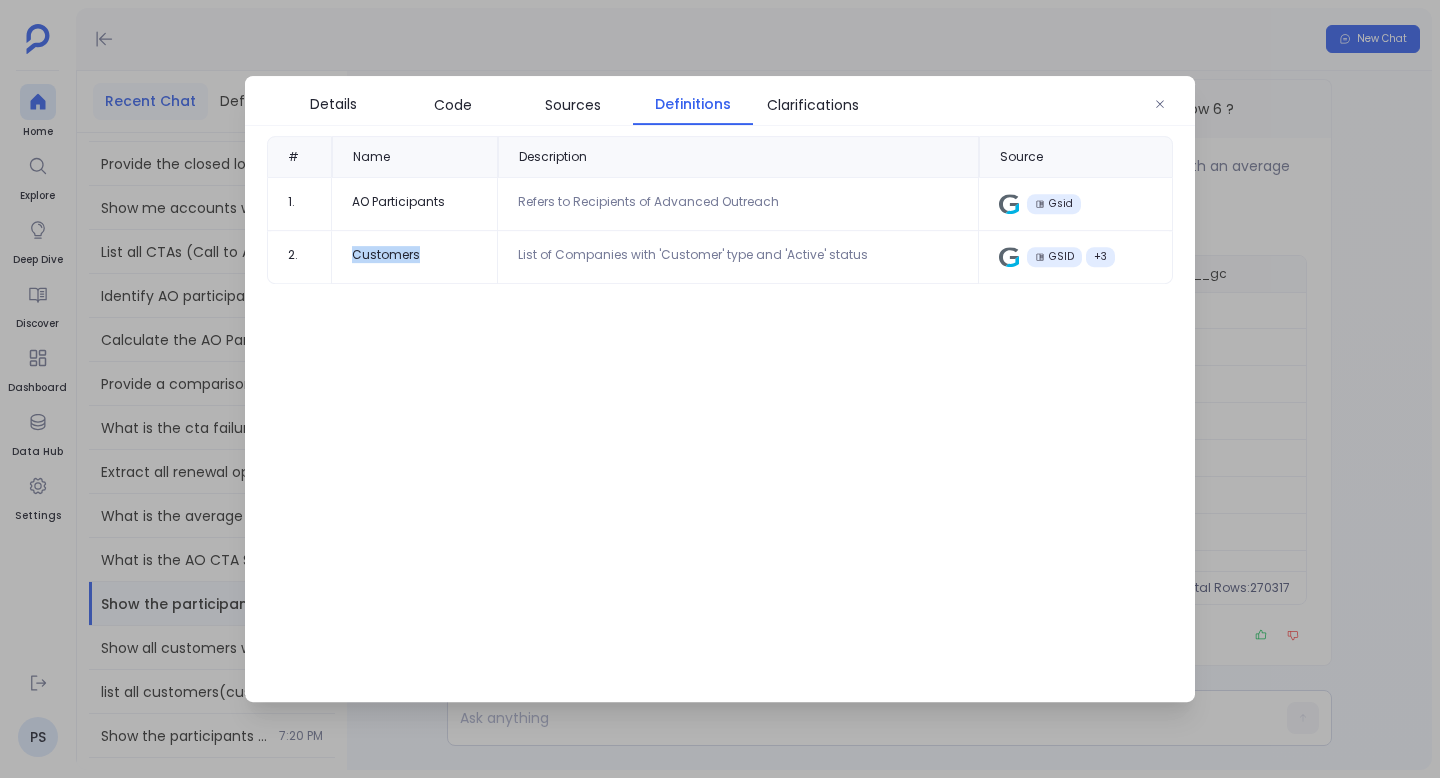 click on "Customers" at bounding box center [414, 255] 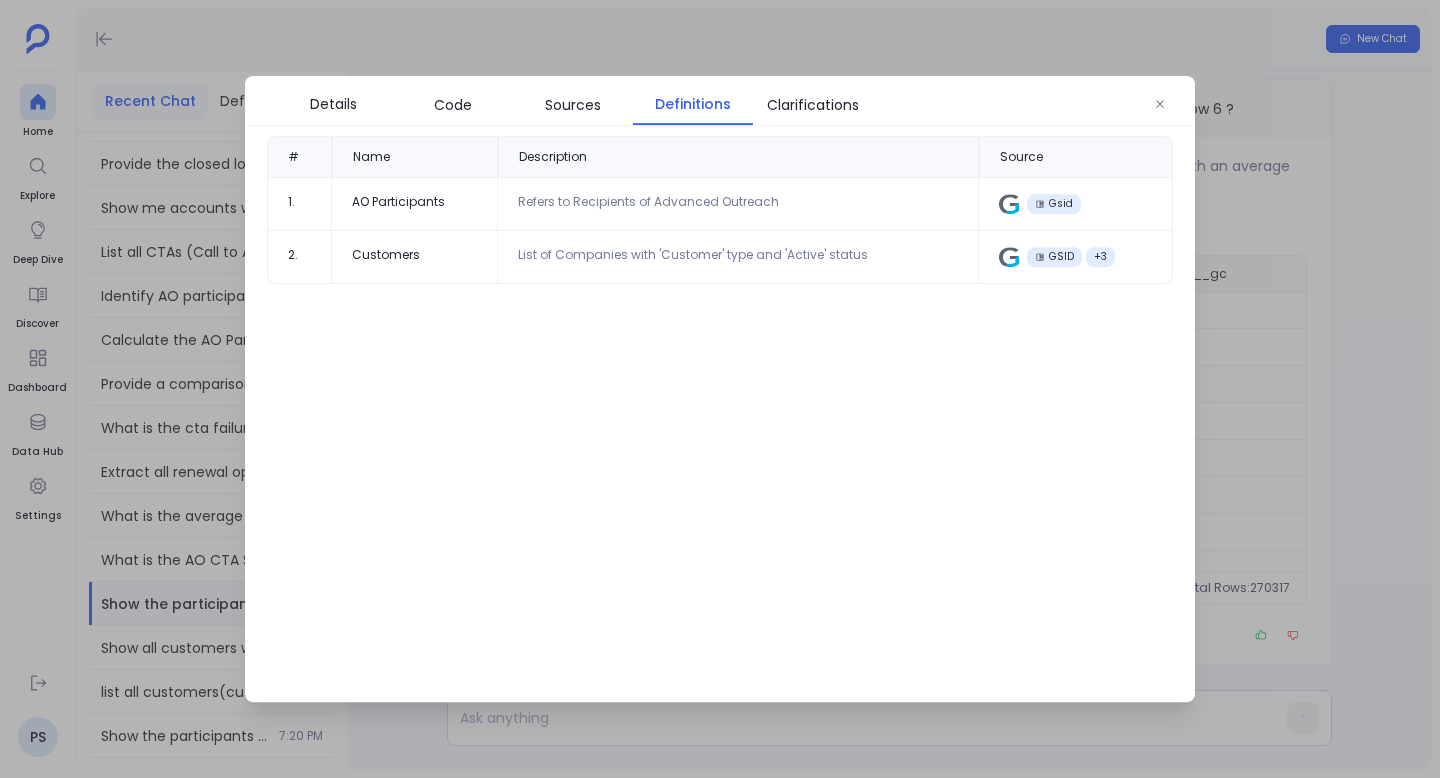 click on "Details Code Sources Definitions Clarifications" at bounding box center [720, 101] 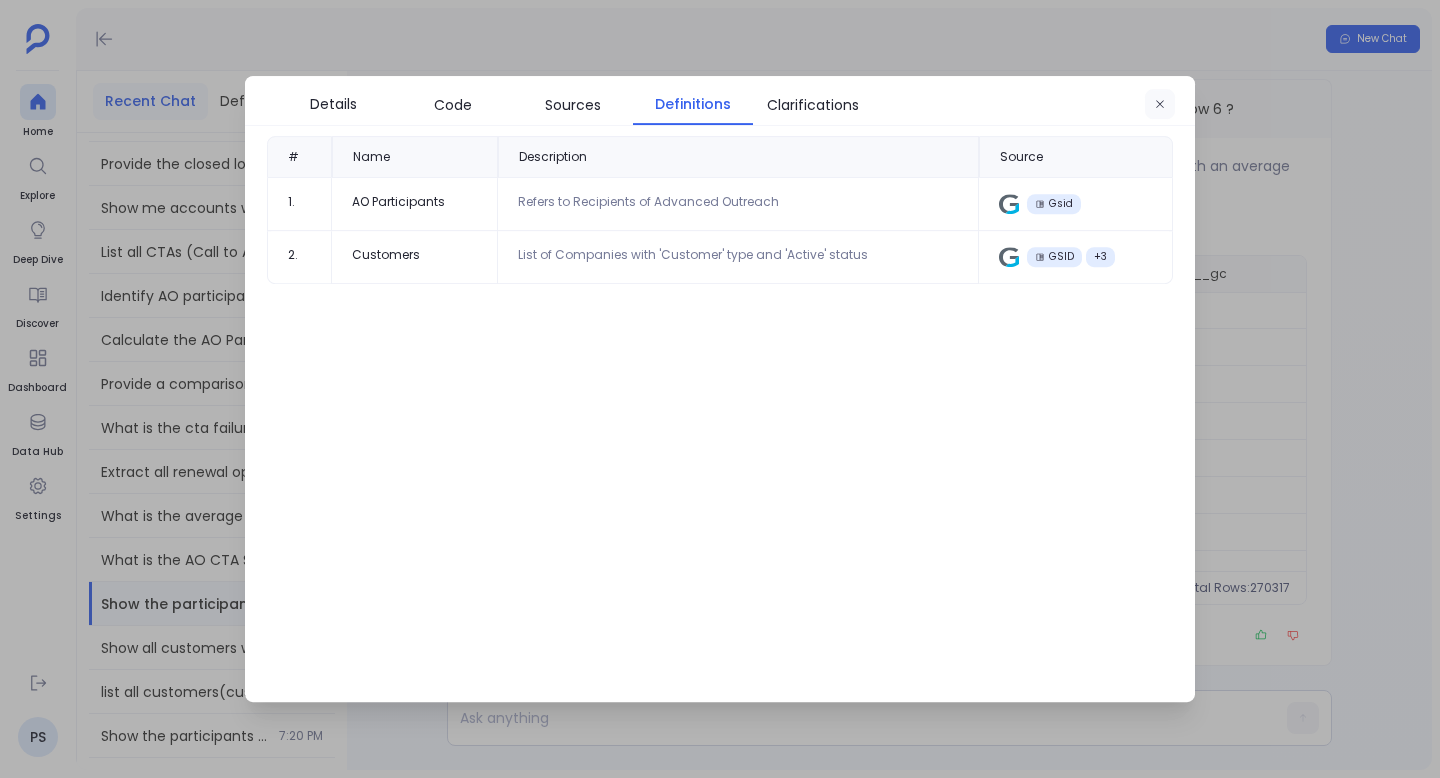 click 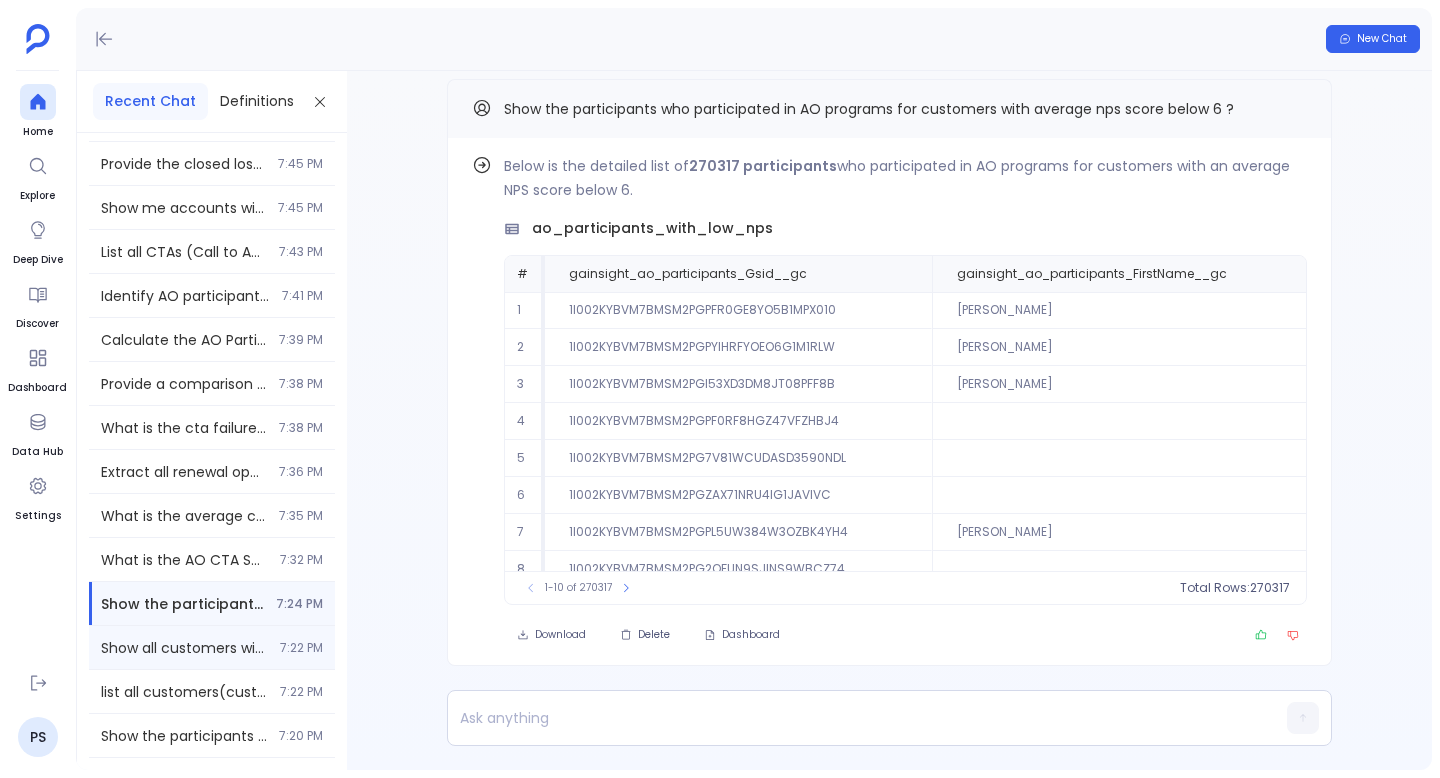 click on "Show all customers with renewal dates in Q2 2025 ([DATE] through [DATE]) including customer name, renewal date, renewal amount, and current renewal status 7:22 PM" at bounding box center [212, 647] 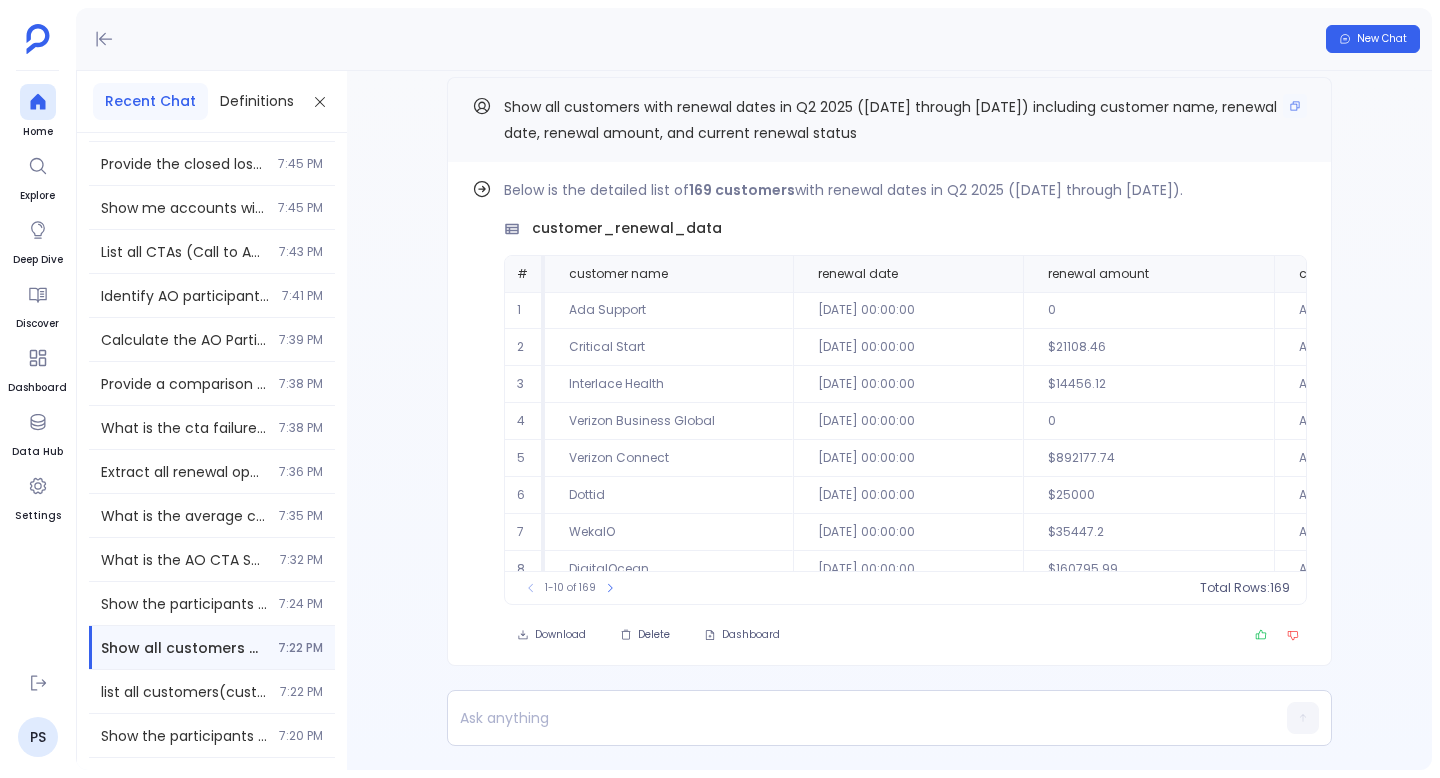 click on "Show all customers with renewal dates in Q2 2025 ([DATE] through [DATE]) including customer name, renewal date, renewal amount, and current renewal status" at bounding box center (889, 119) 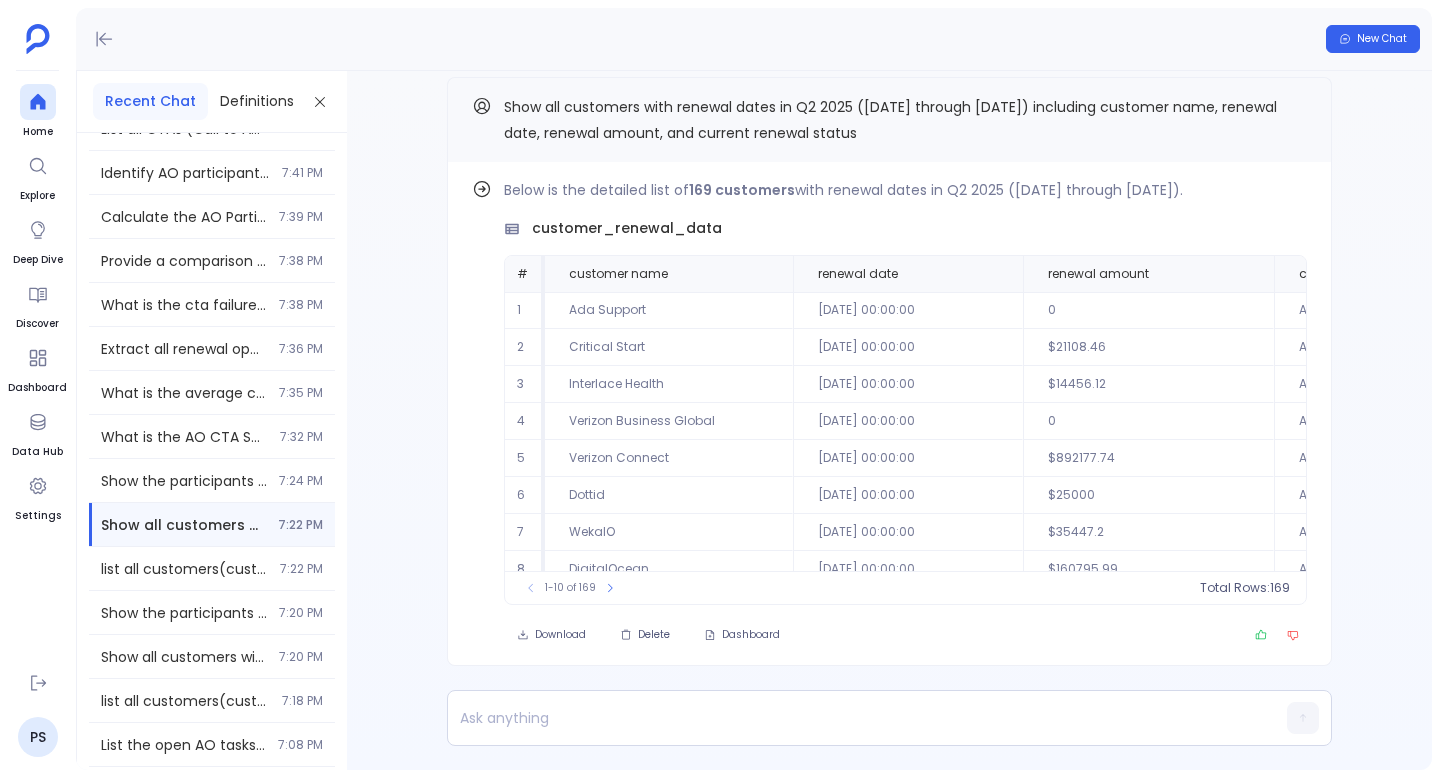 scroll, scrollTop: 1292, scrollLeft: 0, axis: vertical 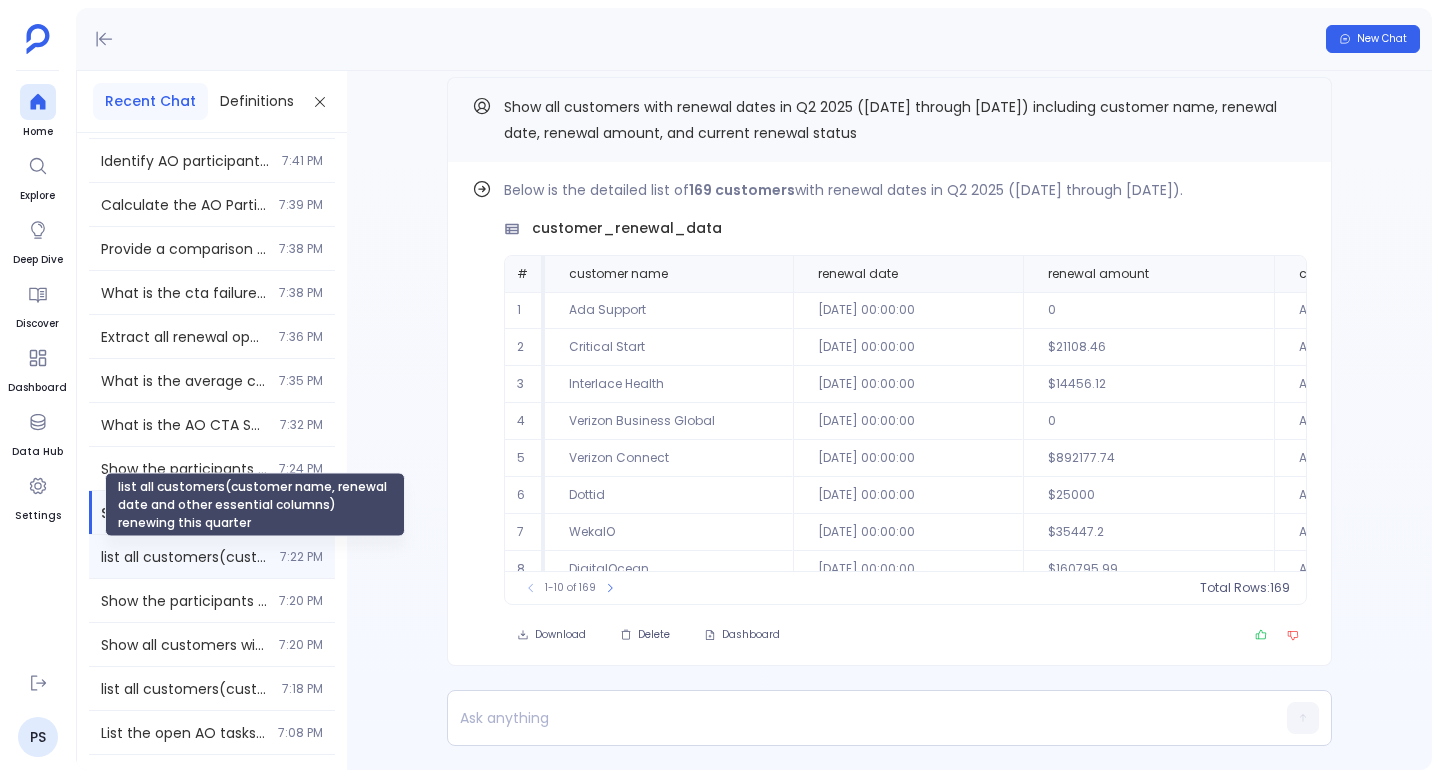 click on "list all customers(customer name, renewal date and other essential columns) renewing this quarter" at bounding box center (184, 557) 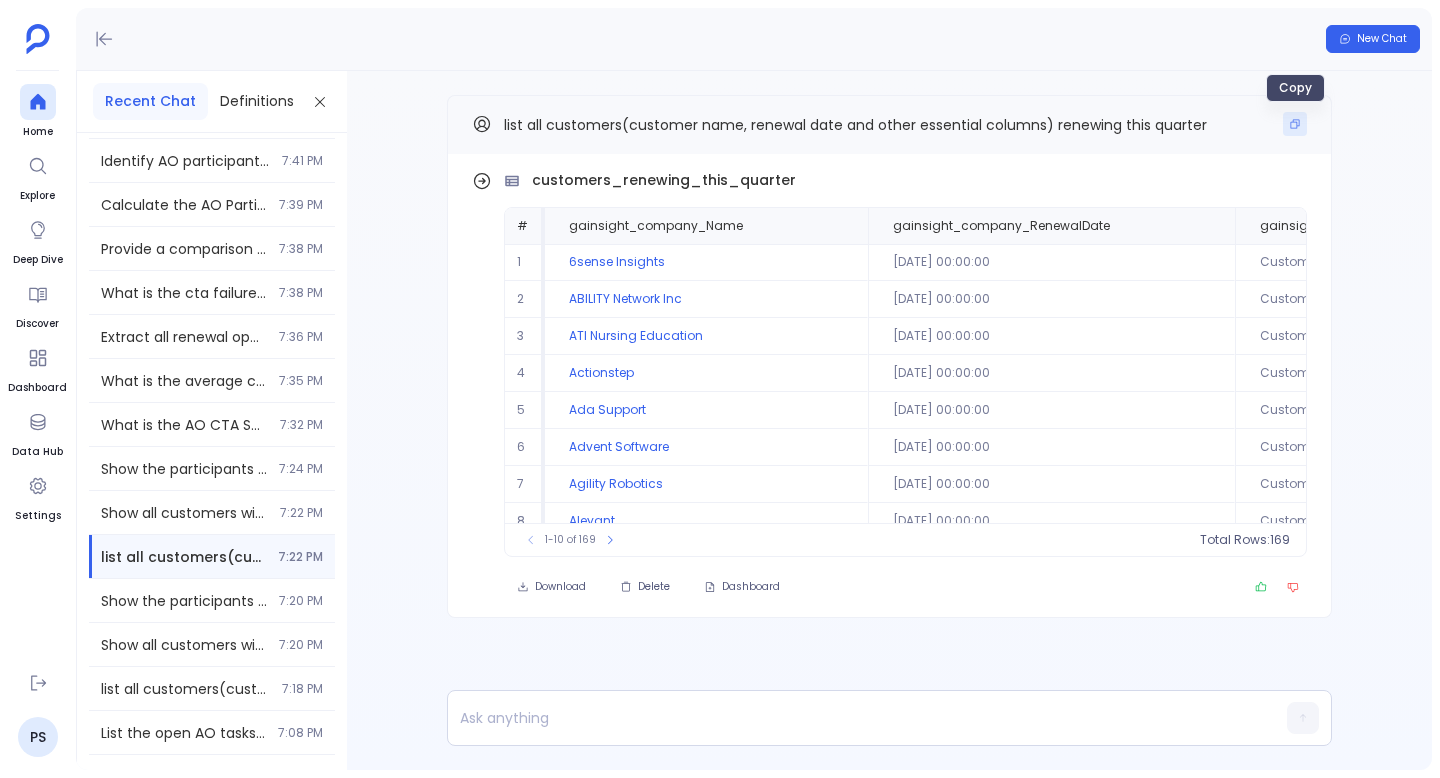 click 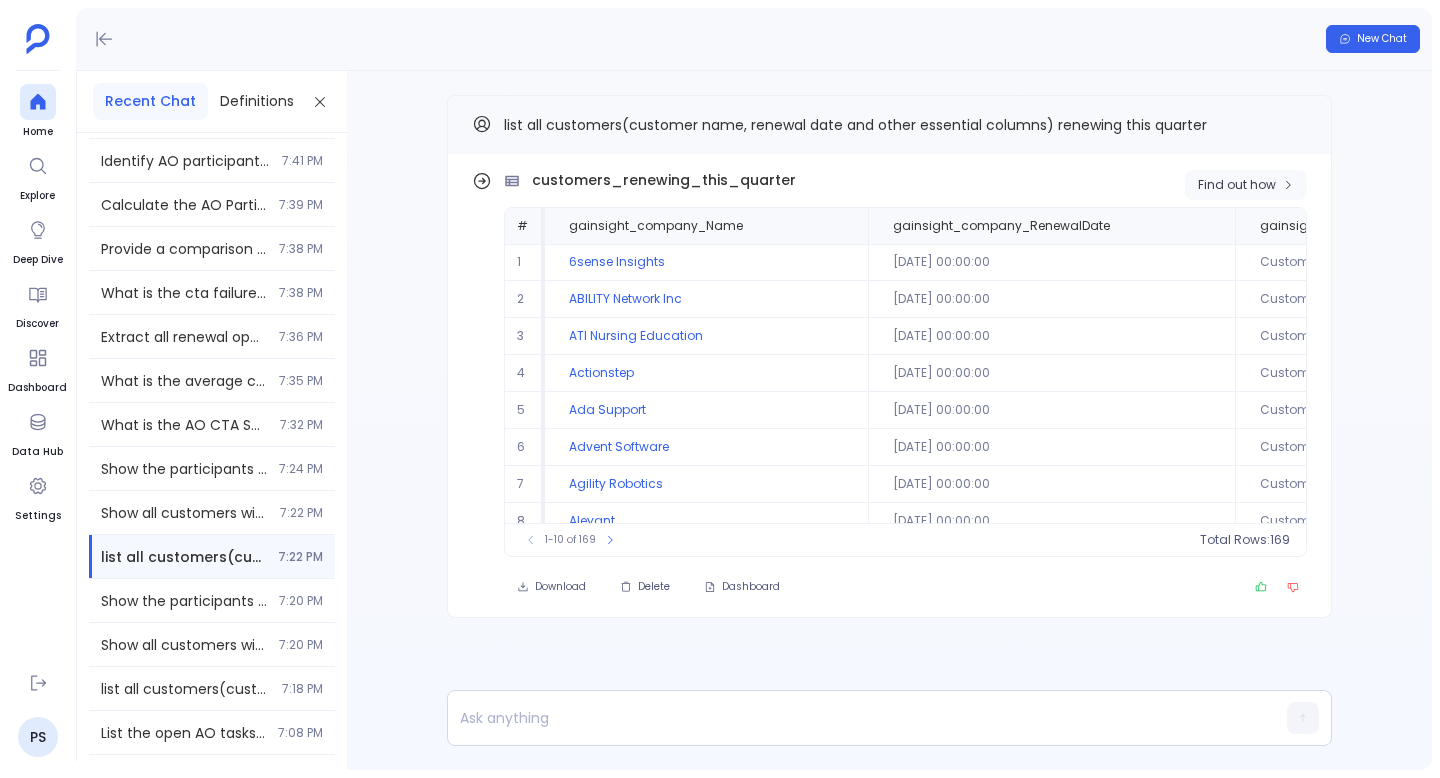 click on "Find out how" at bounding box center (1237, 185) 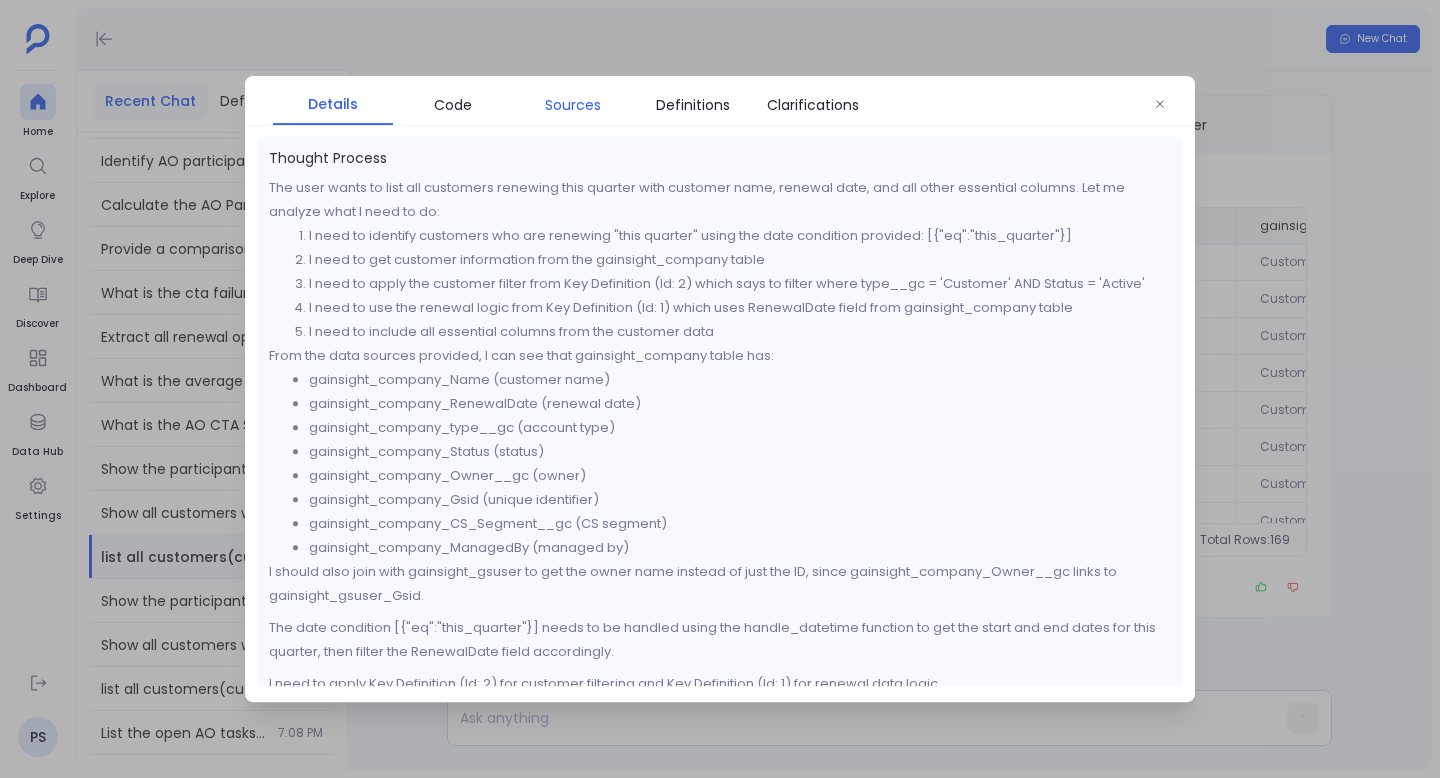 click on "Sources" at bounding box center (573, 105) 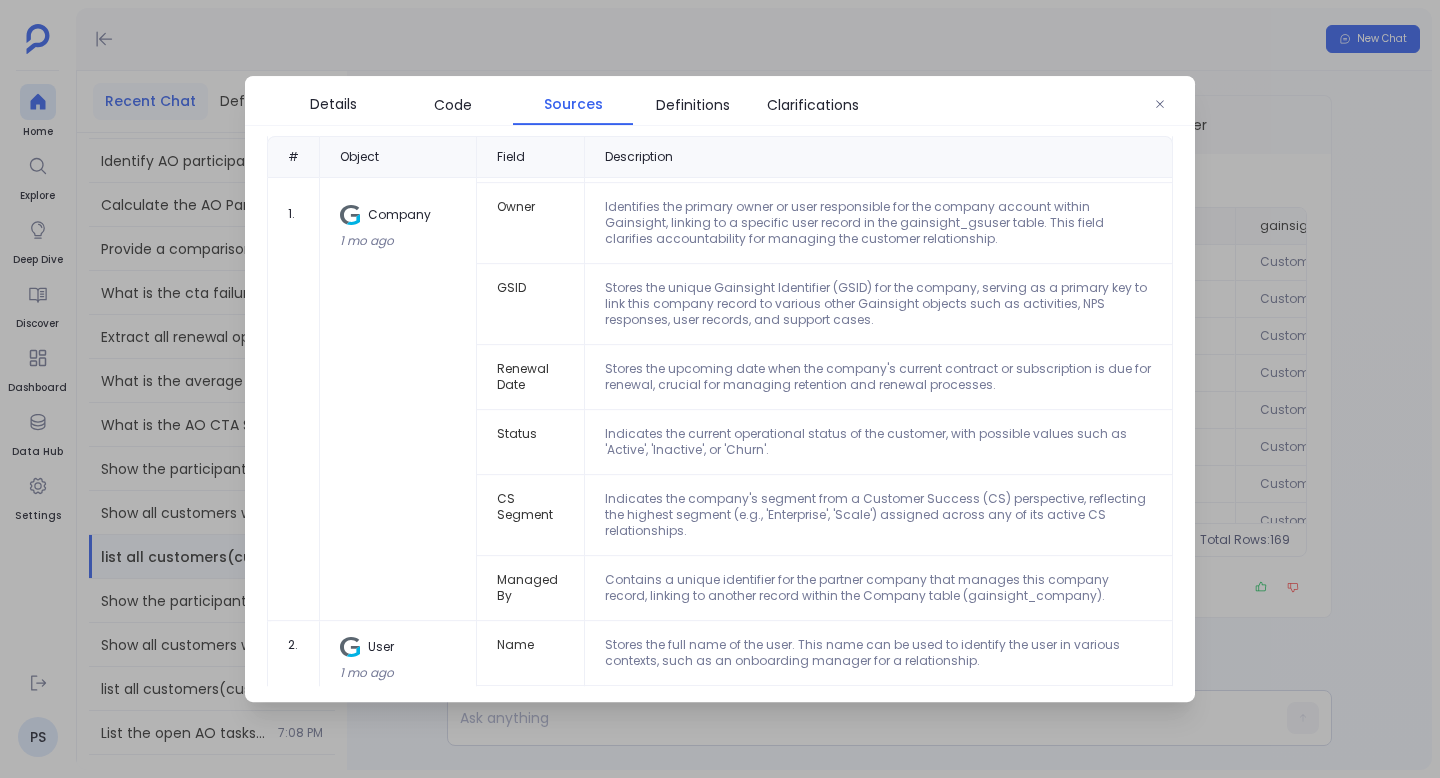 scroll, scrollTop: 234, scrollLeft: 0, axis: vertical 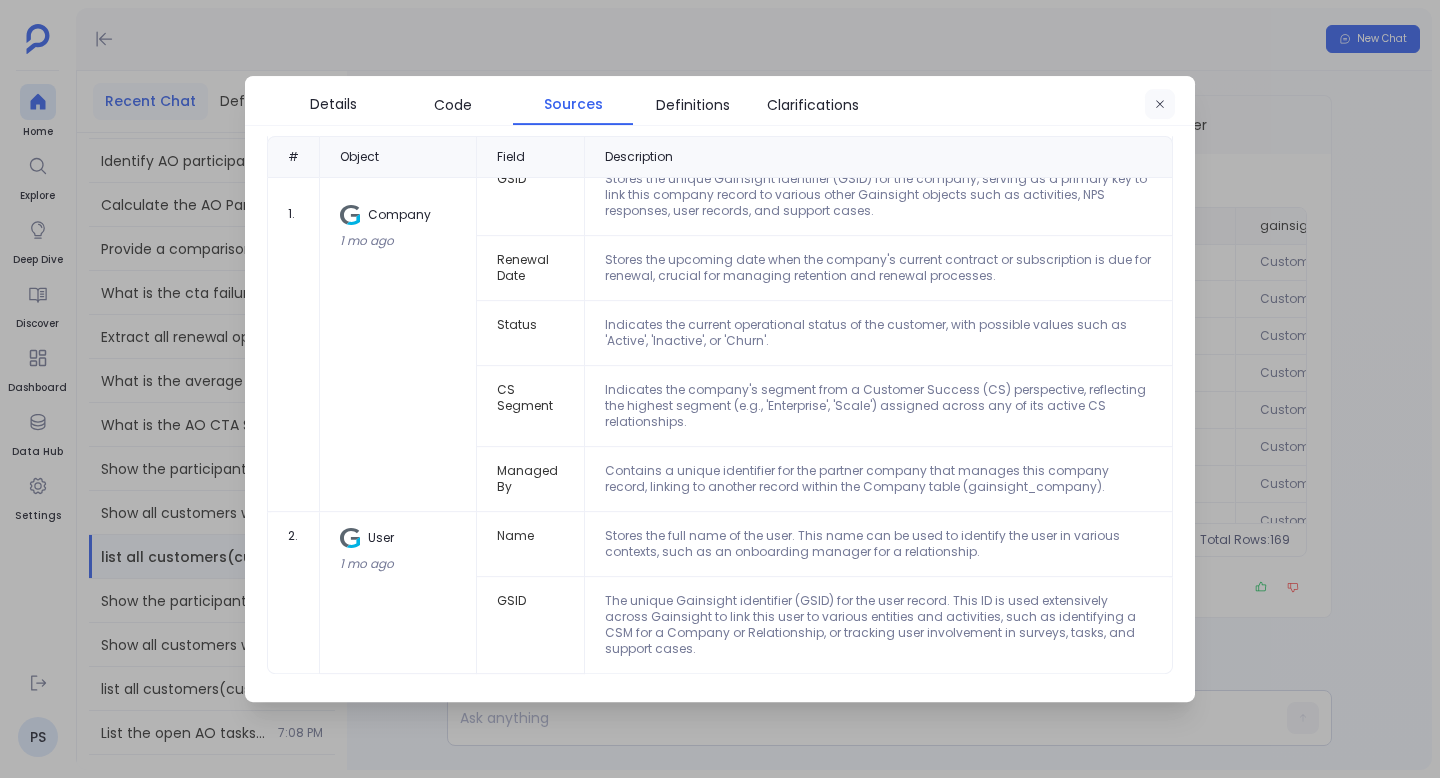 click 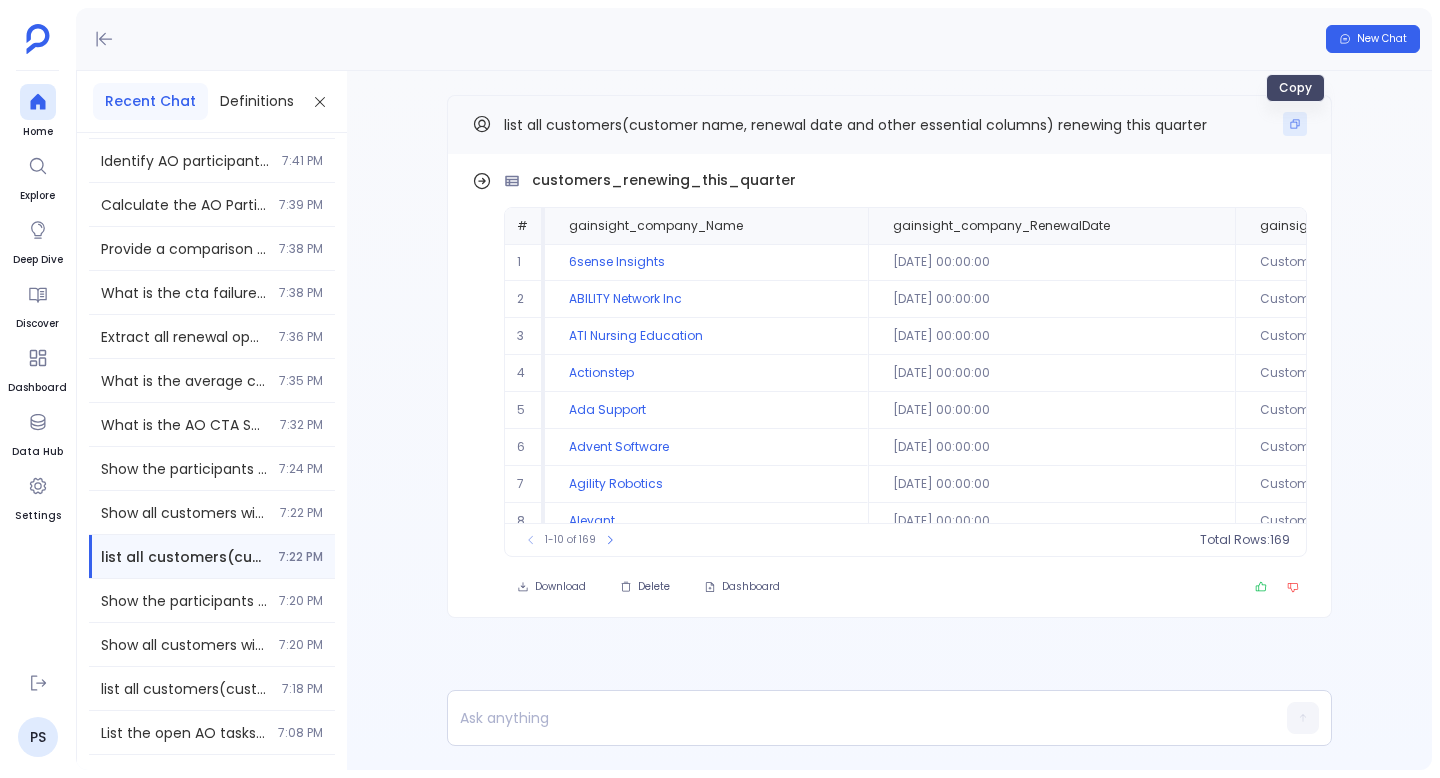 click 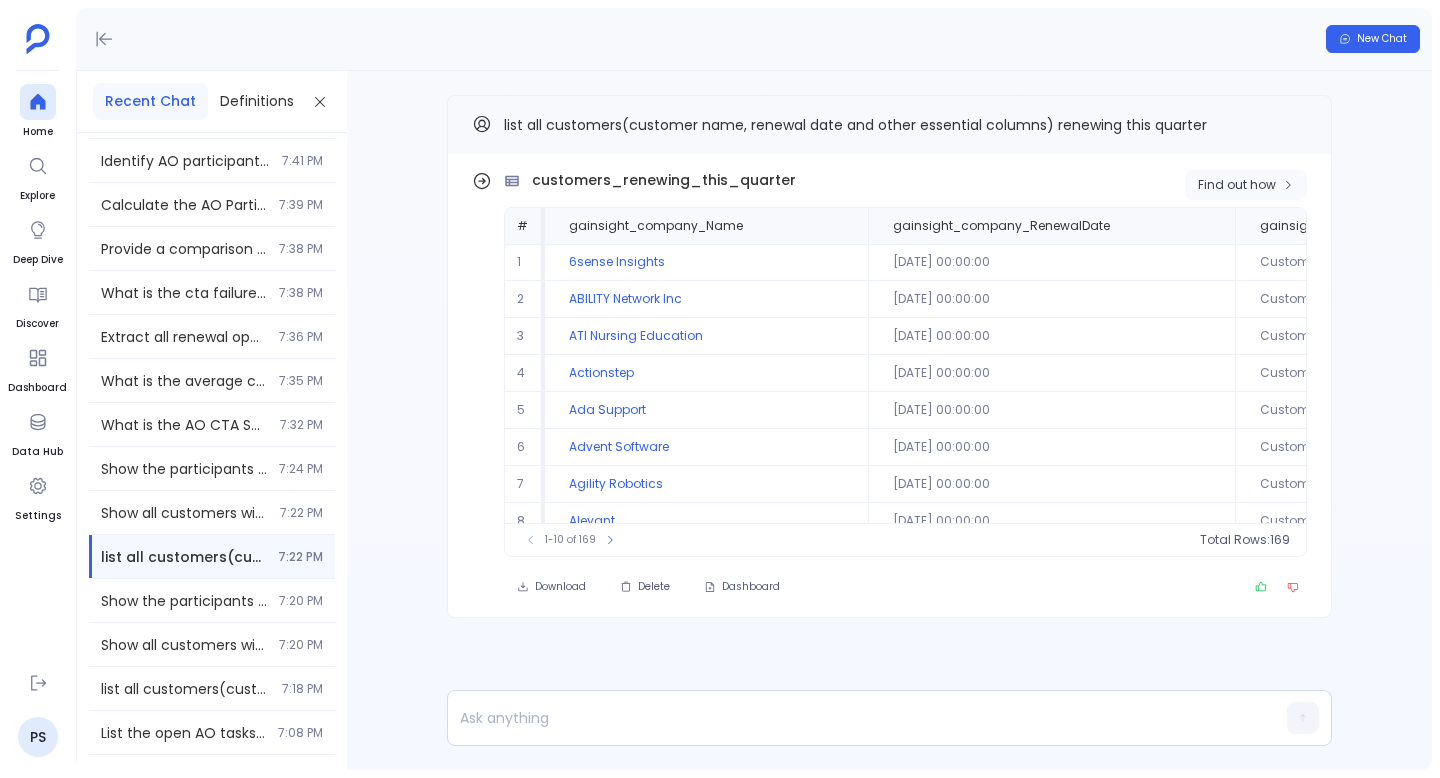 click on "Find out how" at bounding box center [1237, 185] 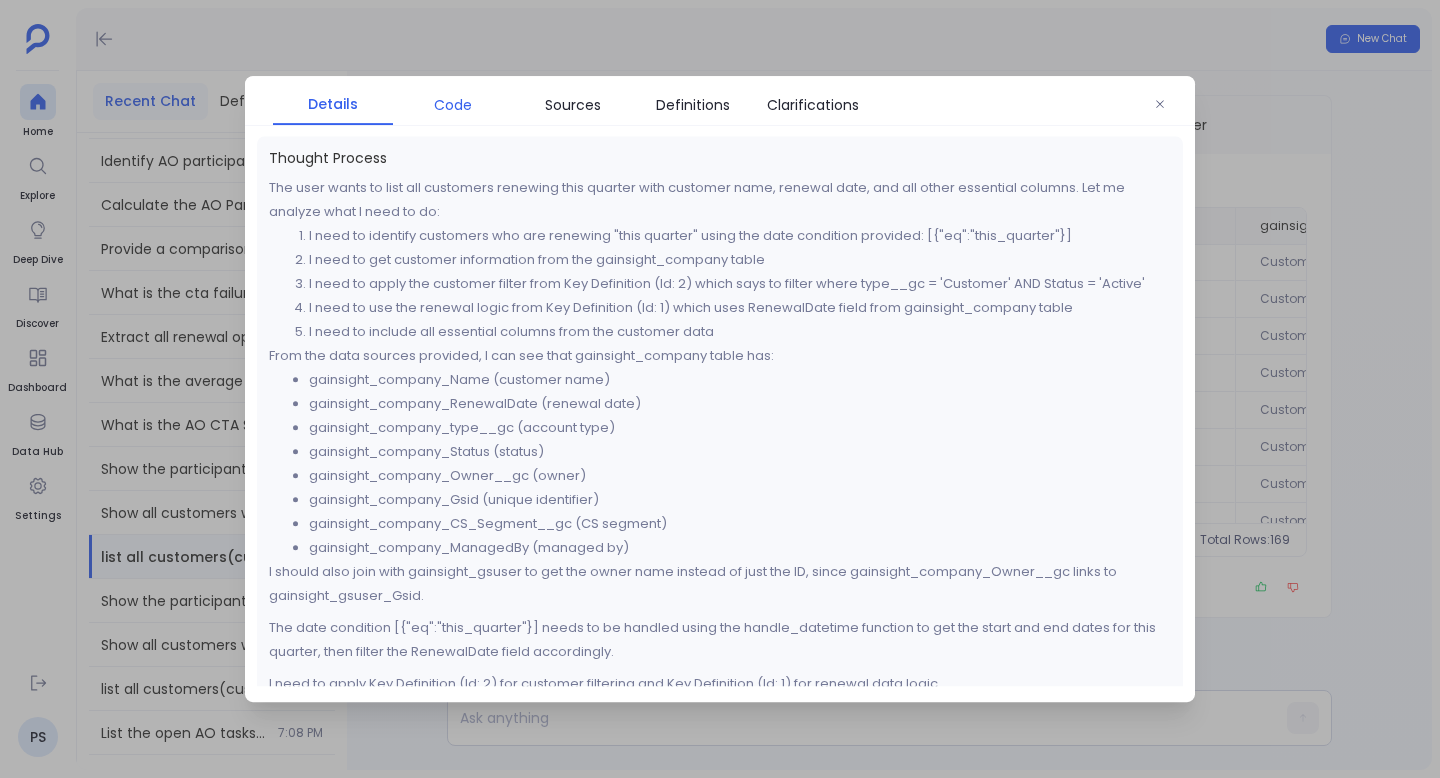 click on "Code" at bounding box center [453, 105] 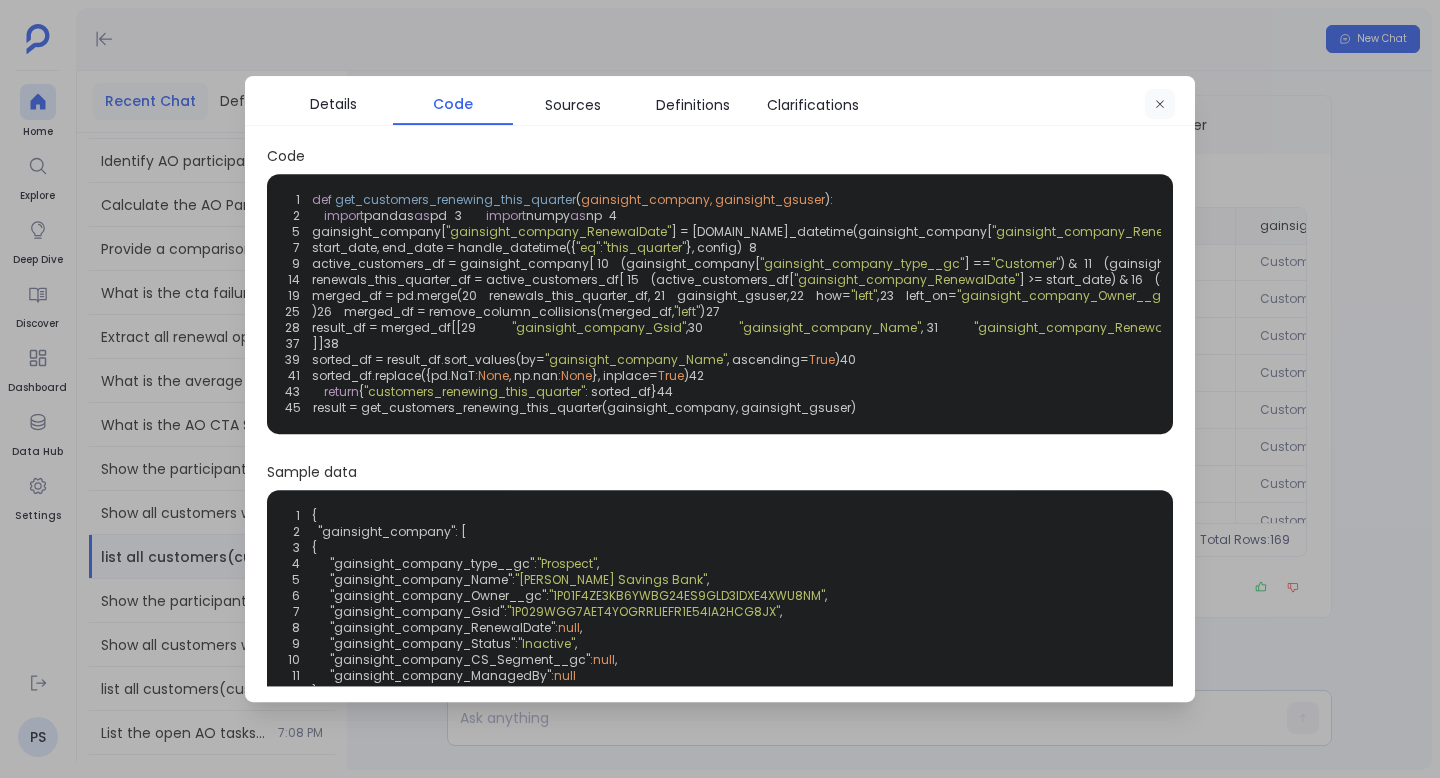 click 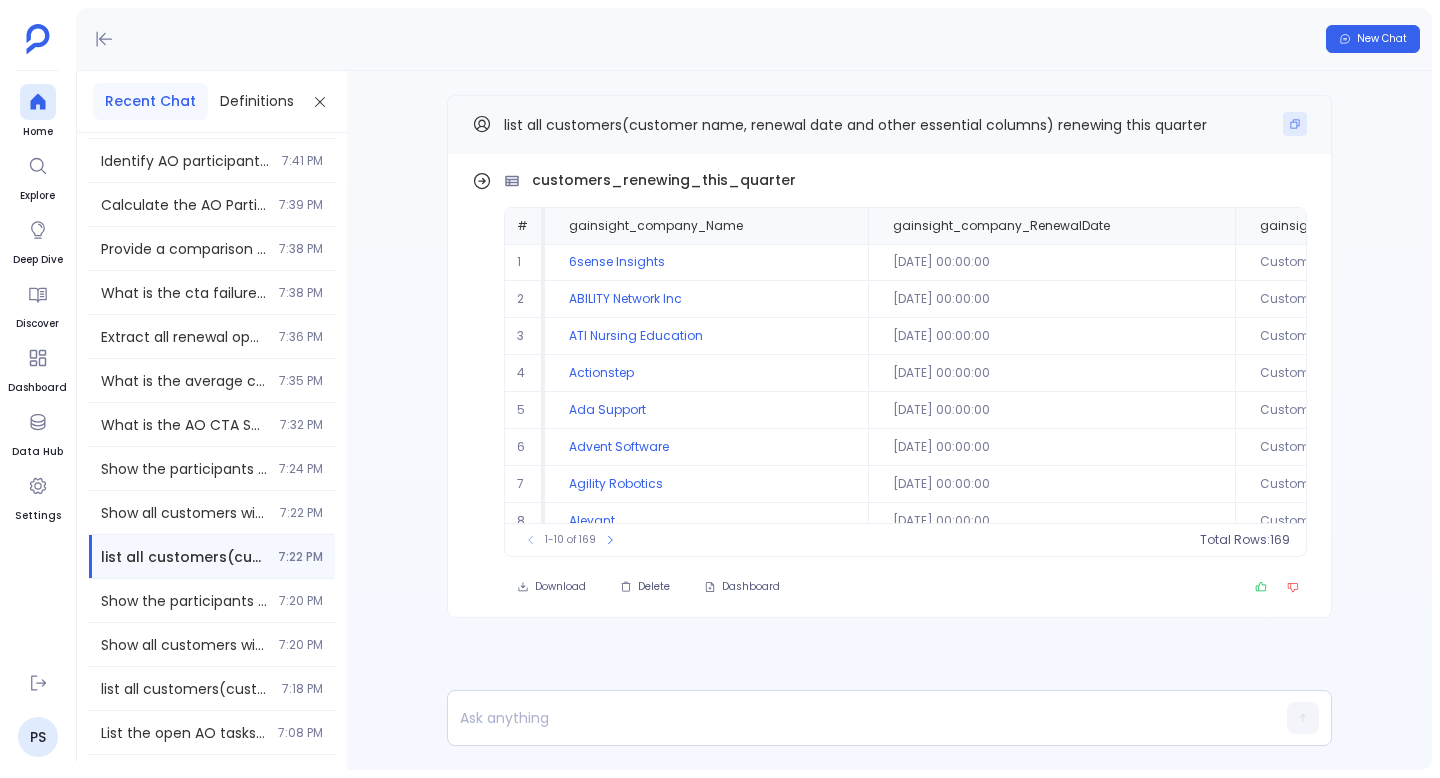 click 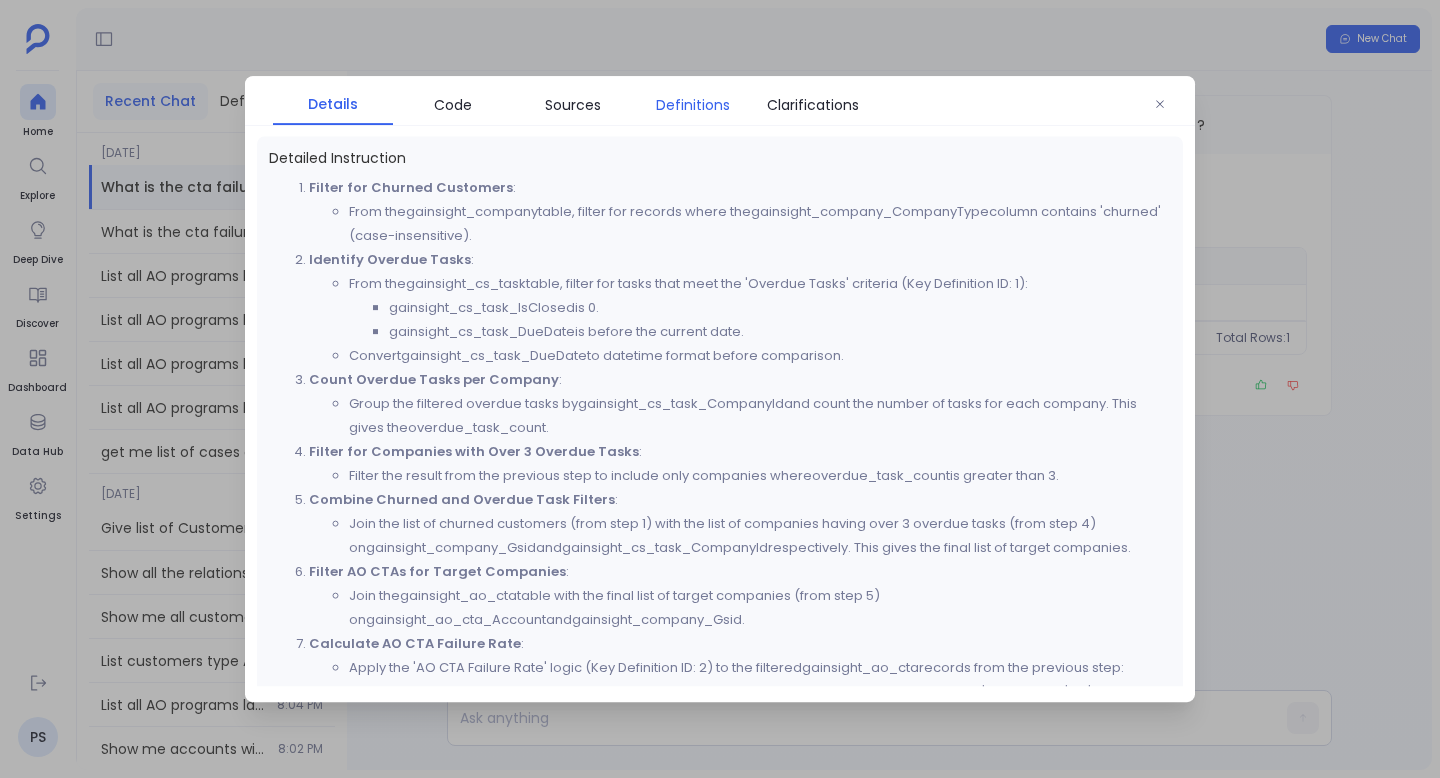 scroll, scrollTop: 0, scrollLeft: 0, axis: both 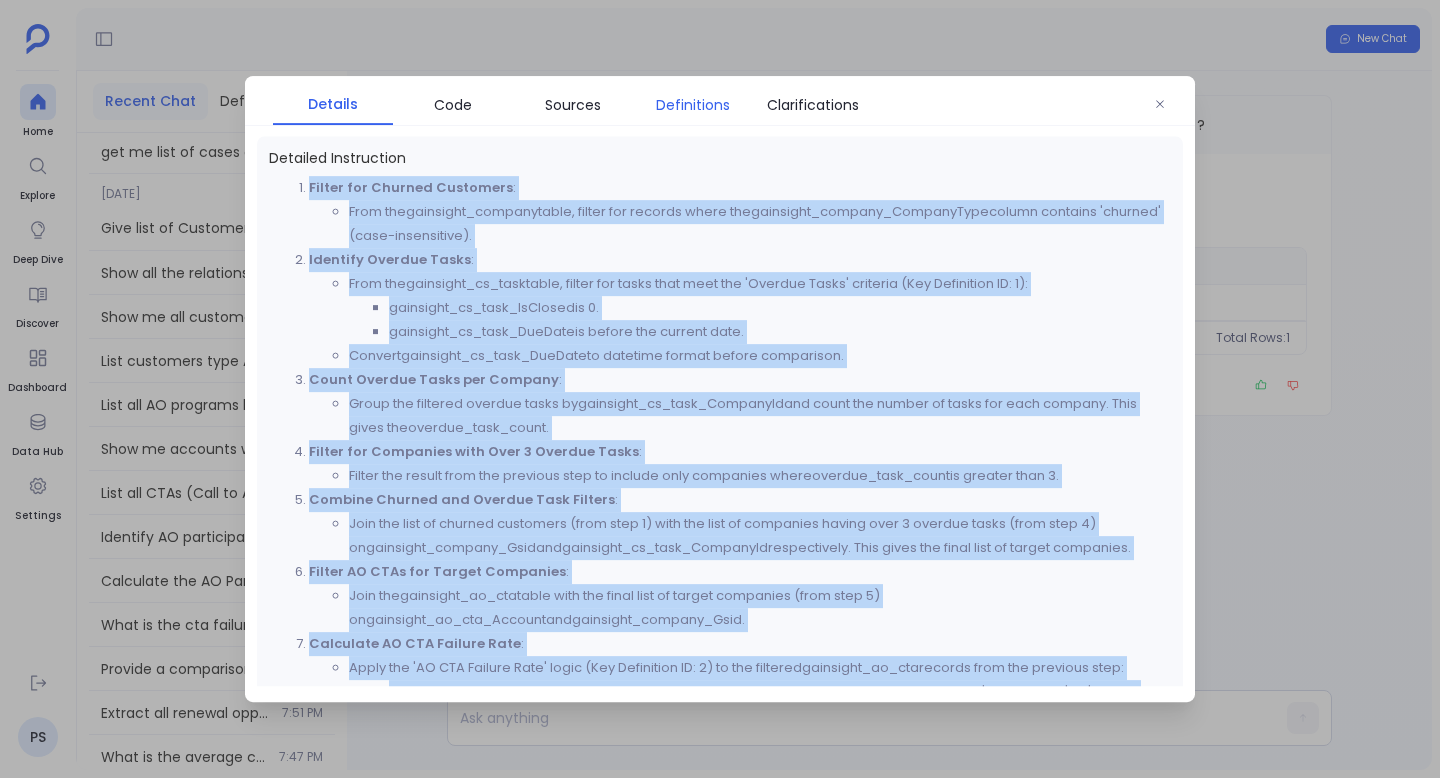 click on "Definitions" at bounding box center (693, 105) 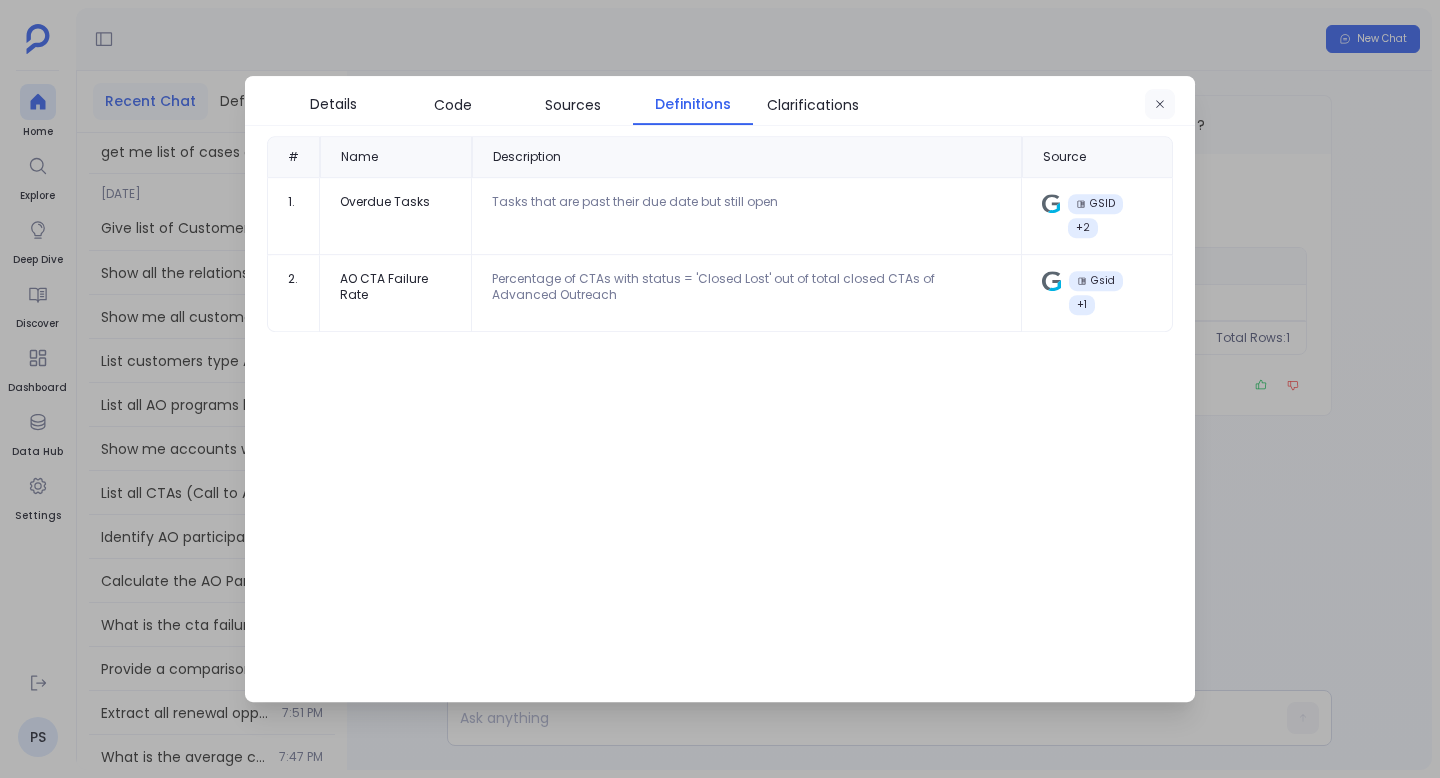 click at bounding box center (1160, 105) 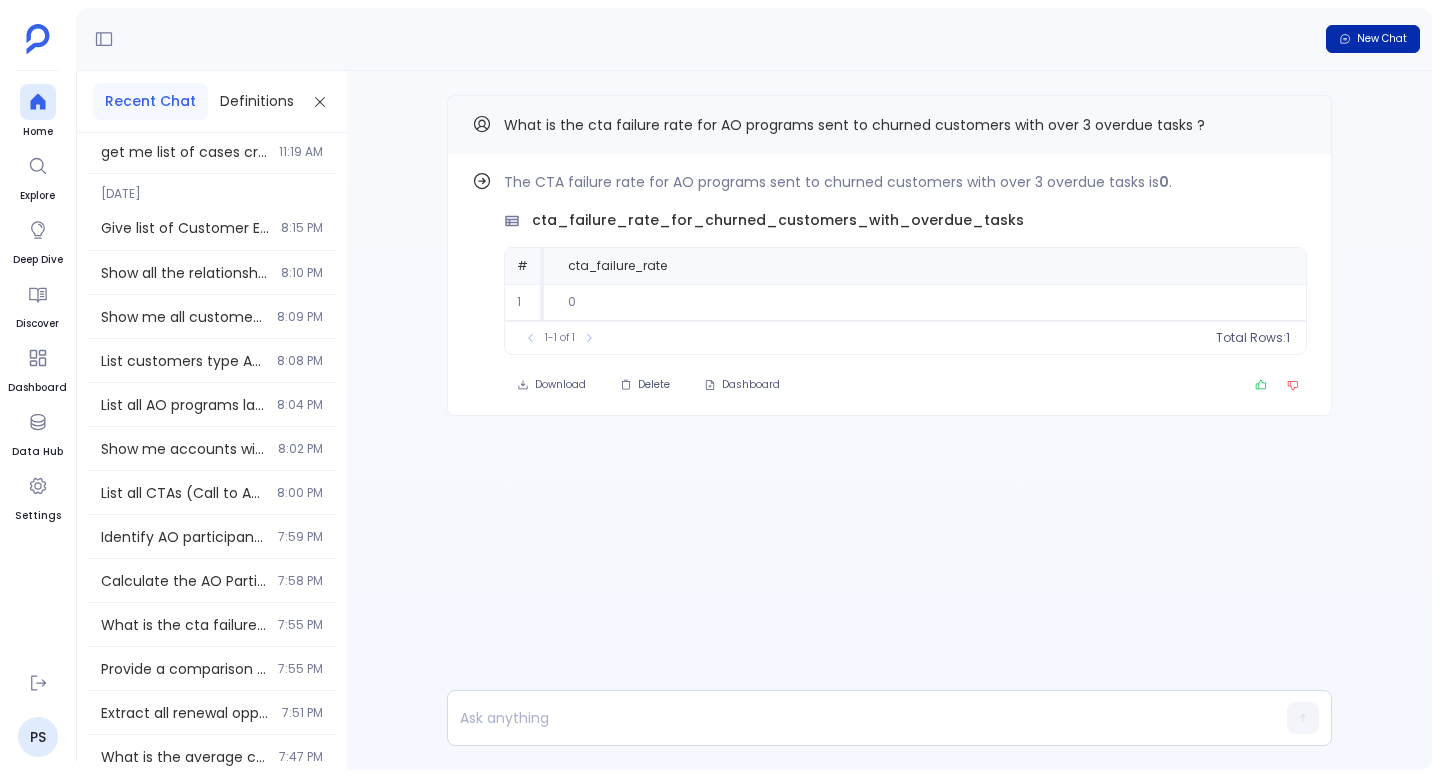 click on "New Chat" at bounding box center [1382, 39] 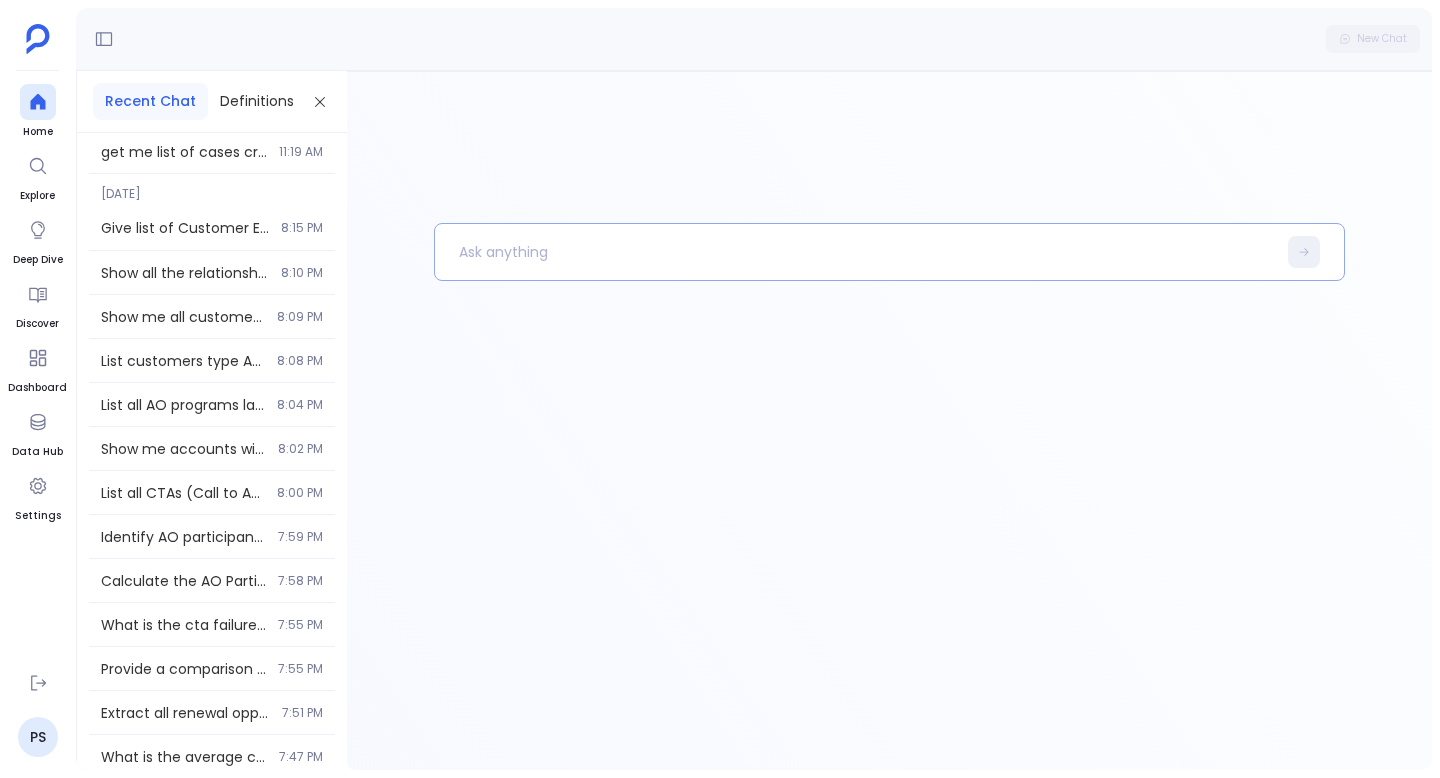 click at bounding box center [855, 252] 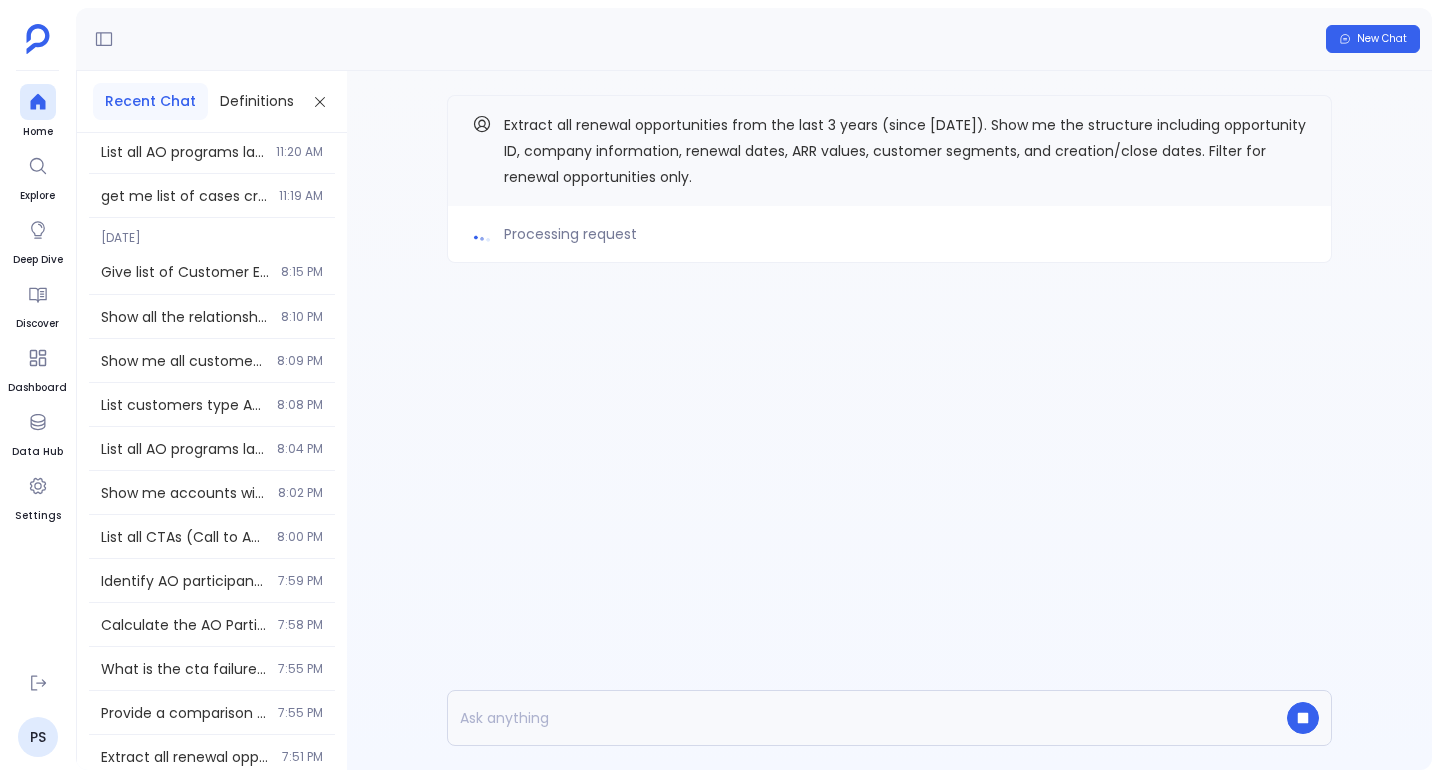 click on "Processing request Extract all renewal opportunities from the last 3 years (since July 2022). Show me the structure including opportunity ID, company information, renewal dates, ARR values, customer segments, and creation/close dates. Filter for renewal opportunities only." at bounding box center (889, 420) 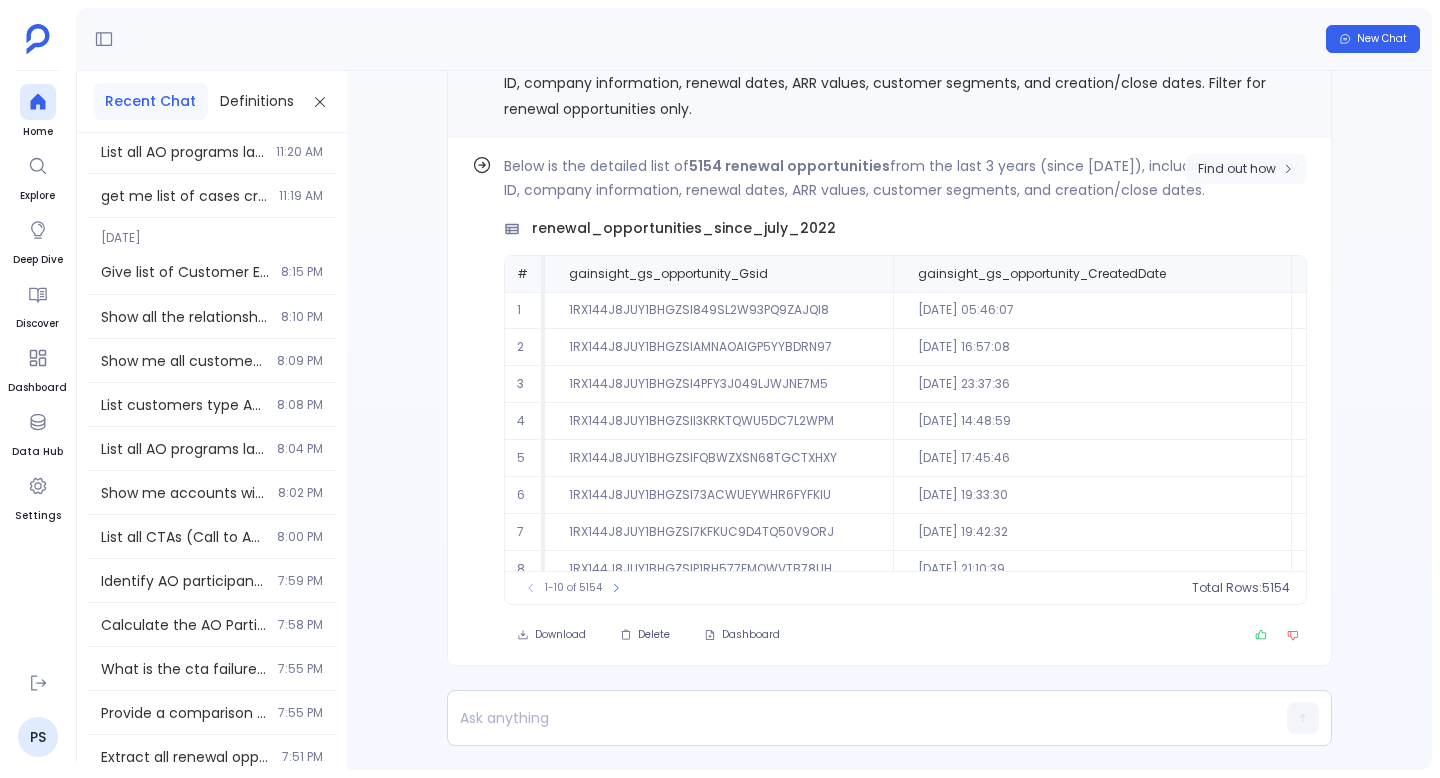 click 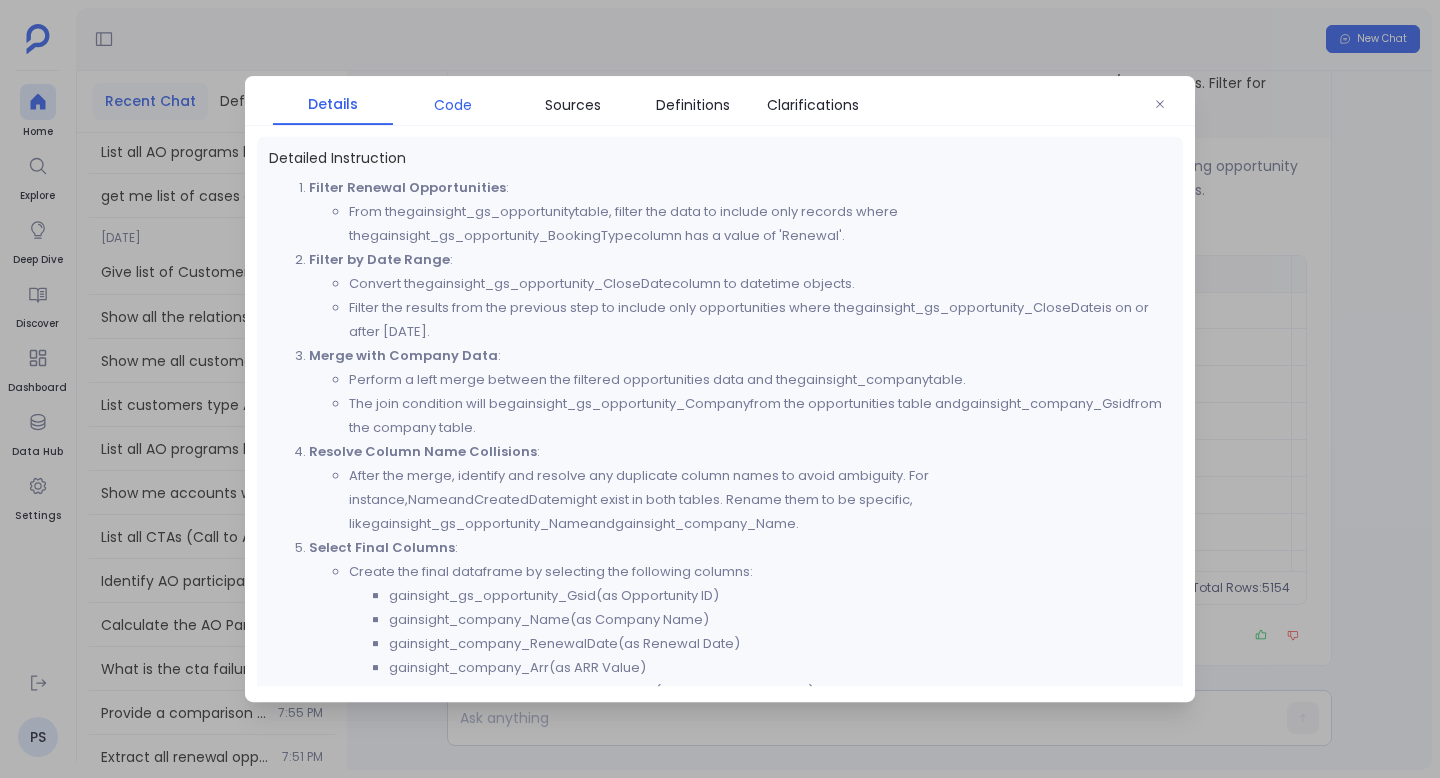 click on "Code" at bounding box center (453, 105) 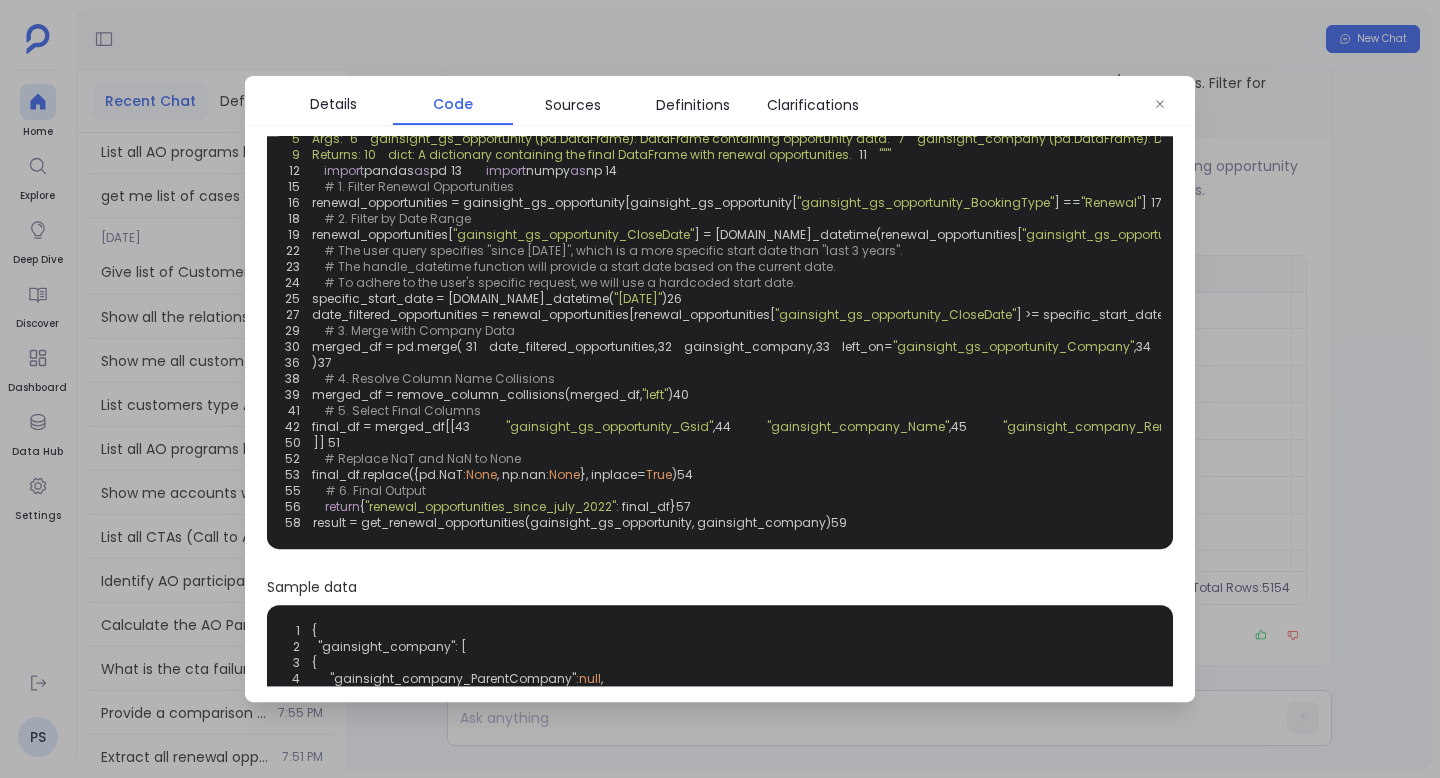 scroll, scrollTop: 99, scrollLeft: 0, axis: vertical 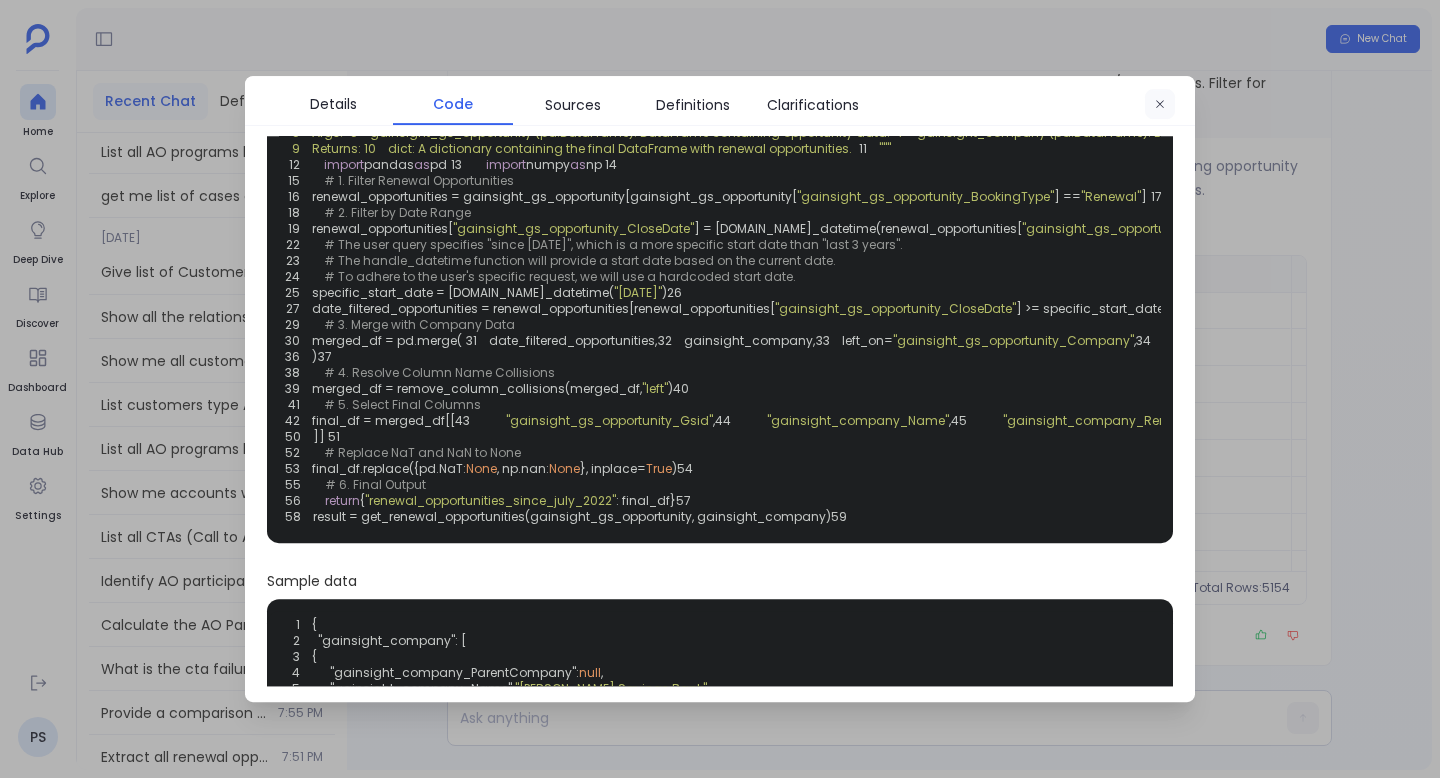 click at bounding box center [1160, 105] 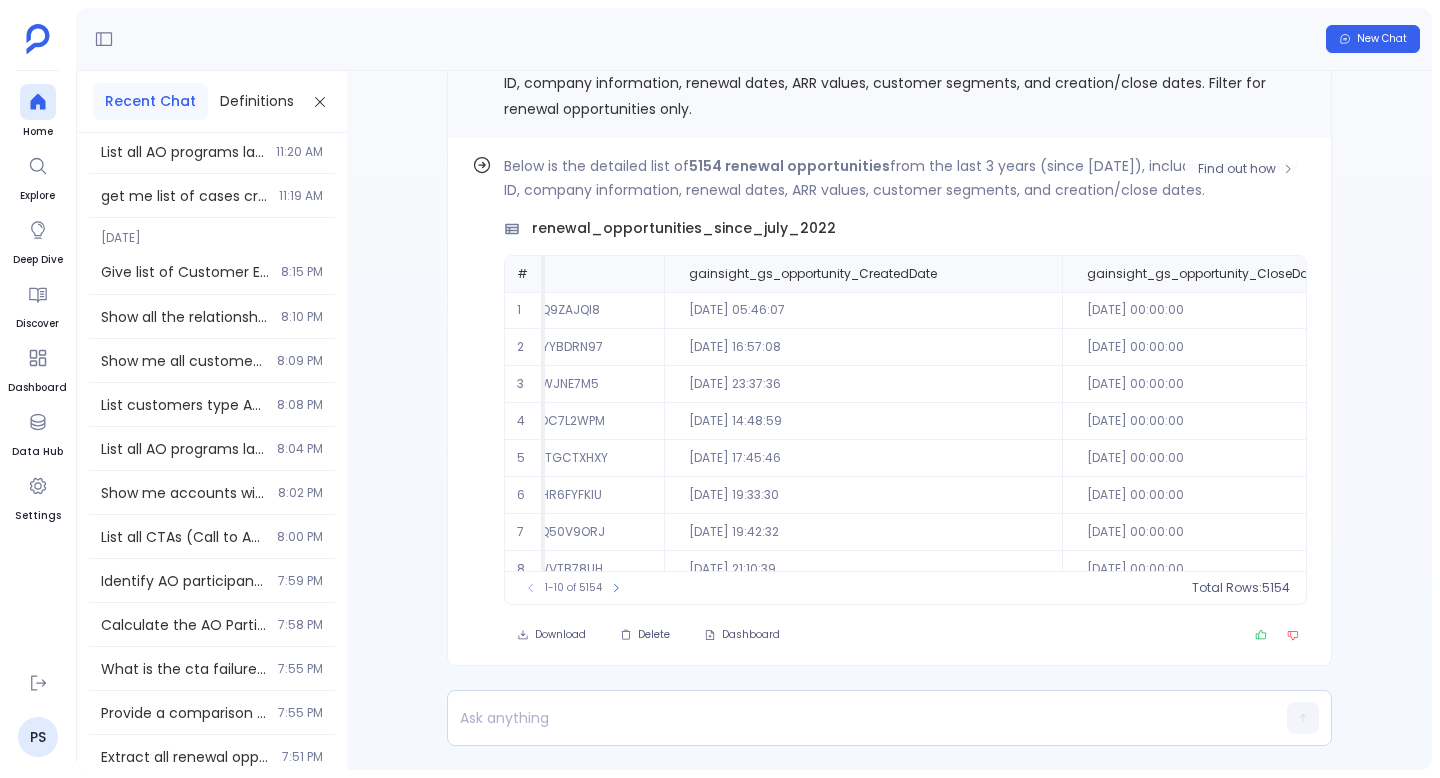 scroll, scrollTop: 0, scrollLeft: 269, axis: horizontal 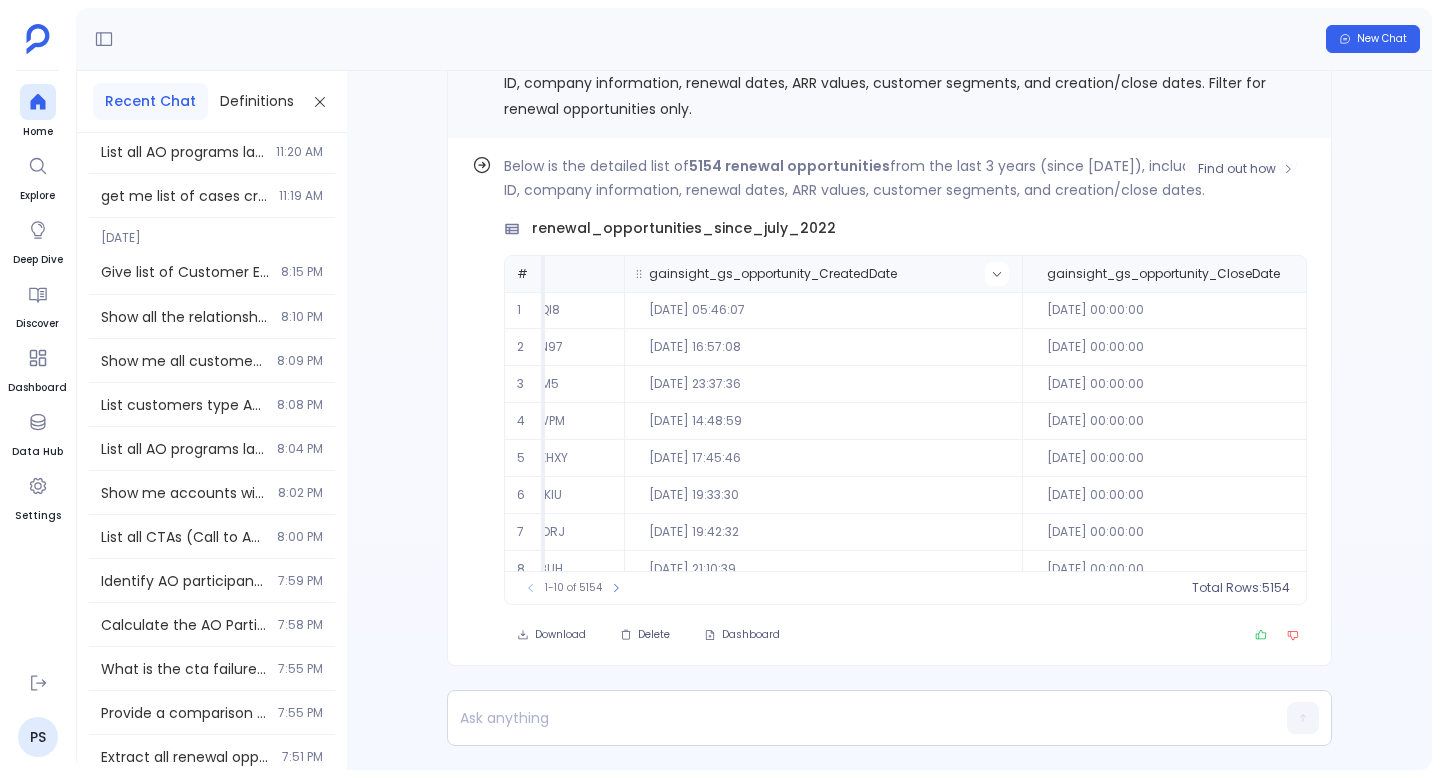 click at bounding box center (997, 274) 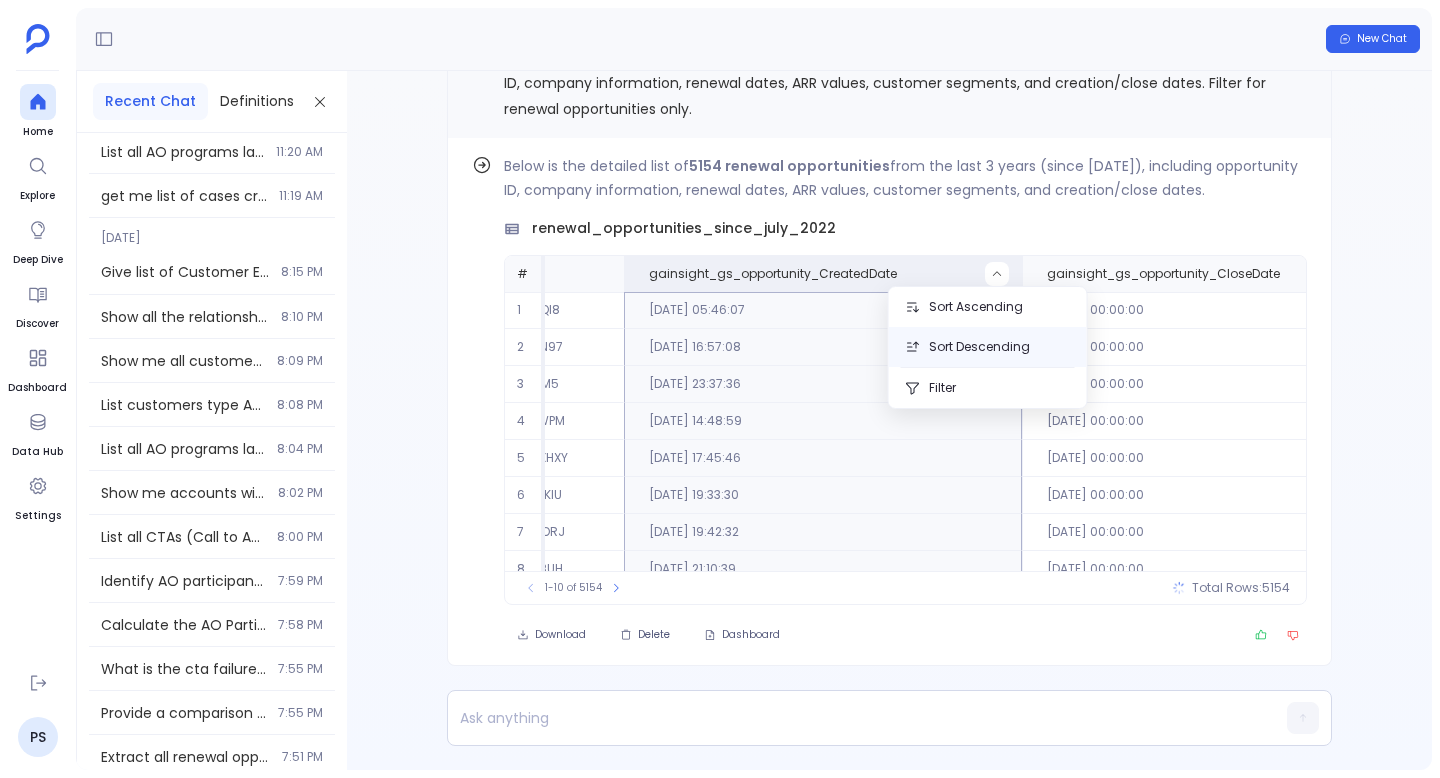 click on "Sort Descending" at bounding box center [988, 347] 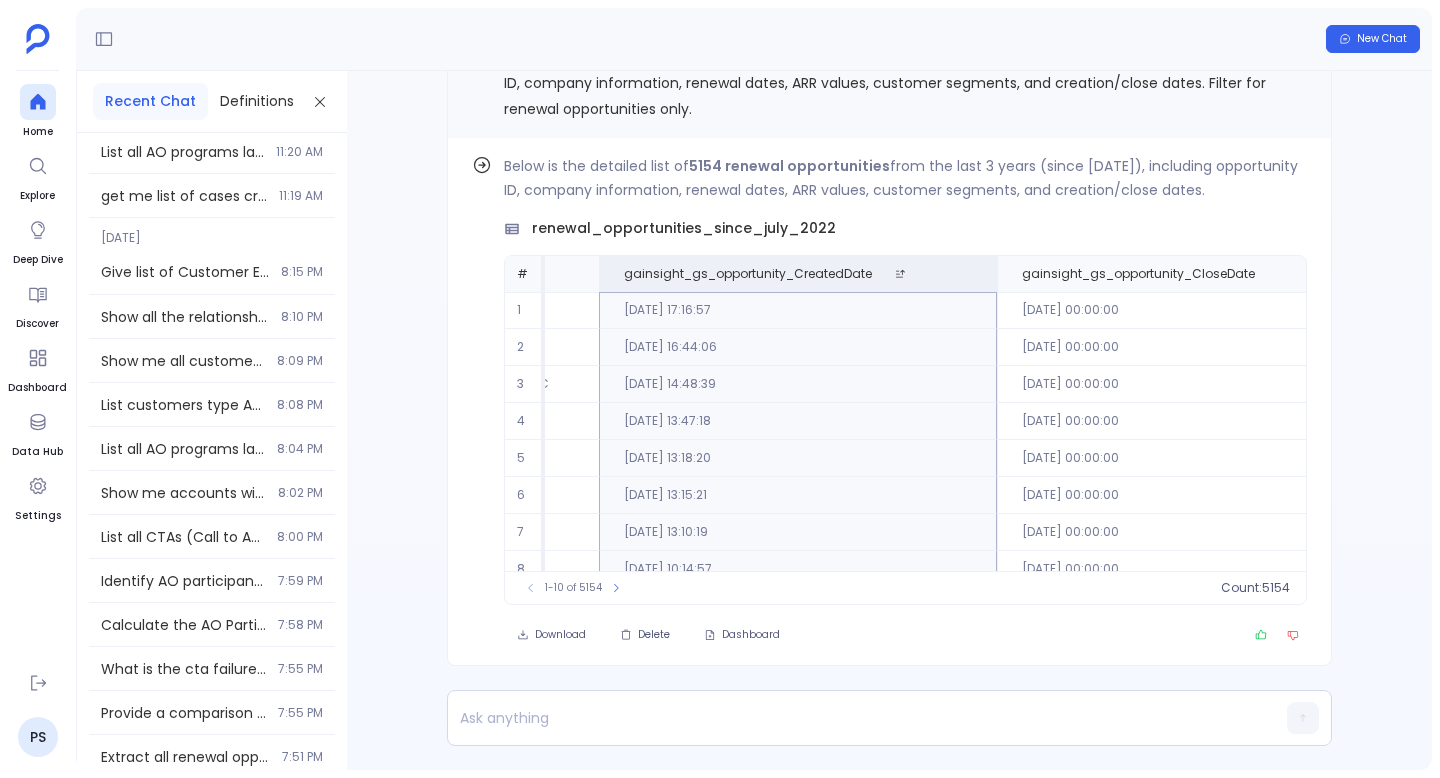scroll, scrollTop: 0, scrollLeft: 320, axis: horizontal 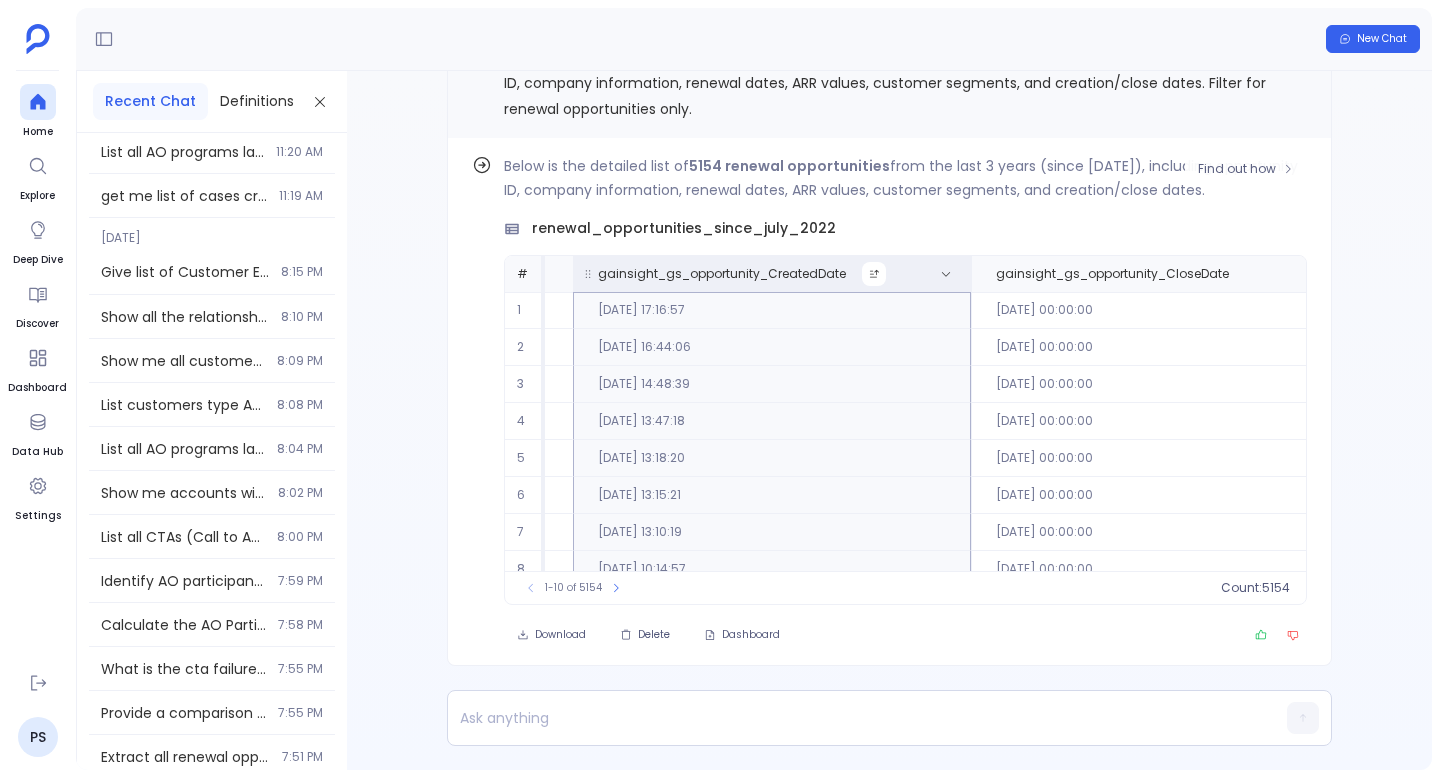 click 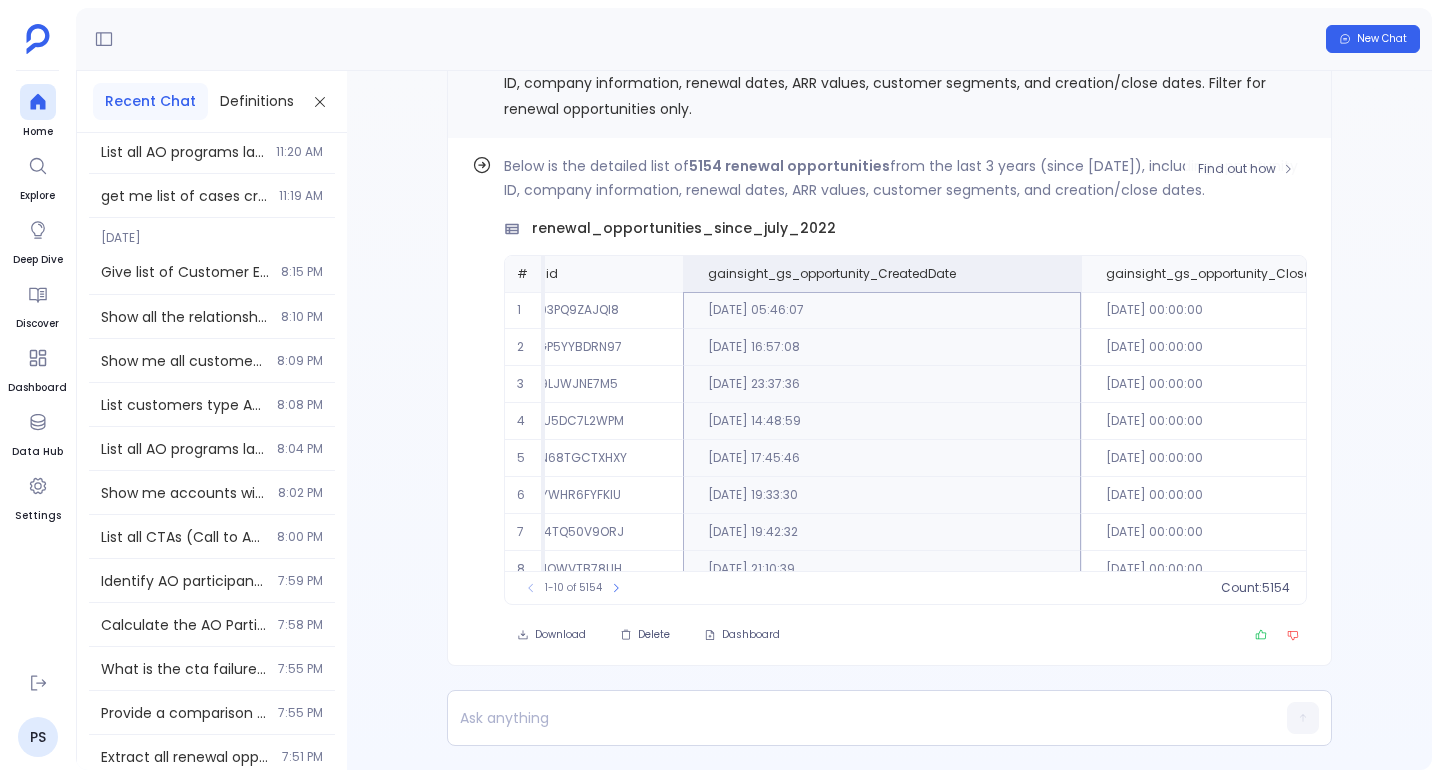 scroll, scrollTop: 0, scrollLeft: 208, axis: horizontal 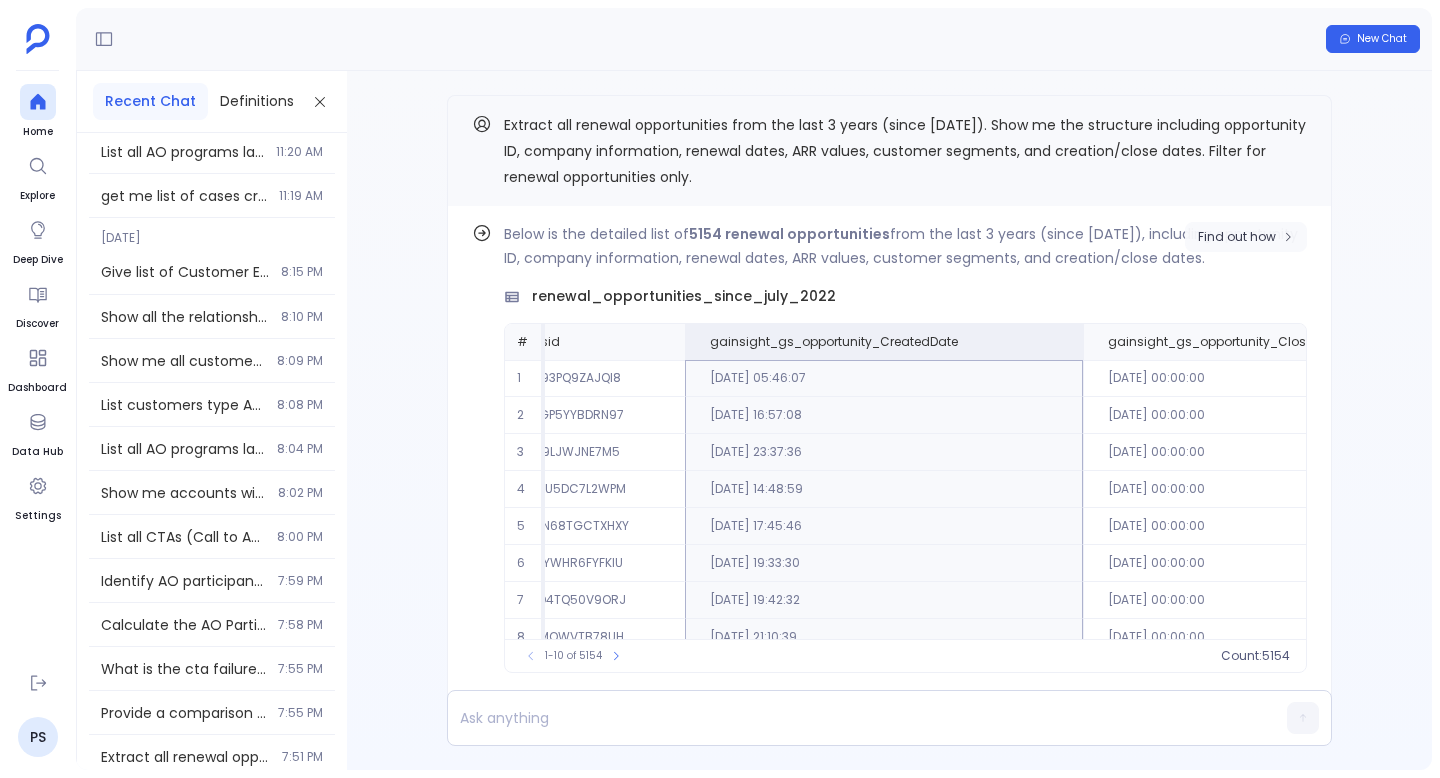 click on "Find out how" at bounding box center [1237, 237] 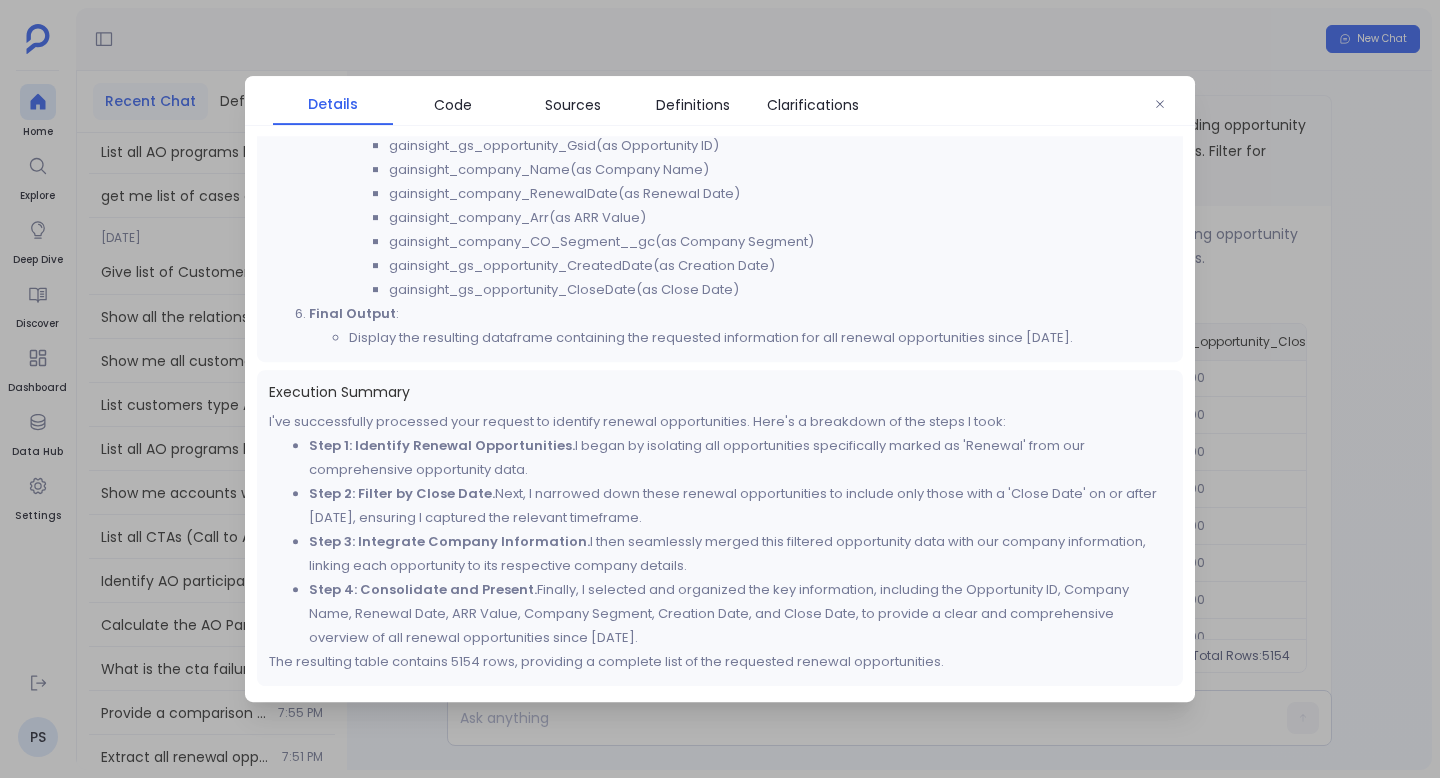 scroll, scrollTop: 0, scrollLeft: 0, axis: both 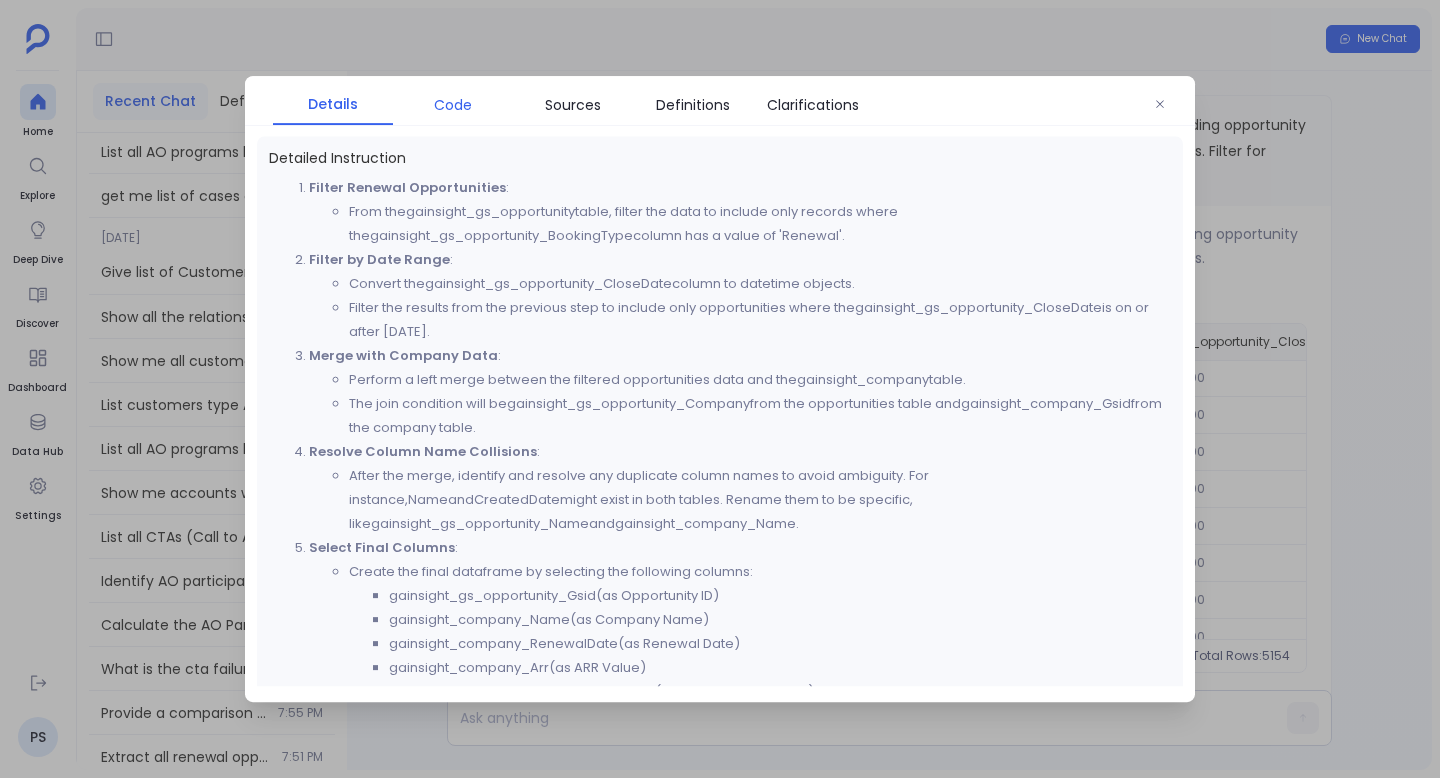 click on "Code" at bounding box center (453, 105) 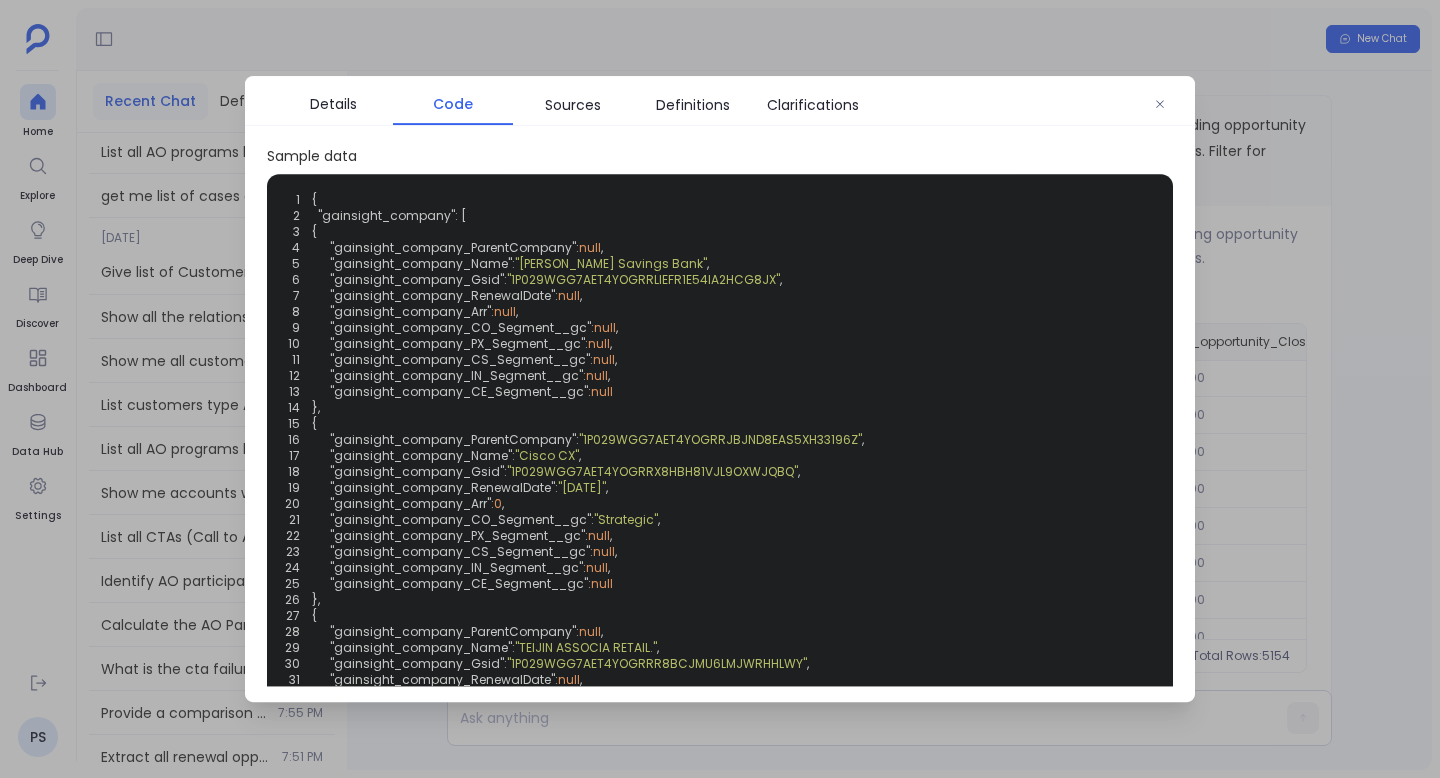 scroll, scrollTop: 481, scrollLeft: 0, axis: vertical 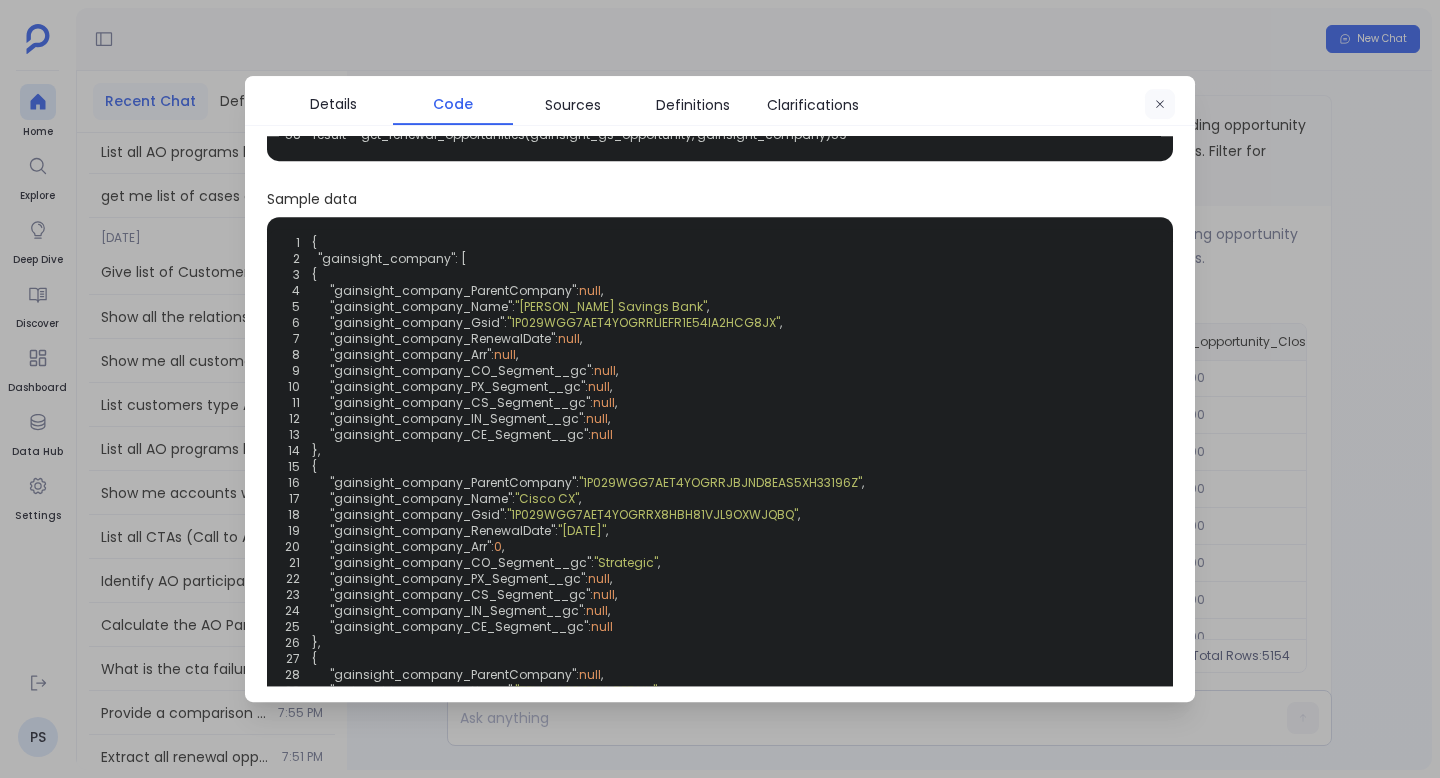 click 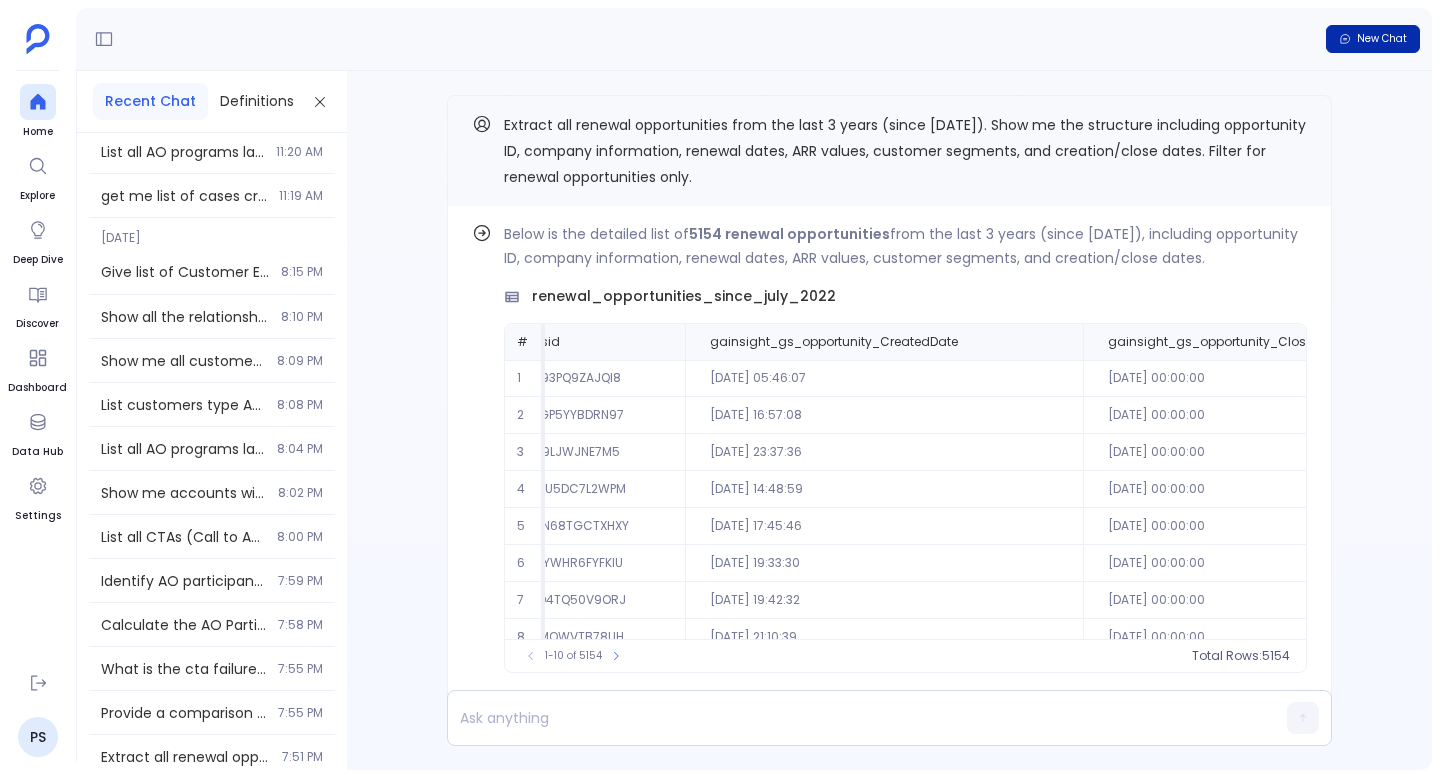 click on "New Chat" at bounding box center [1382, 39] 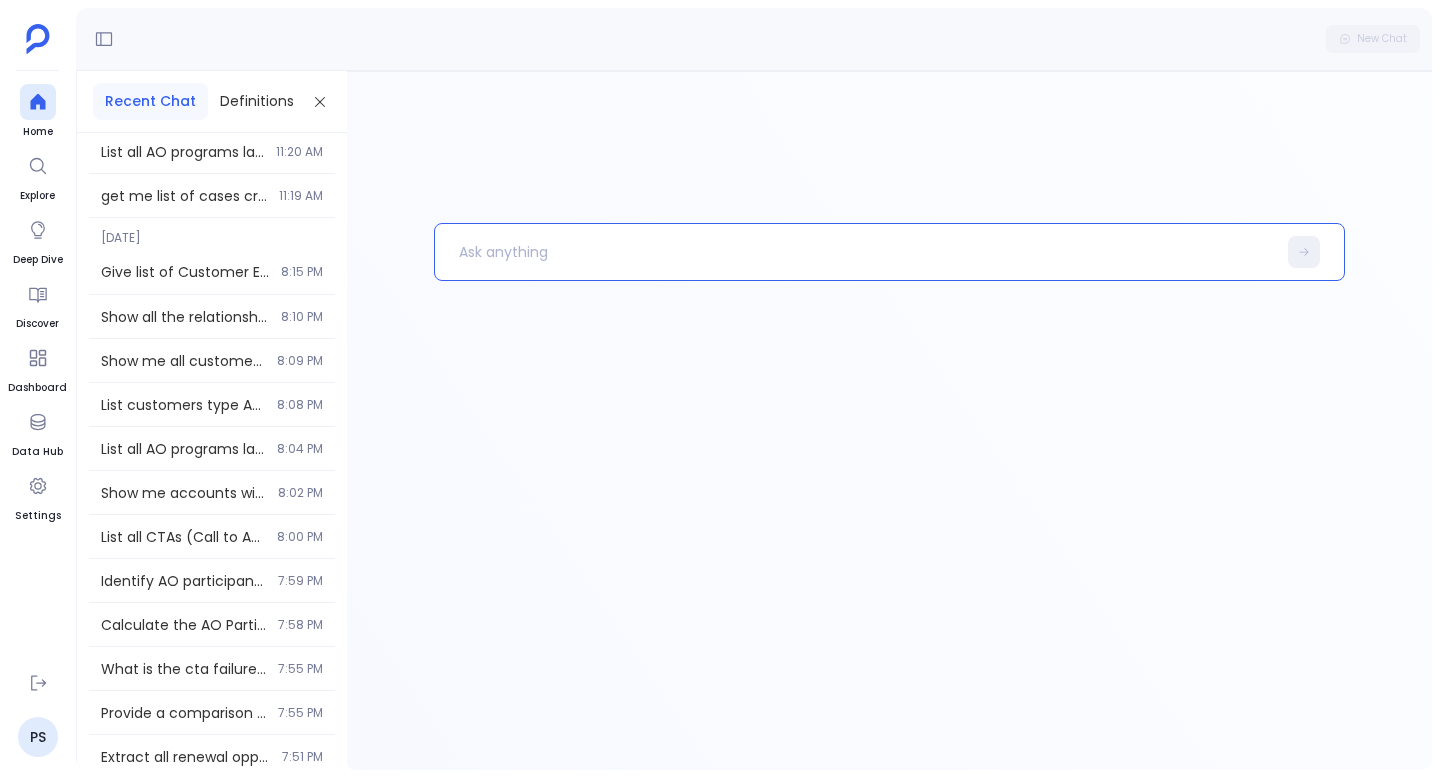 click at bounding box center (855, 252) 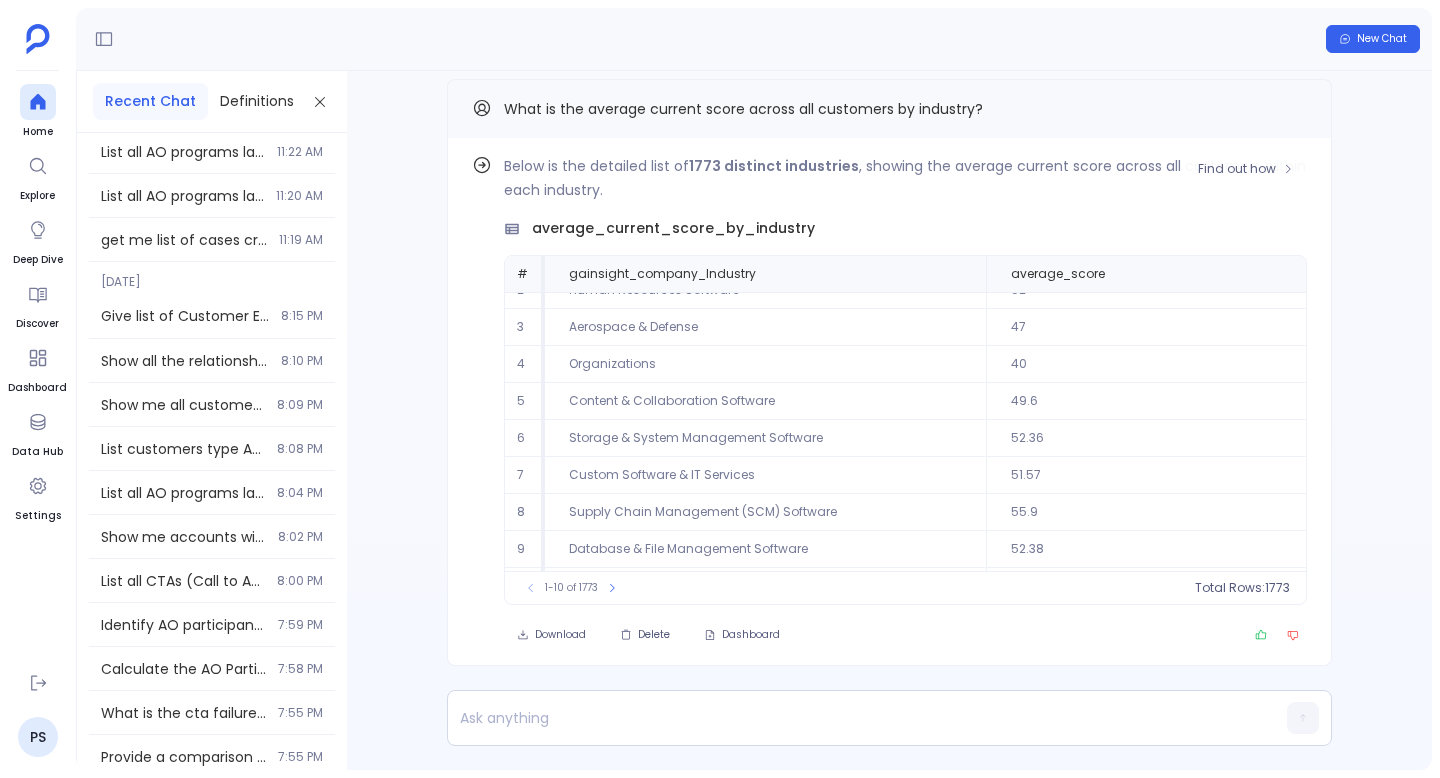 scroll, scrollTop: 0, scrollLeft: 0, axis: both 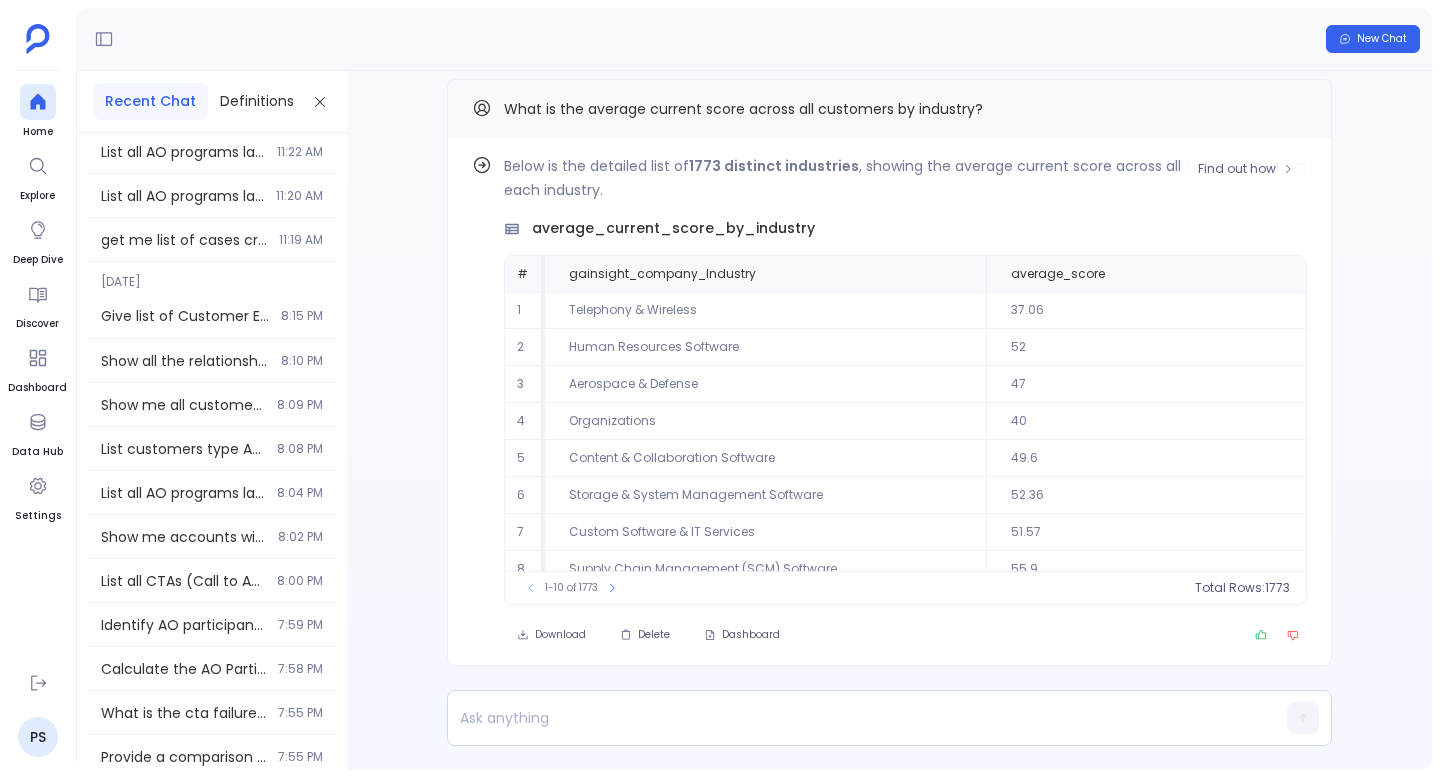 click on "Telephony & Wireless" at bounding box center [765, 310] 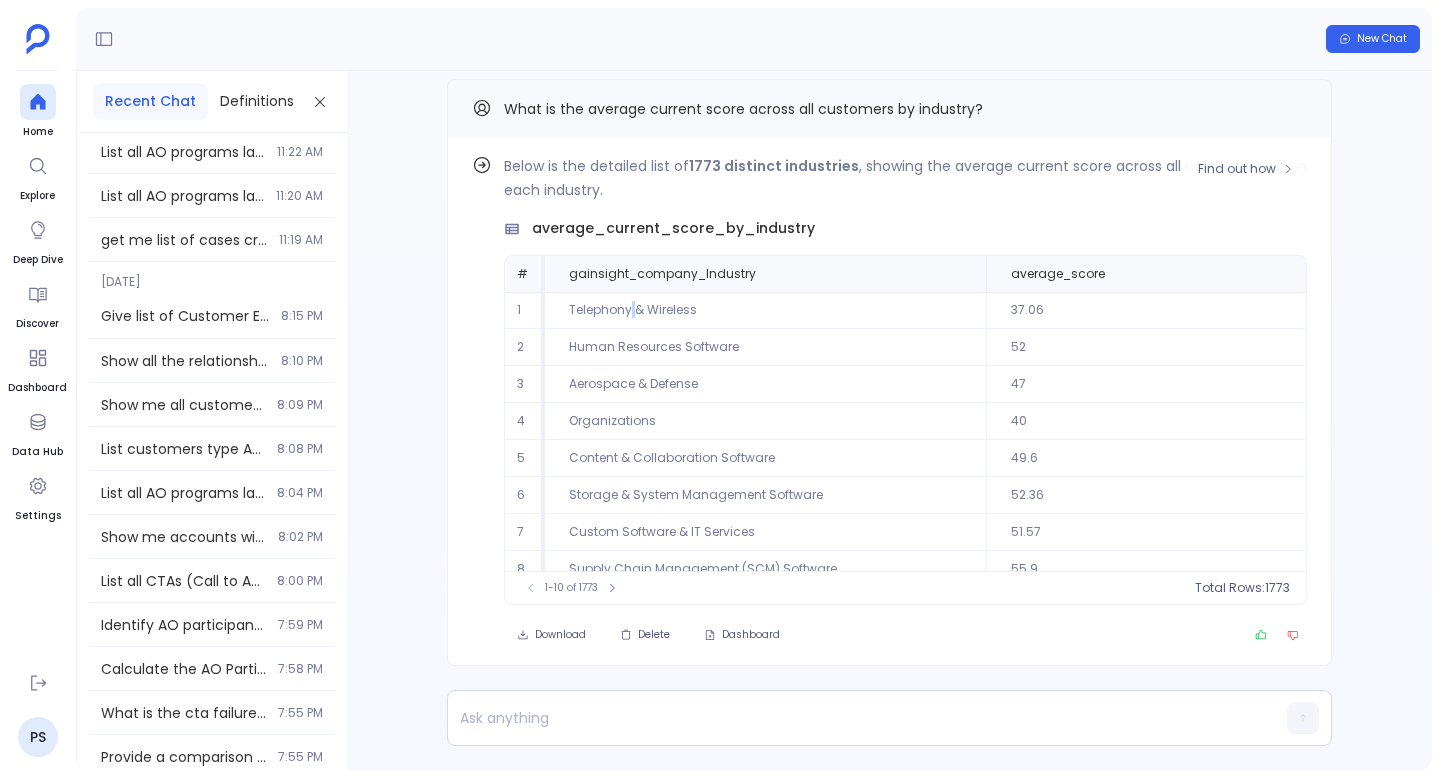 click on "Telephony & Wireless" at bounding box center [765, 310] 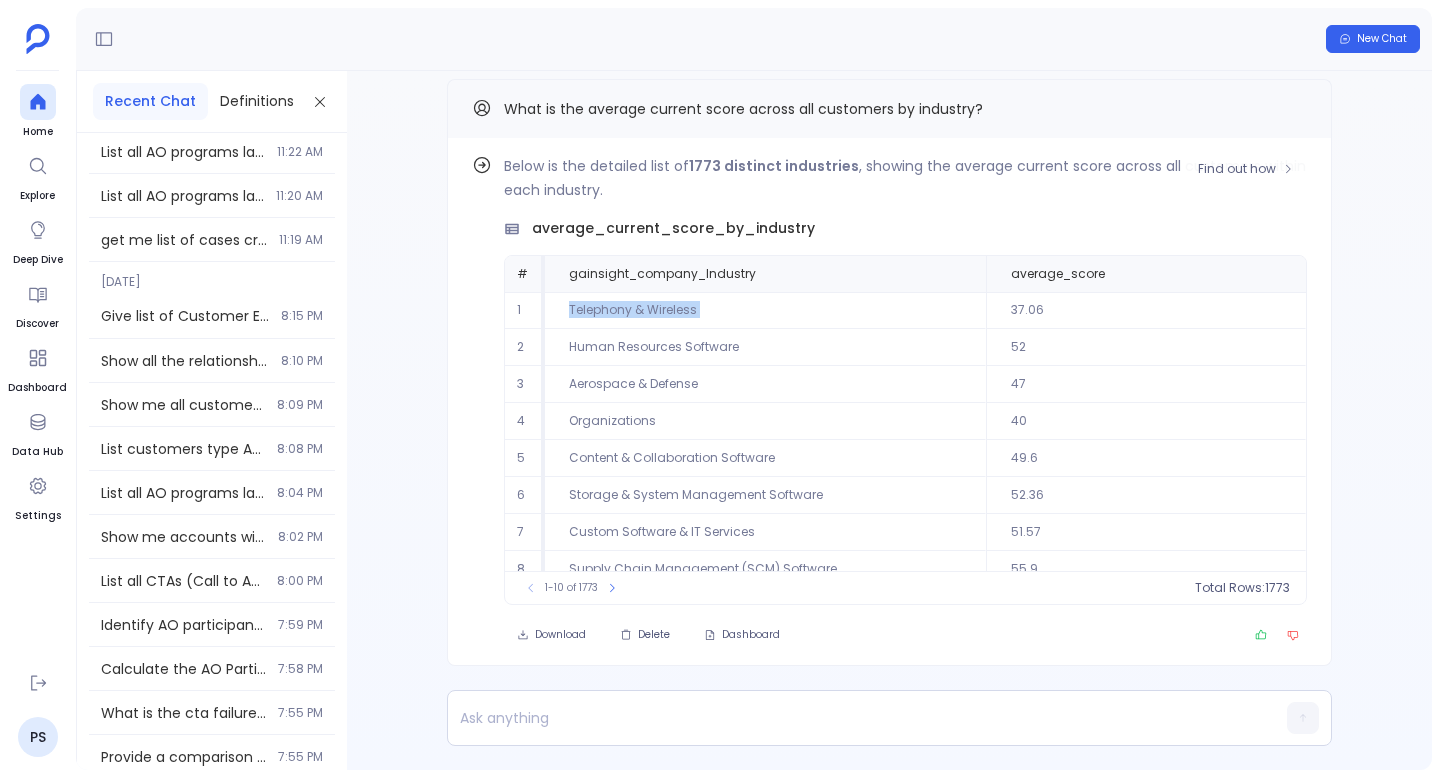 click on "Telephony & Wireless" at bounding box center [765, 310] 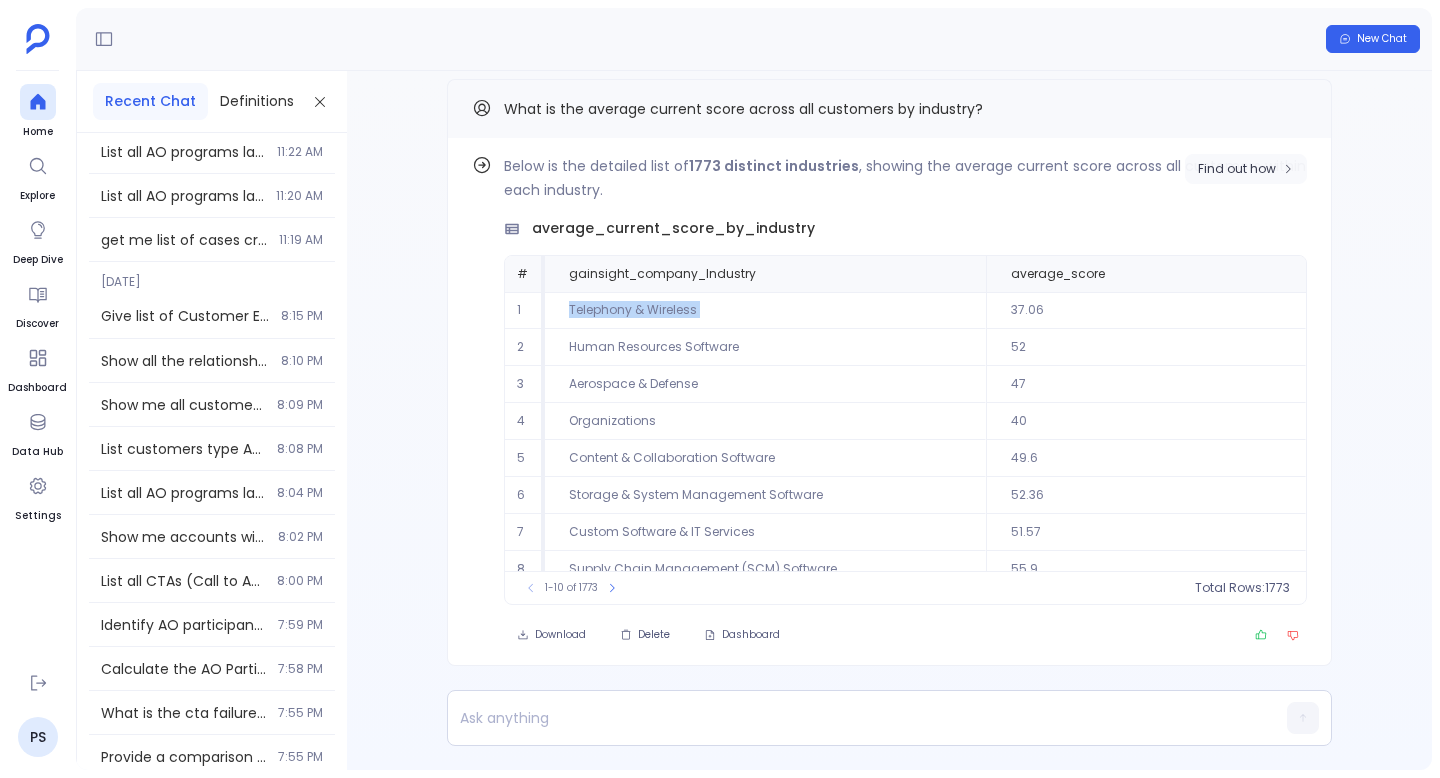 click on "Find out how" at bounding box center (1237, 169) 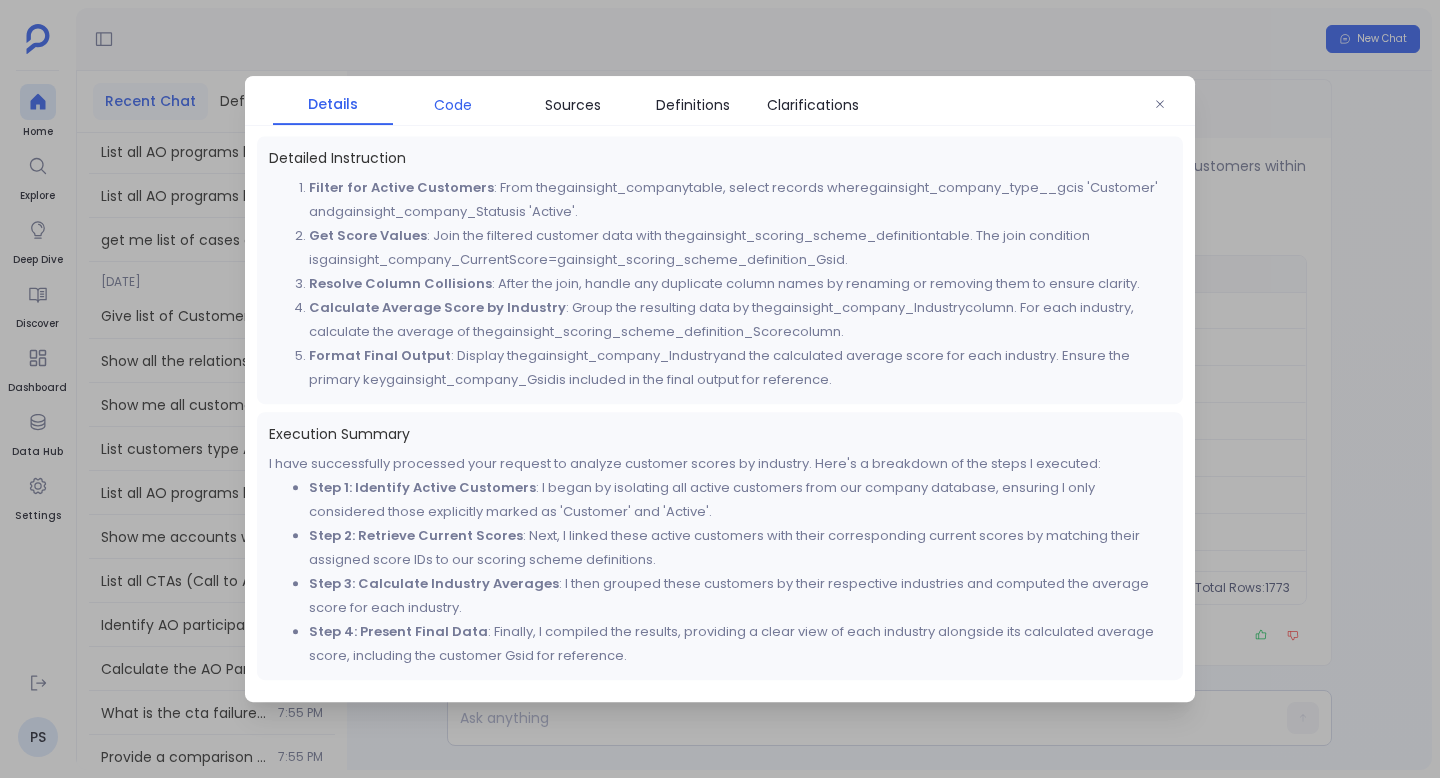 click on "Code" at bounding box center (453, 105) 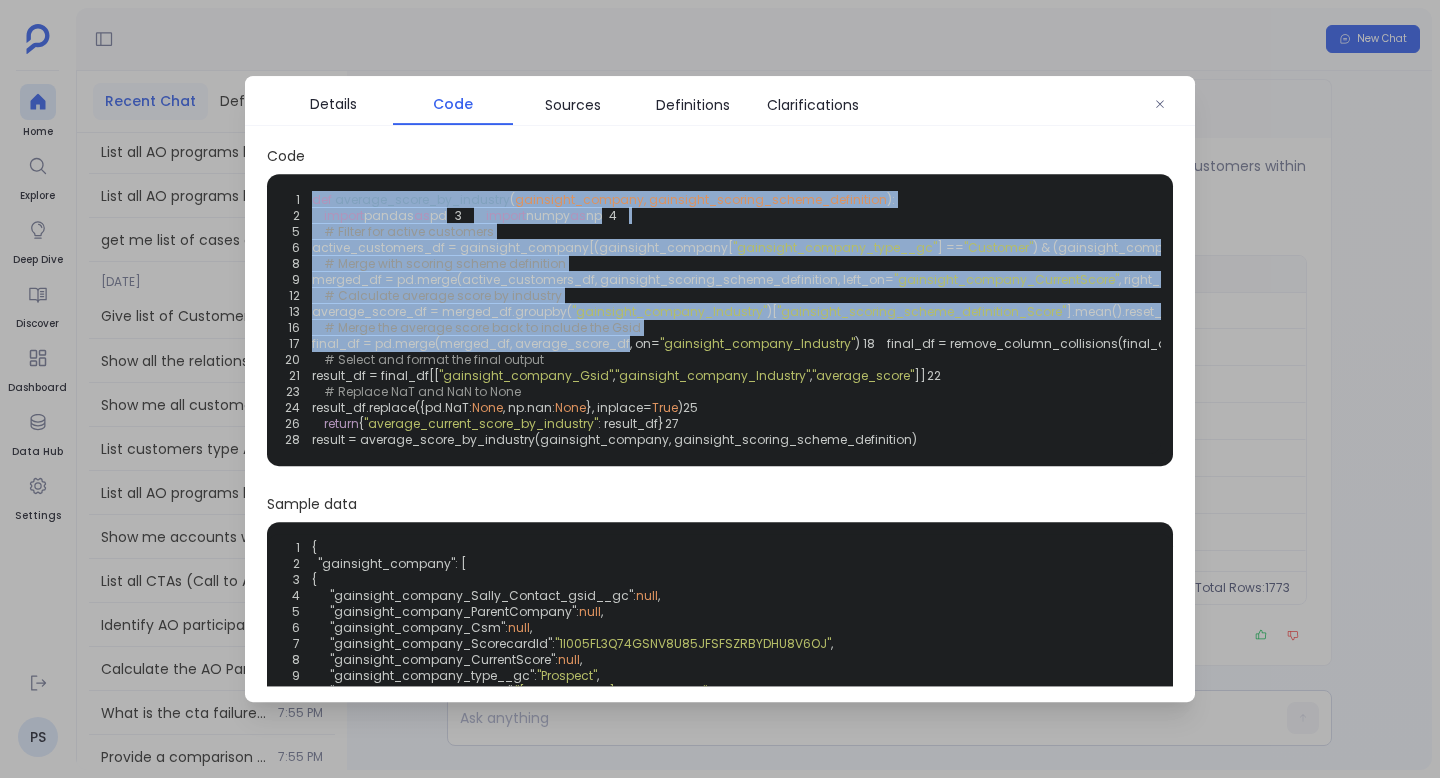 drag, startPoint x: 311, startPoint y: 196, endPoint x: 612, endPoint y: 452, distance: 395.14175 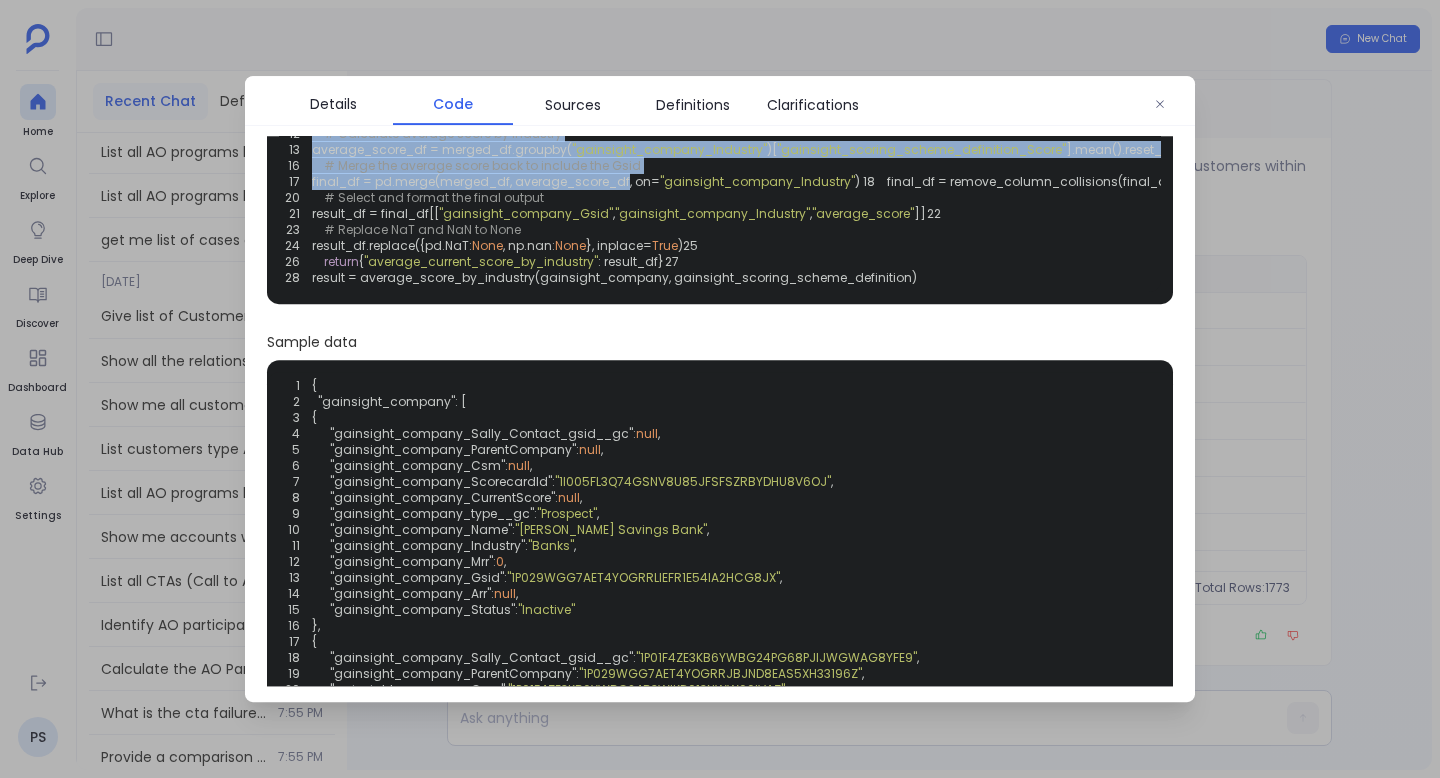 scroll, scrollTop: 268, scrollLeft: 0, axis: vertical 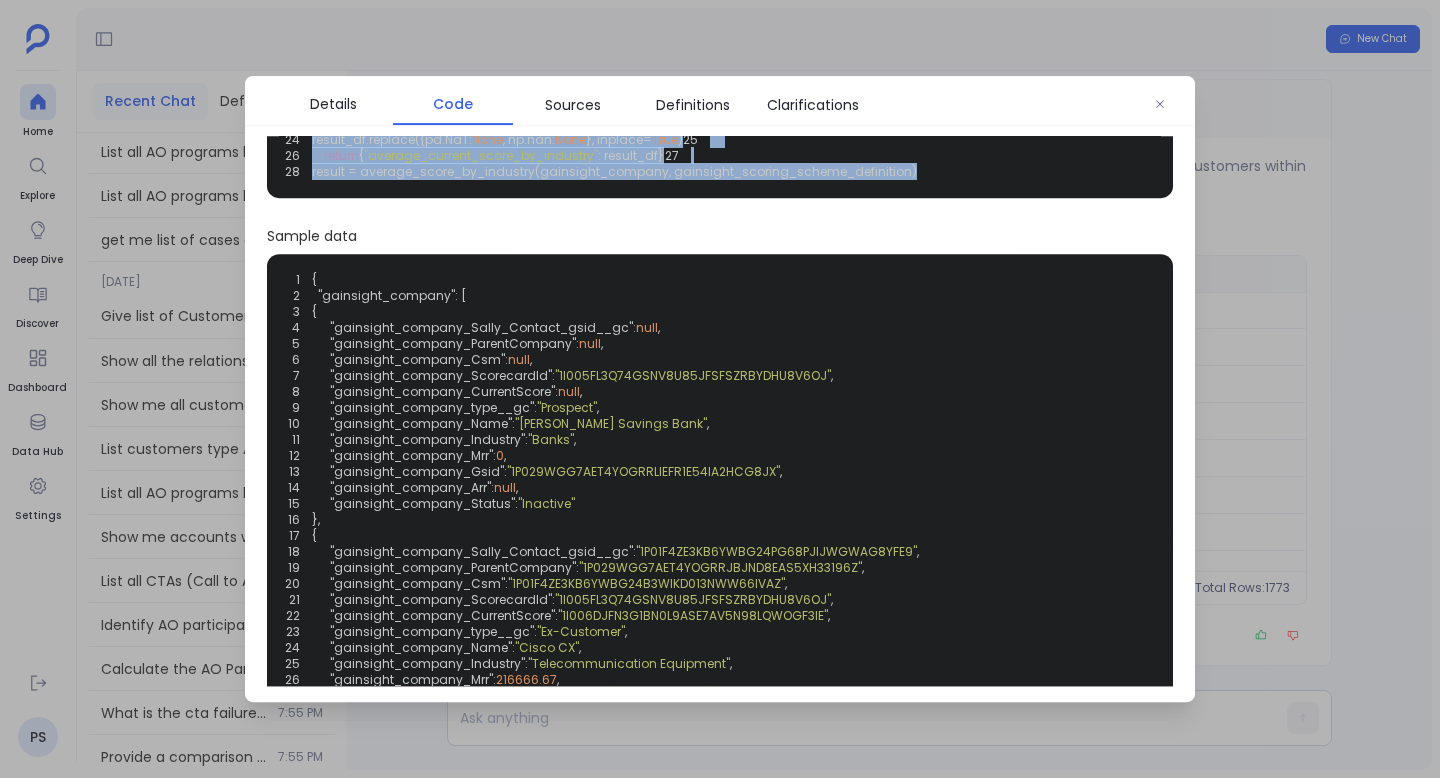 click on "1 def   average_score_by_industry ( gainsight_company, gainsight_scoring_scheme_definition ):
2      import  pandas  as  pd
3      import  numpy  as  np
4
5      # Filter for active customers
6     active_customers_df = gainsight_company[(gainsight_company[ "gainsight_company_type__gc" ] ==  "Customer" ) & (gainsight_company[ "gainsight_company_Status" ] ==  "Active" )]
7
8      # Merge with scoring scheme definition
9     merged_df = pd.merge(active_customers_df, gainsight_scoring_scheme_definition, left_on= "gainsight_company_CurrentScore" , right_on= "gainsight_scoring_scheme_definition_Gsid" , how= "inner" )
10     merged_df = remove_column_collisions(merged_df,  'inner' )
11
12      # Calculate average score by industry
13     average_score_df = merged_df.groupby( "gainsight_company_Industry" )[ "gainsight_scoring_scheme_definition_Score" ].mean().reset_index()
14     average_score_df.rename(columns={ "gainsight_scoring_scheme_definition_Score" :  "average_score" }, inplace= True" at bounding box center (720, 52) 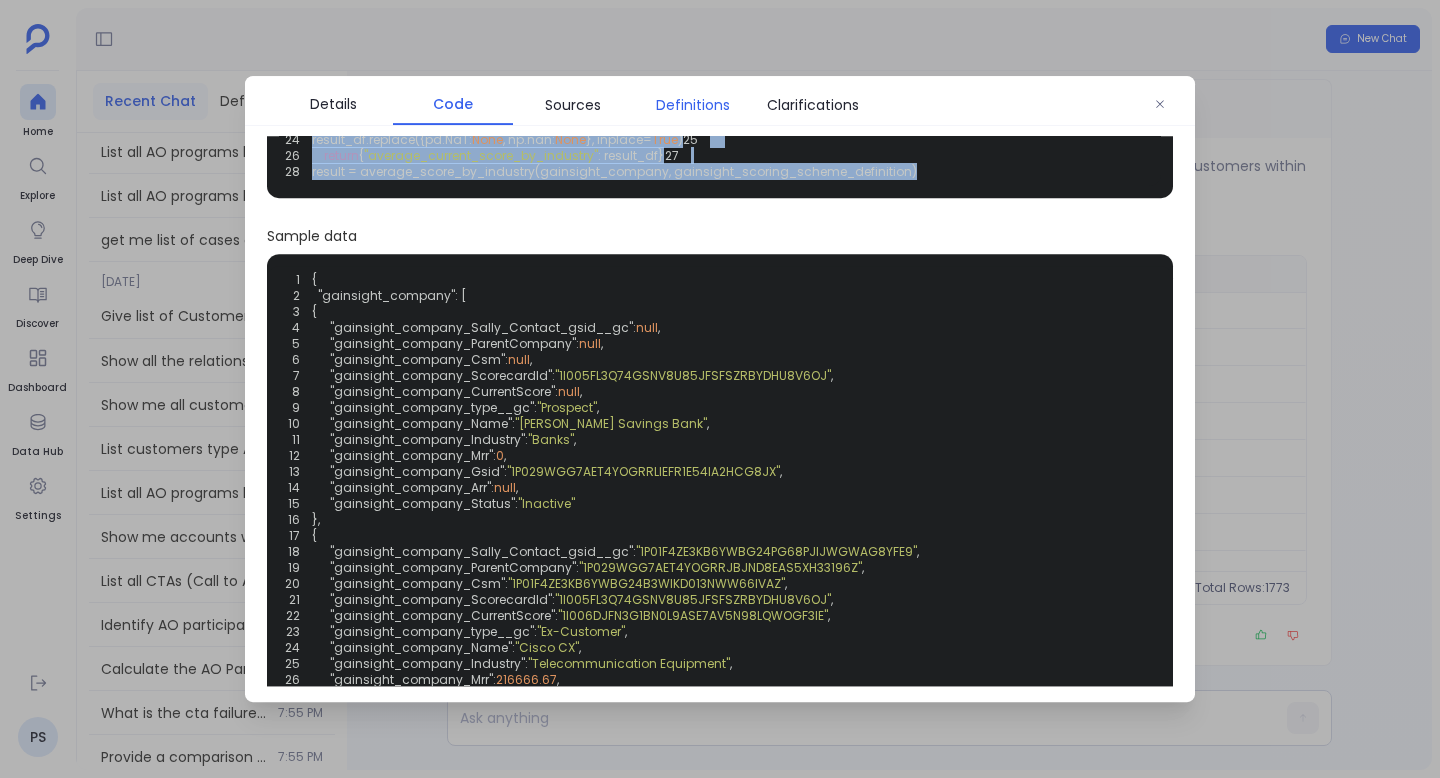 click on "Definitions" at bounding box center (693, 105) 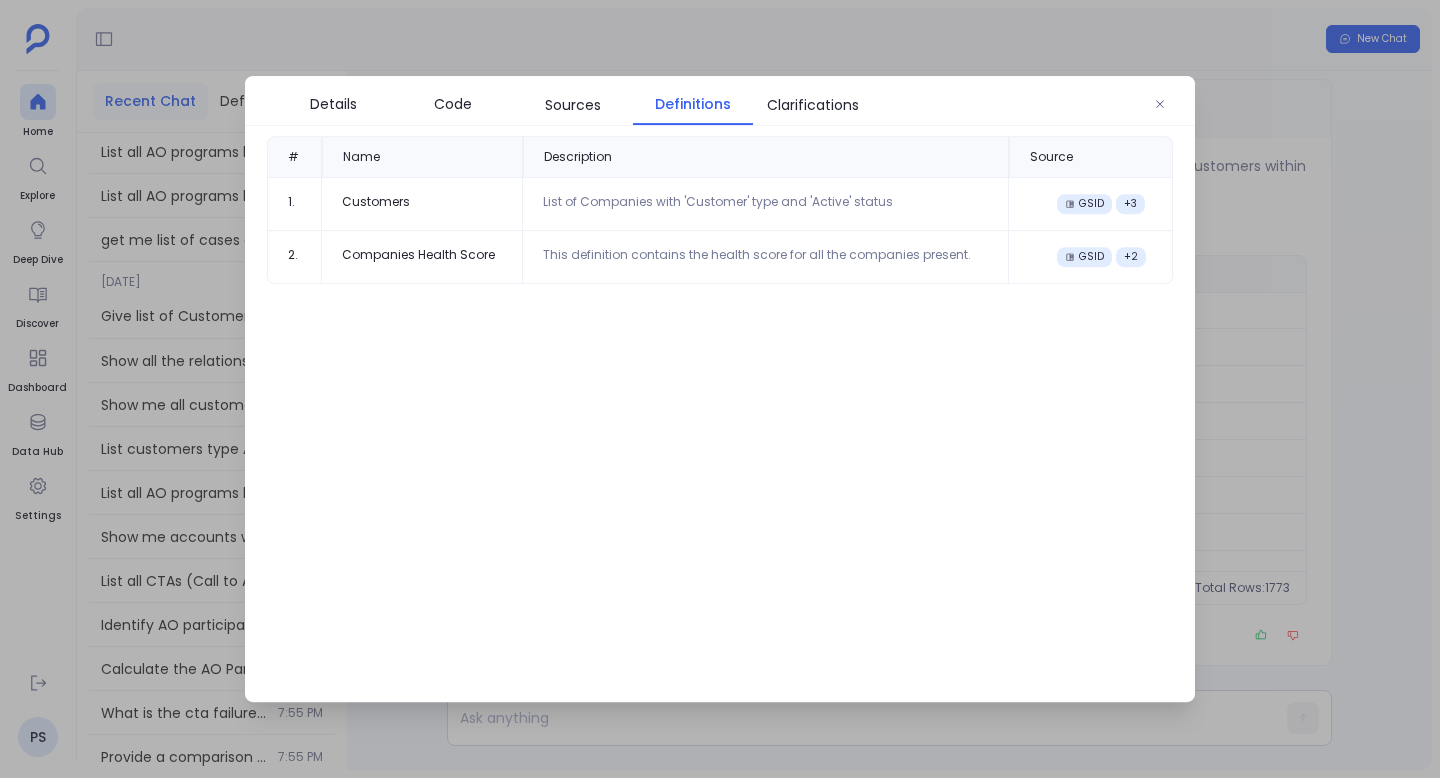 scroll, scrollTop: 0, scrollLeft: 0, axis: both 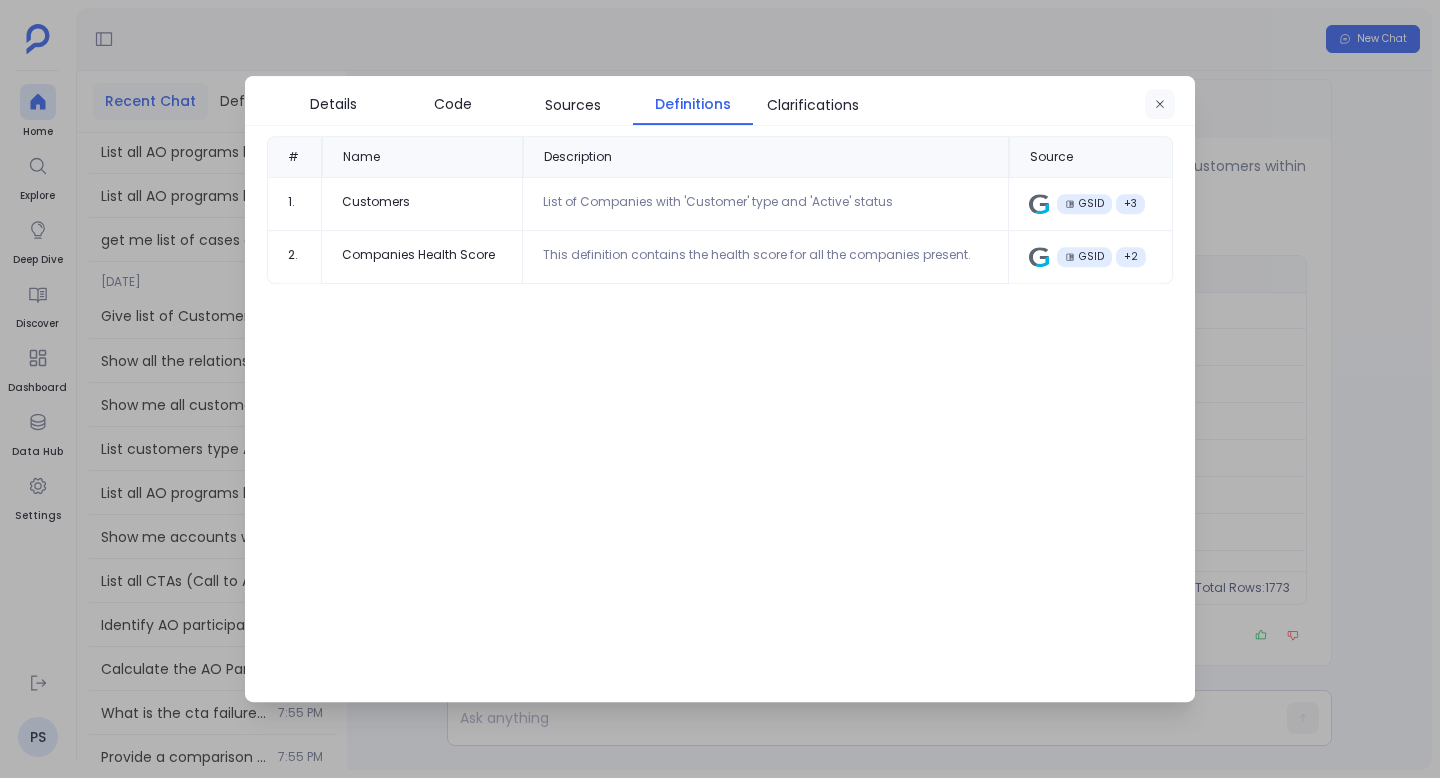 click 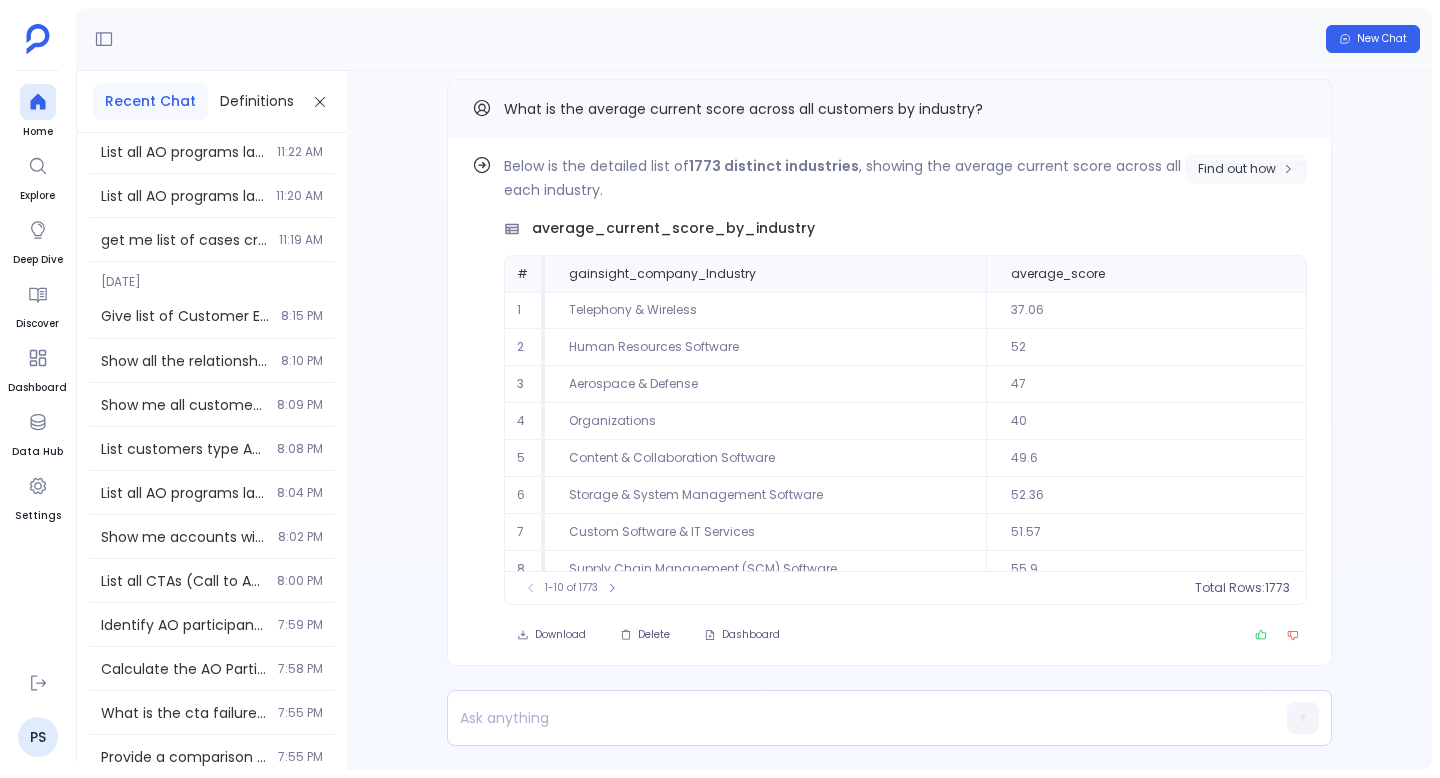 click on "Find out how" at bounding box center (1237, 169) 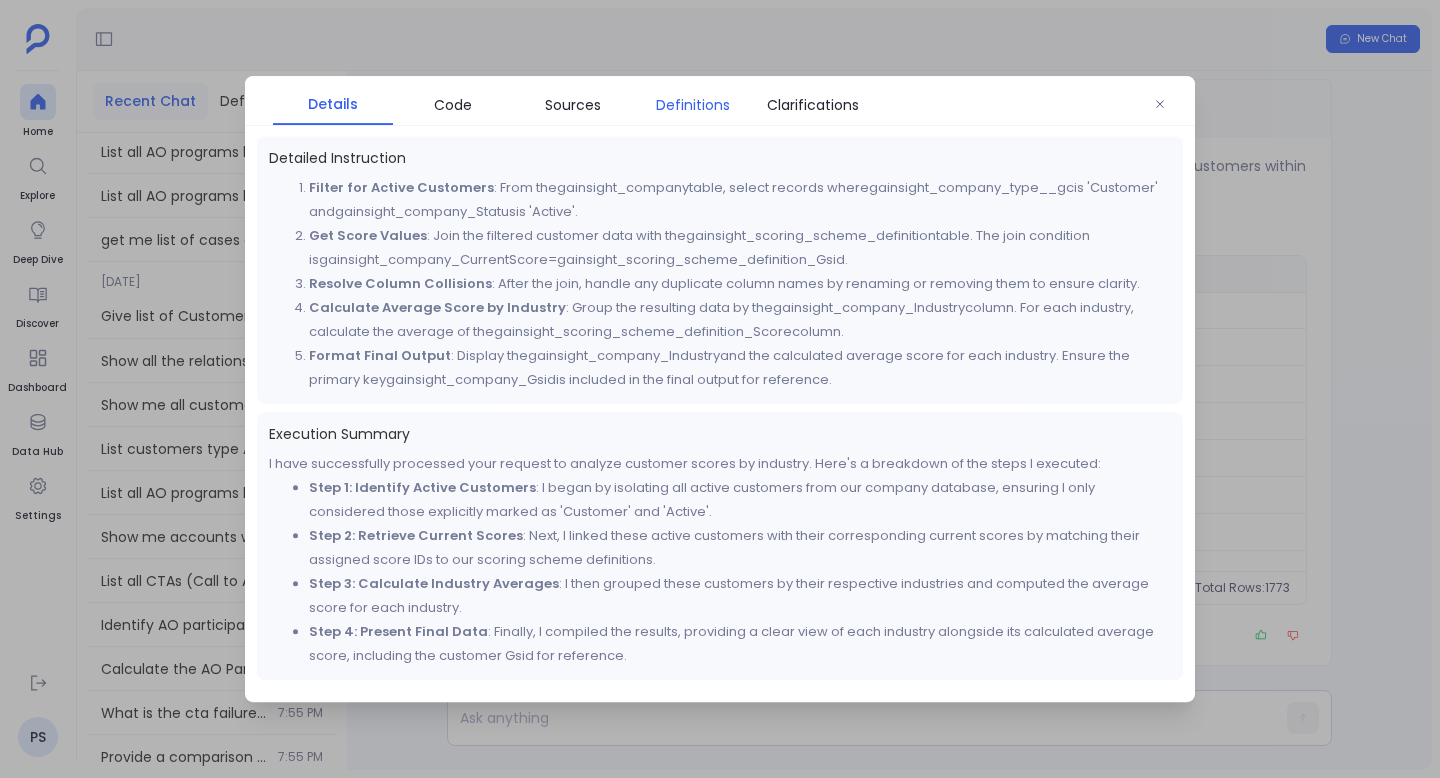 click on "Definitions" at bounding box center (693, 105) 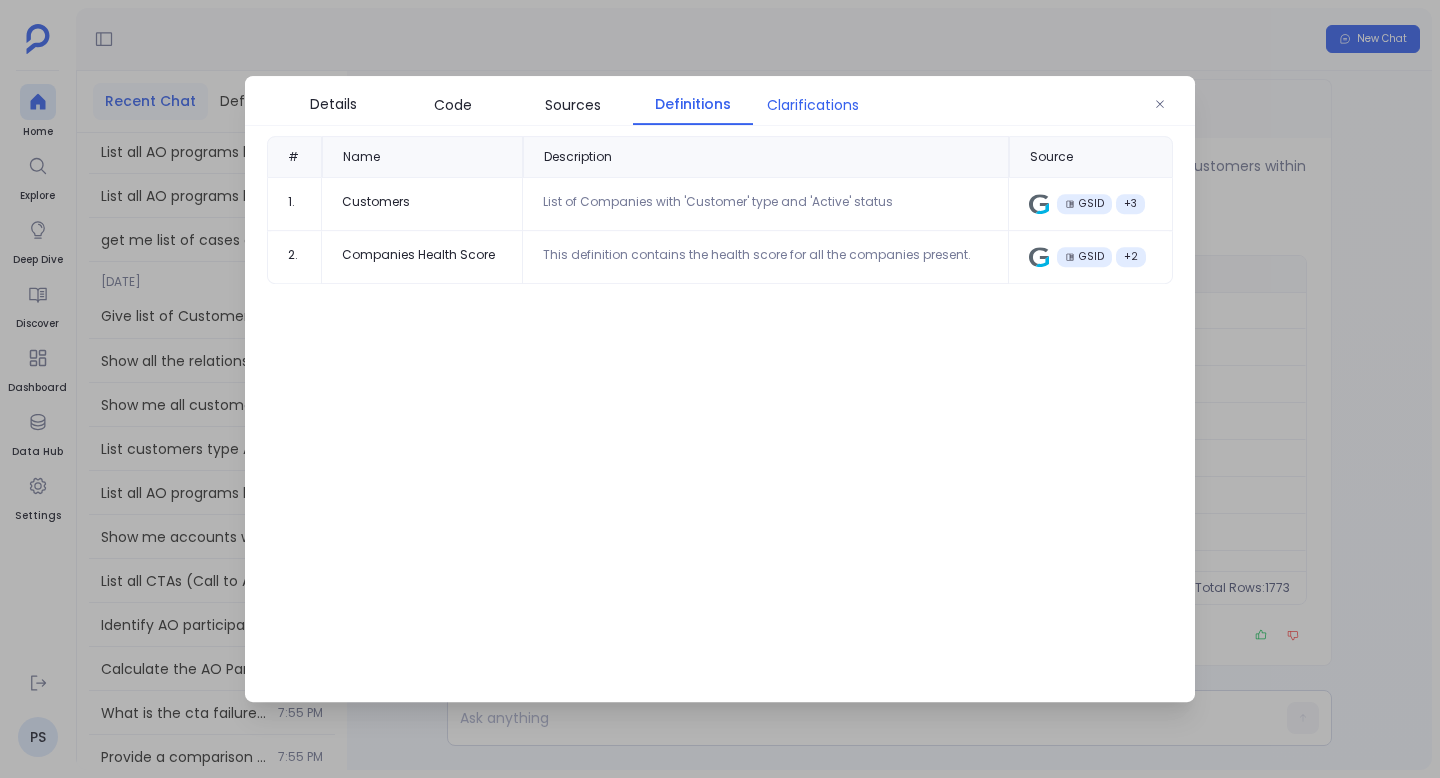 click on "Clarifications" at bounding box center [813, 105] 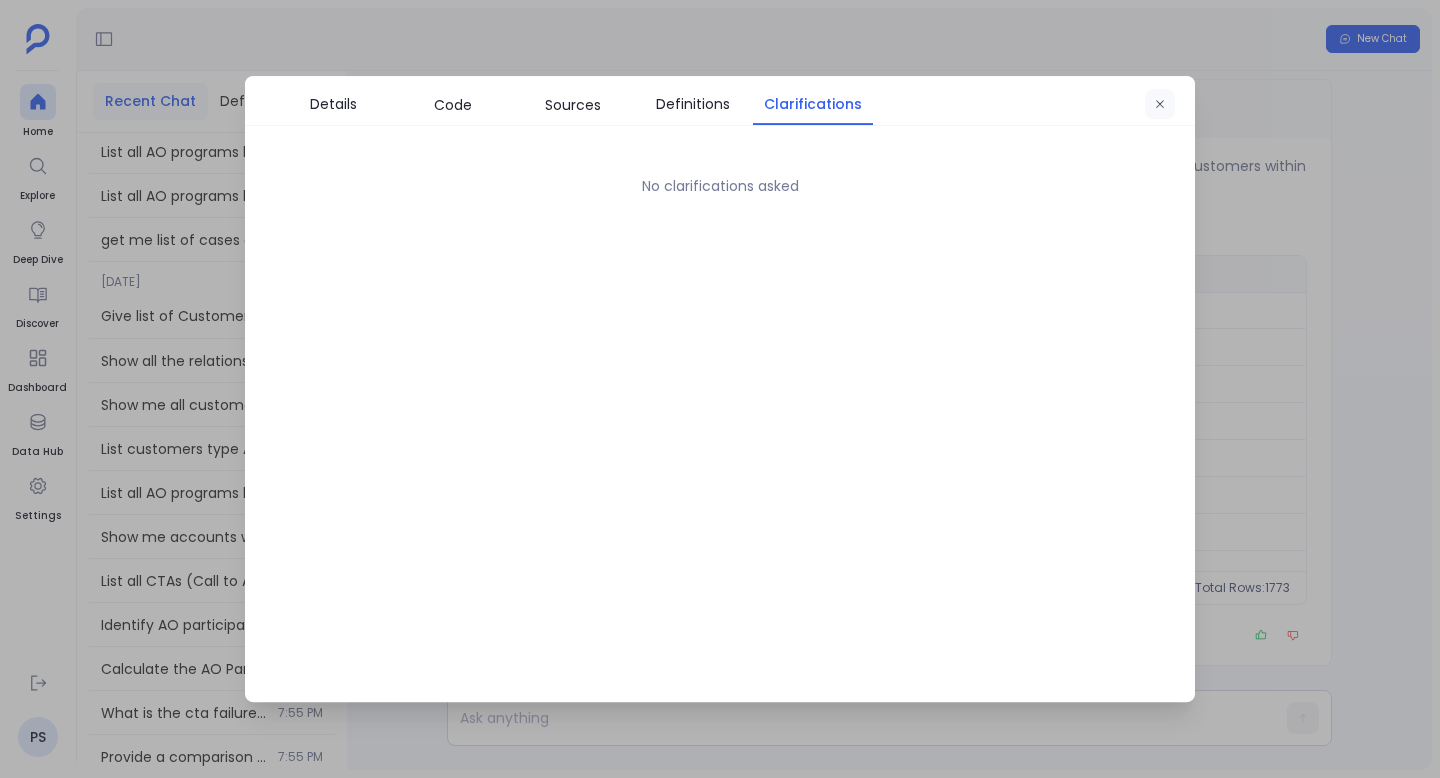 click 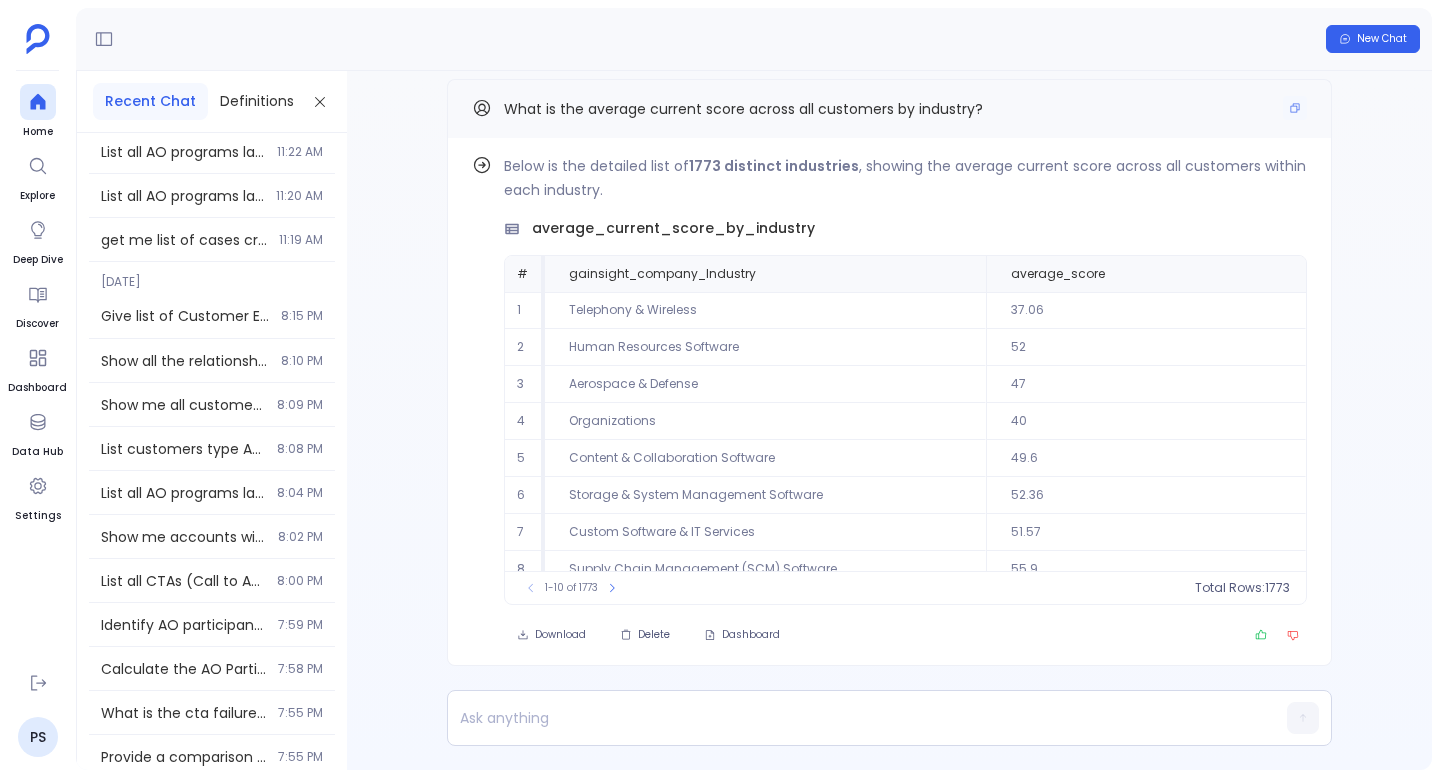 scroll, scrollTop: -16, scrollLeft: 0, axis: vertical 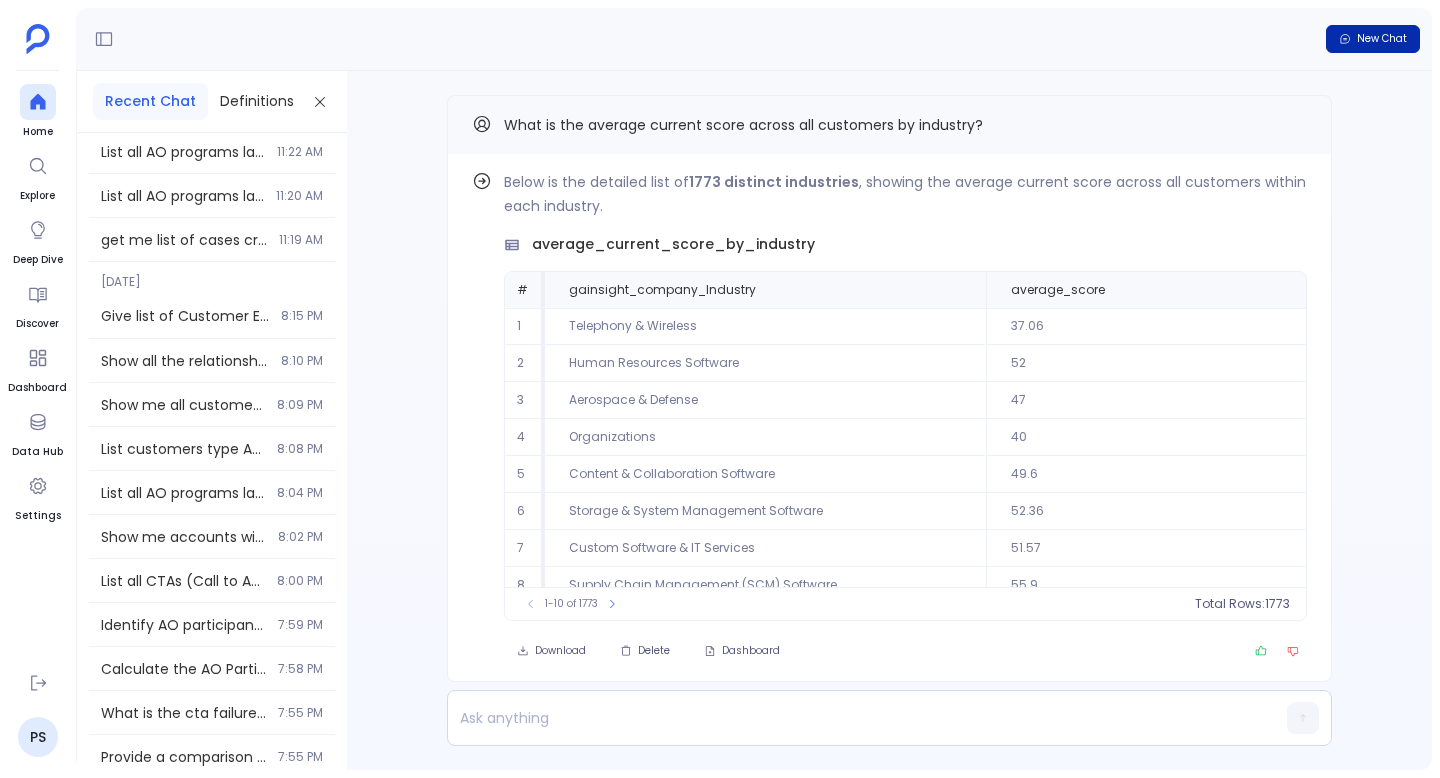 click on "New Chat" at bounding box center [1382, 39] 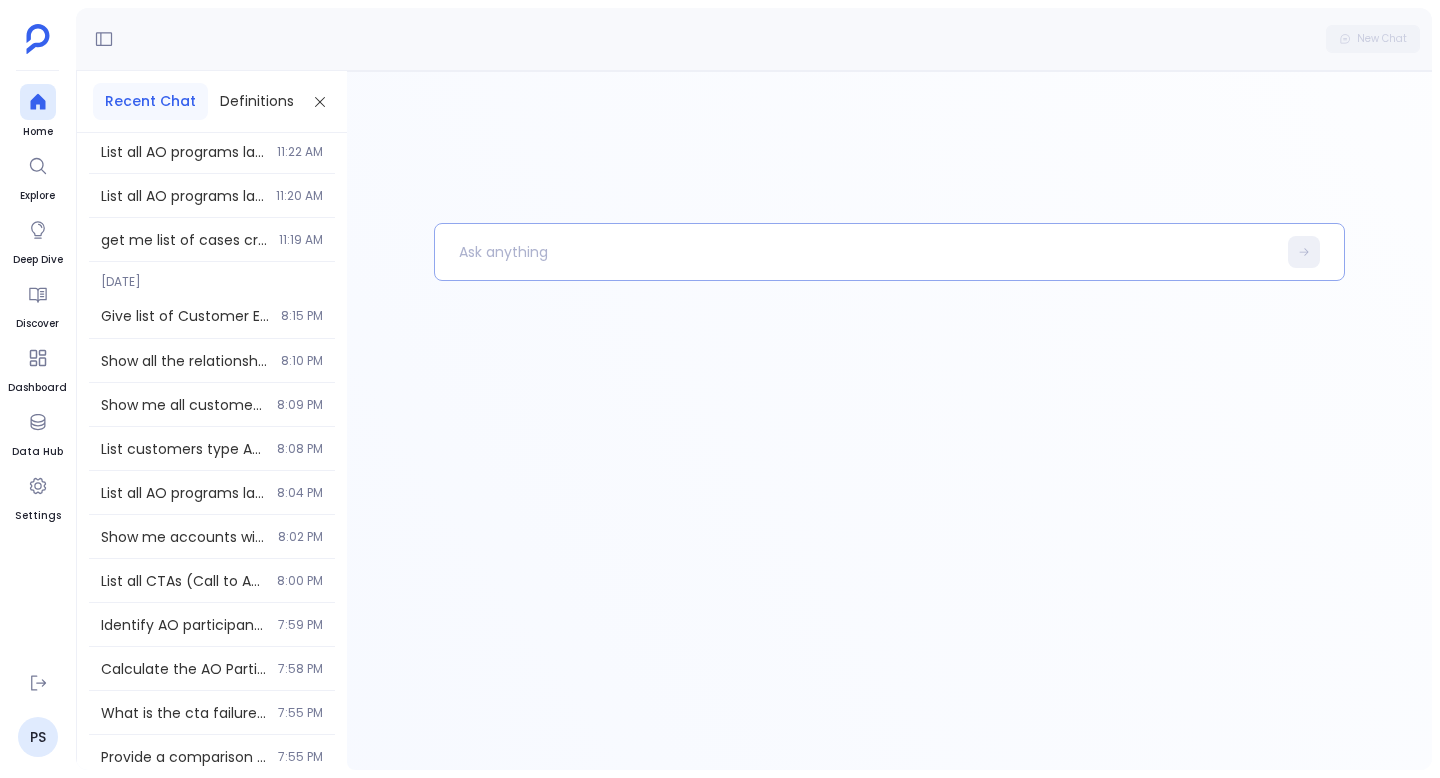 click at bounding box center [855, 252] 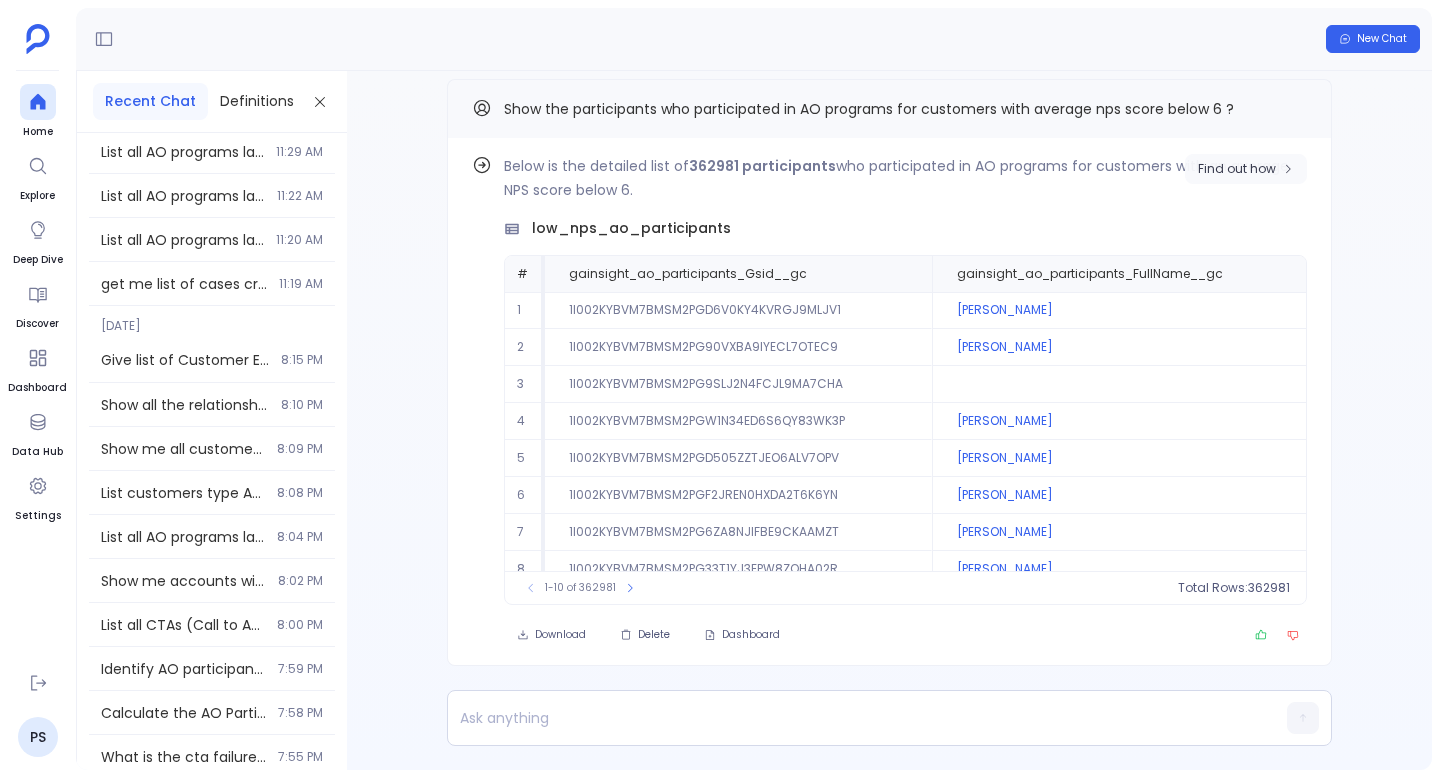 click on "Find out how" at bounding box center [1237, 169] 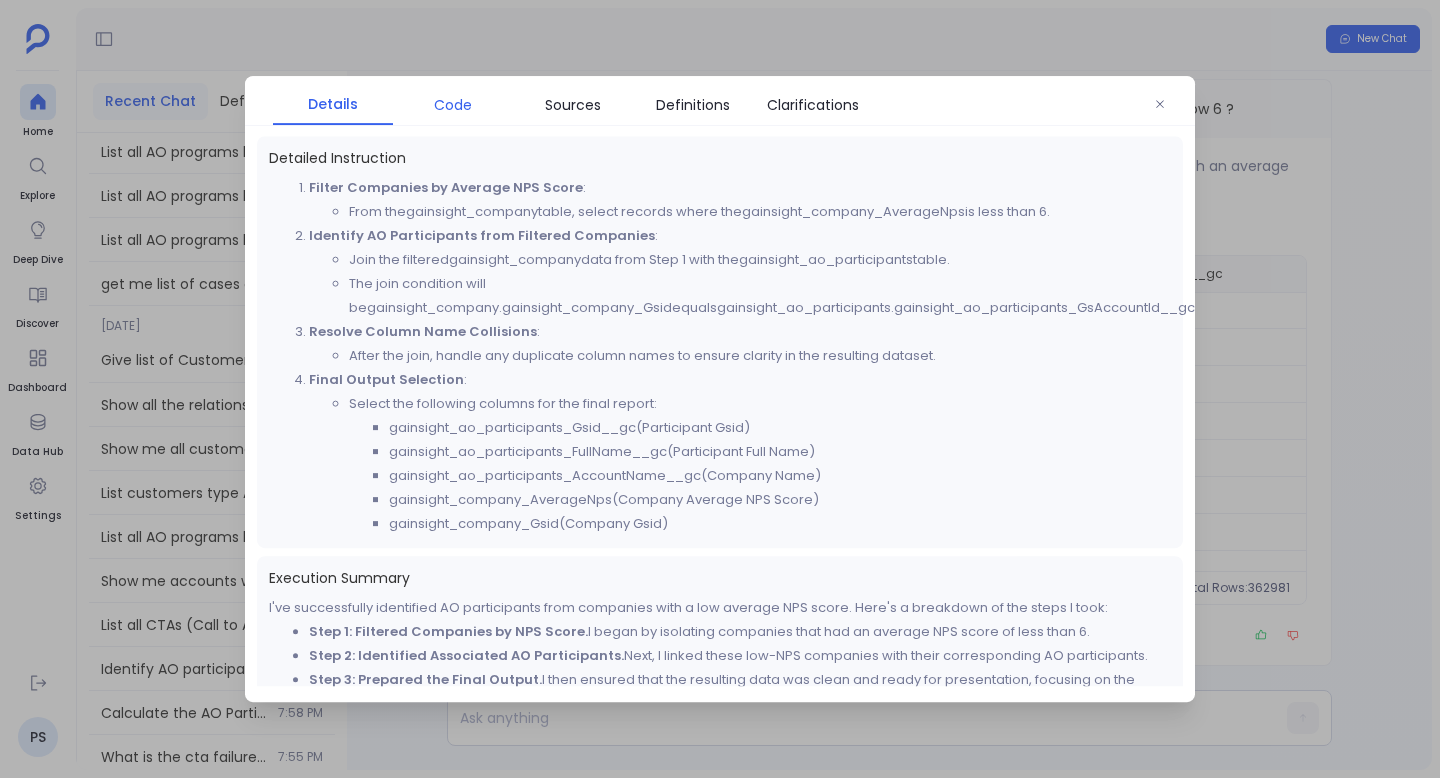 click on "Code" at bounding box center [453, 105] 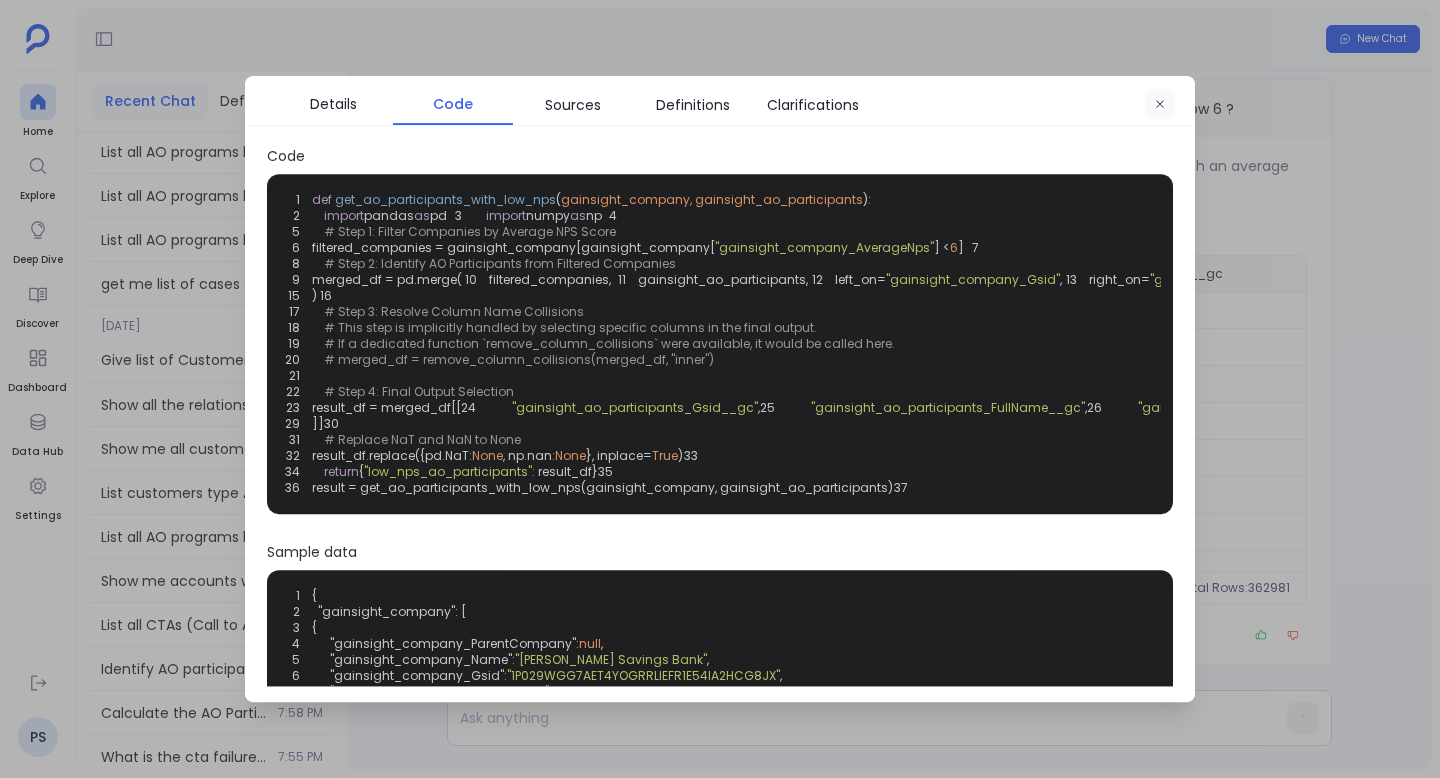 click 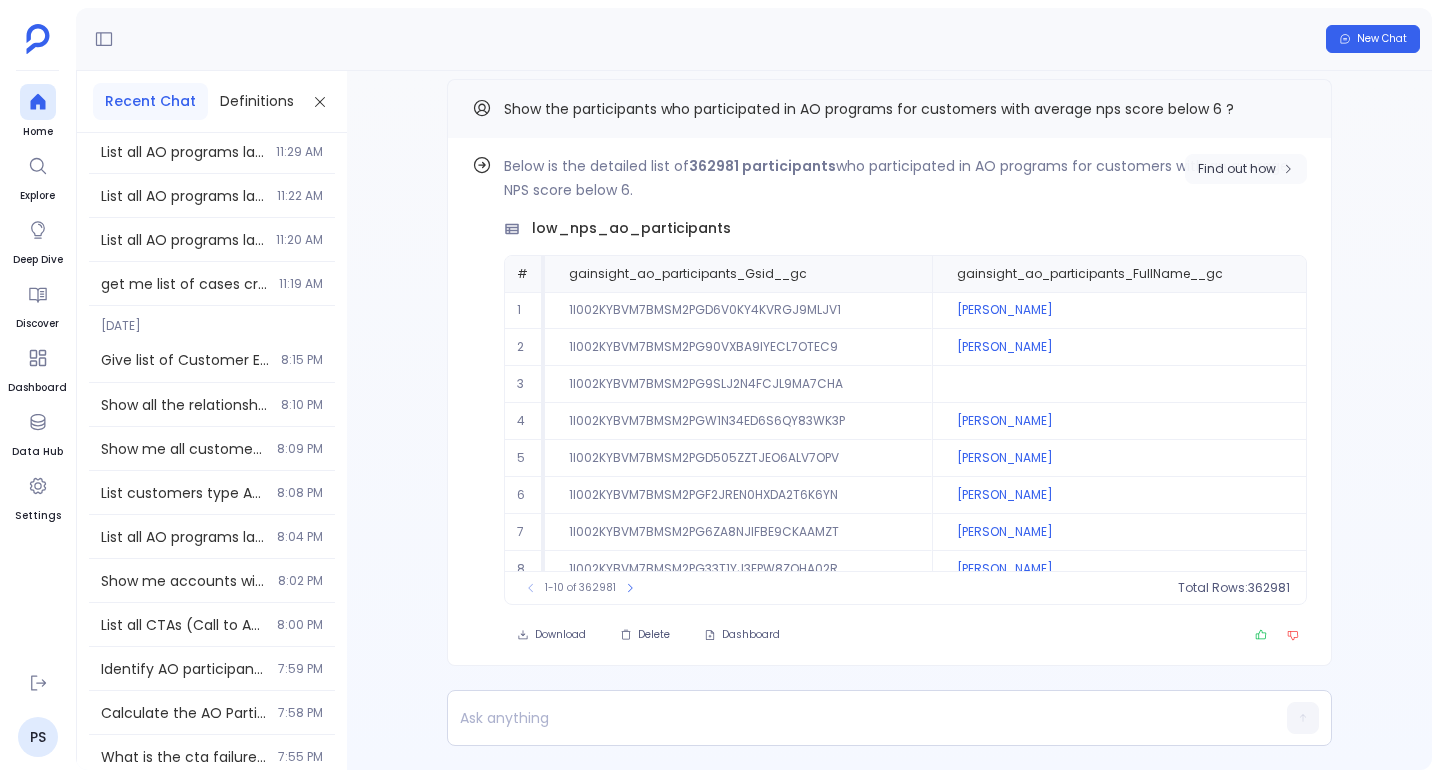 click on "Find out how" at bounding box center [1237, 169] 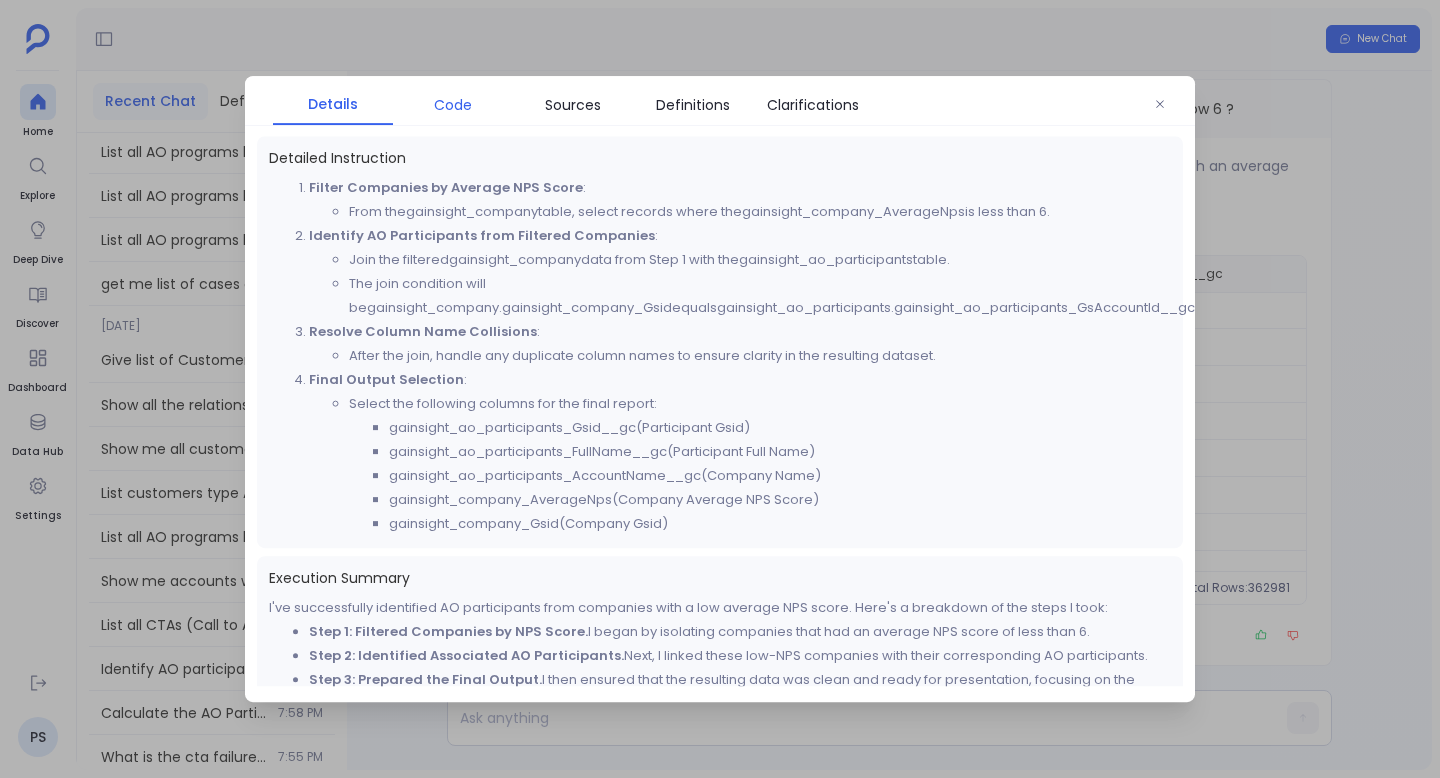 click on "Code" at bounding box center (453, 105) 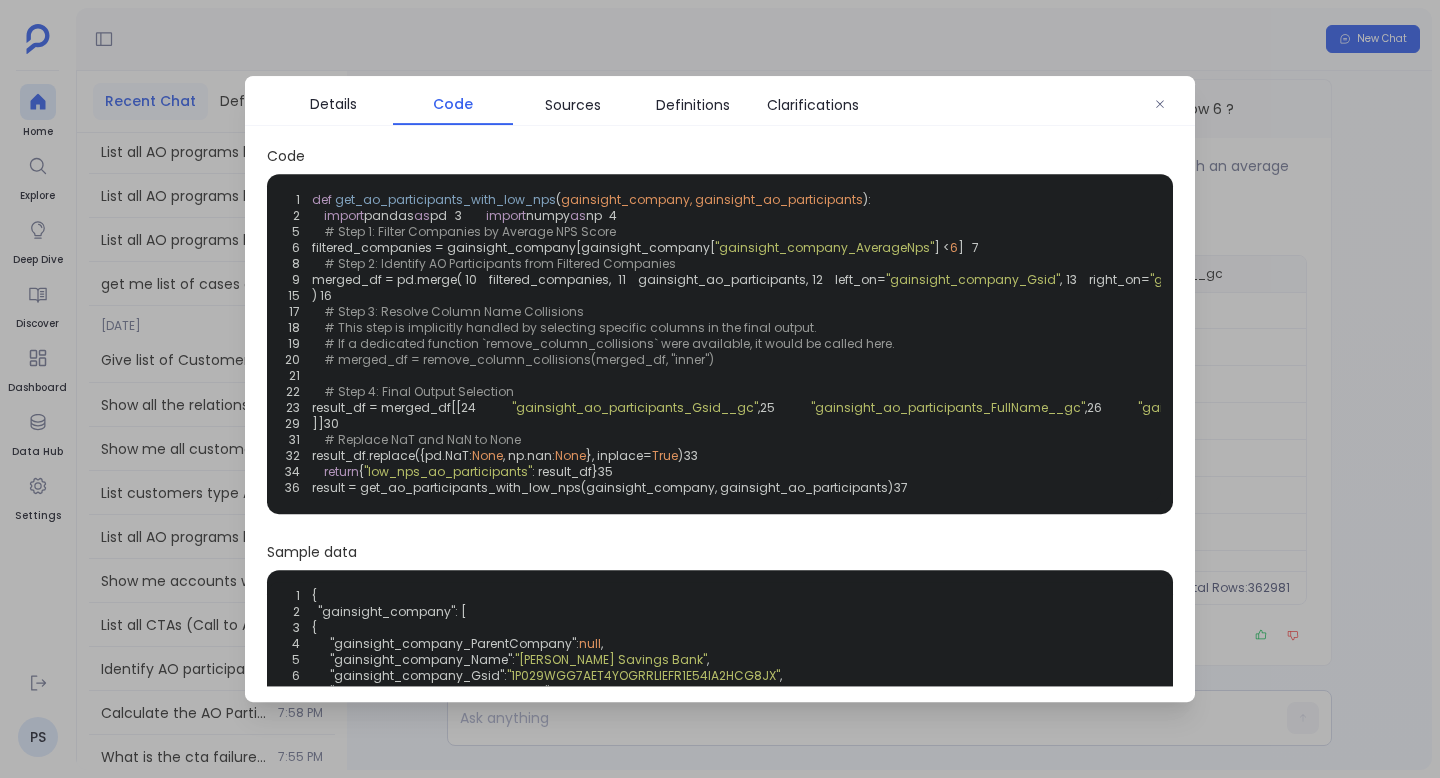 click on "1 def   get_ao_participants_with_low_nps ( gainsight_company, gainsight_ao_participants ):
2      import  pandas  as  pd
3      import  numpy  as  np
4
5      # Step 1: Filter Companies by Average NPS Score
6     filtered_companies = gainsight_company[gainsight_company[ "gainsight_company_AverageNps" ] <  6 ]
7
8      # Step 2: Identify AO Participants from Filtered Companies
9     merged_df = pd.merge(
10         filtered_companies,
11         gainsight_ao_participants,
12         left_on= "gainsight_company_Gsid" ,
13         right_on= "gainsight_ao_participants_GsAccountId__gc" ,
14         how= "inner"
15     )
16
17      # Step 3: Resolve Column Name Collisions
18      # This step is implicitly handled by selecting specific columns in the final output.
19      # If a dedicated function `remove_column_collisions` were available, it would be called here.
20      # merged_df = remove_column_collisions(merged_df, "inner")
21
22      # Step 4: Final Output Selection
23 24 ," at bounding box center [720, 344] 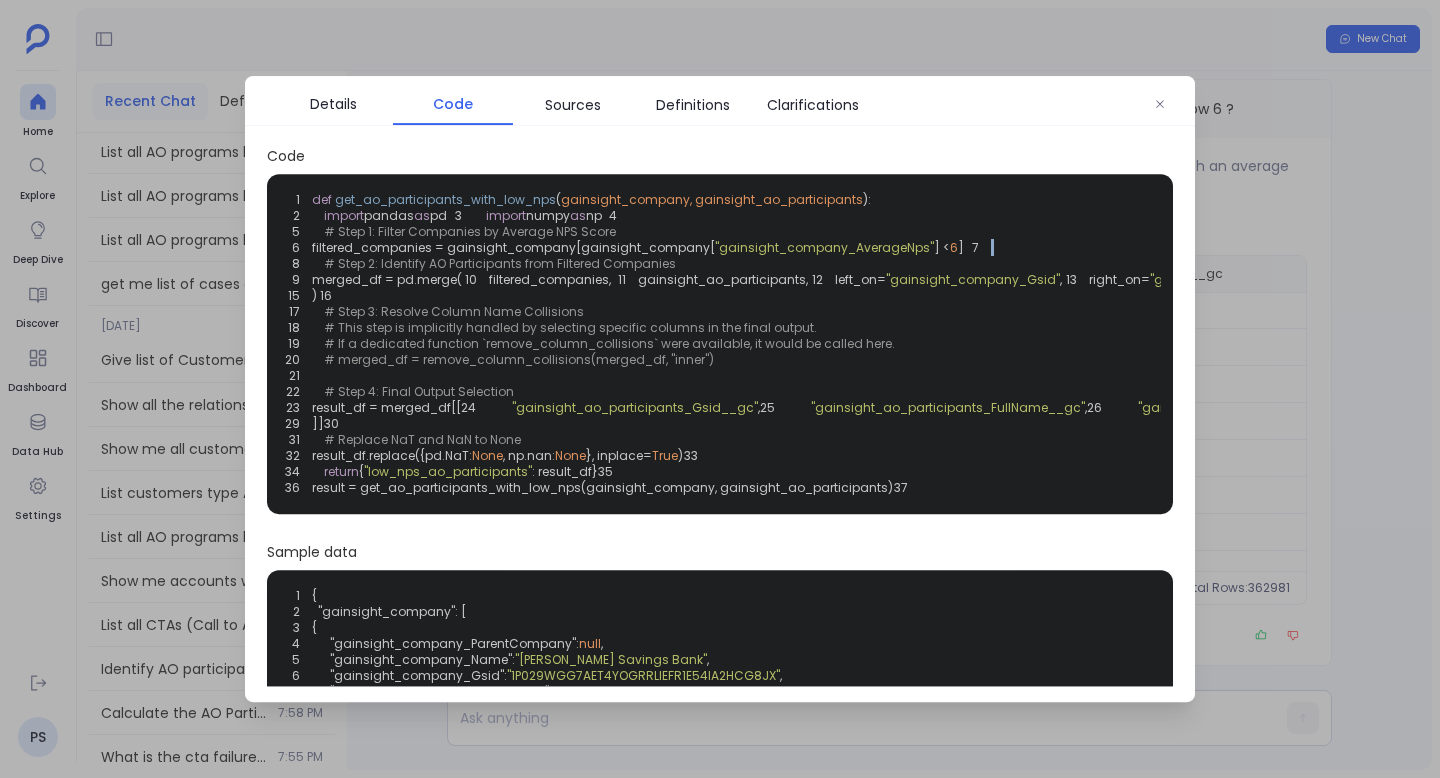 click on "1 def   get_ao_participants_with_low_nps ( gainsight_company, gainsight_ao_participants ):
2      import  pandas  as  pd
3      import  numpy  as  np
4
5      # Step 1: Filter Companies by Average NPS Score
6     filtered_companies = gainsight_company[gainsight_company[ "gainsight_company_AverageNps" ] <  6 ]
7
8      # Step 2: Identify AO Participants from Filtered Companies
9     merged_df = pd.merge(
10         filtered_companies,
11         gainsight_ao_participants,
12         left_on= "gainsight_company_Gsid" ,
13         right_on= "gainsight_ao_participants_GsAccountId__gc" ,
14         how= "inner"
15     )
16
17      # Step 3: Resolve Column Name Collisions
18      # This step is implicitly handled by selecting specific columns in the final output.
19      # If a dedicated function `remove_column_collisions` were available, it would be called here.
20      # merged_df = remove_column_collisions(merged_df, "inner")
21
22      # Step 4: Final Output Selection
23 24 ," at bounding box center (720, 344) 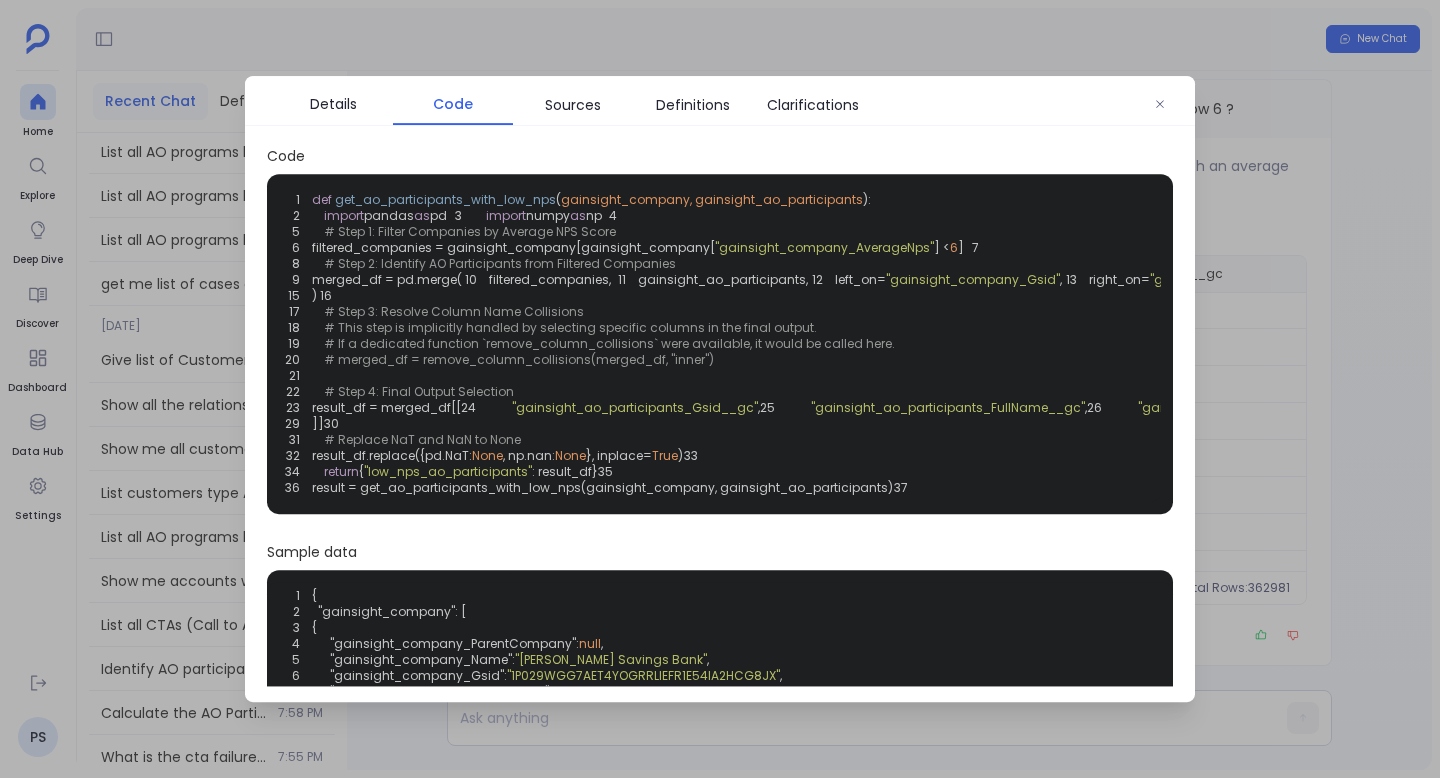 click at bounding box center (333, 199) 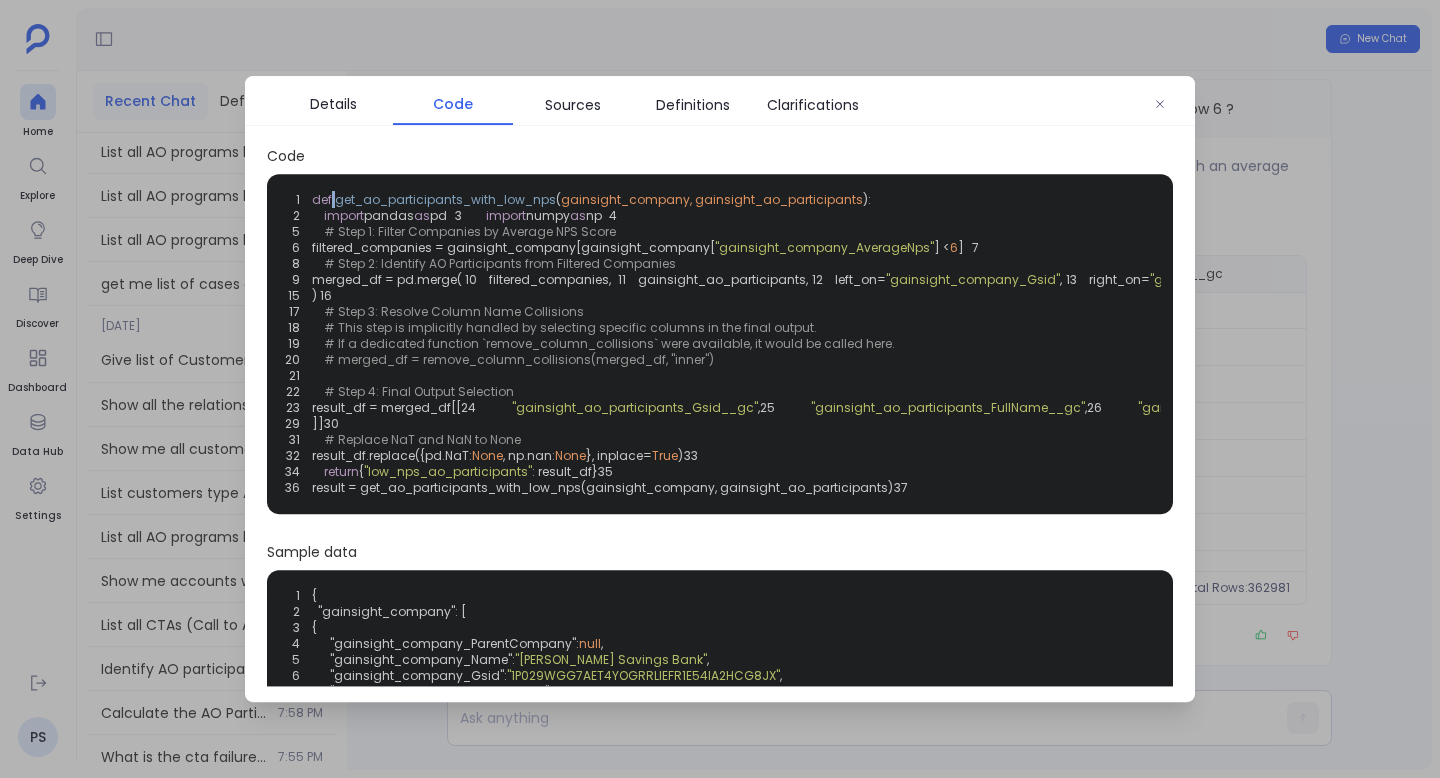 click at bounding box center (333, 199) 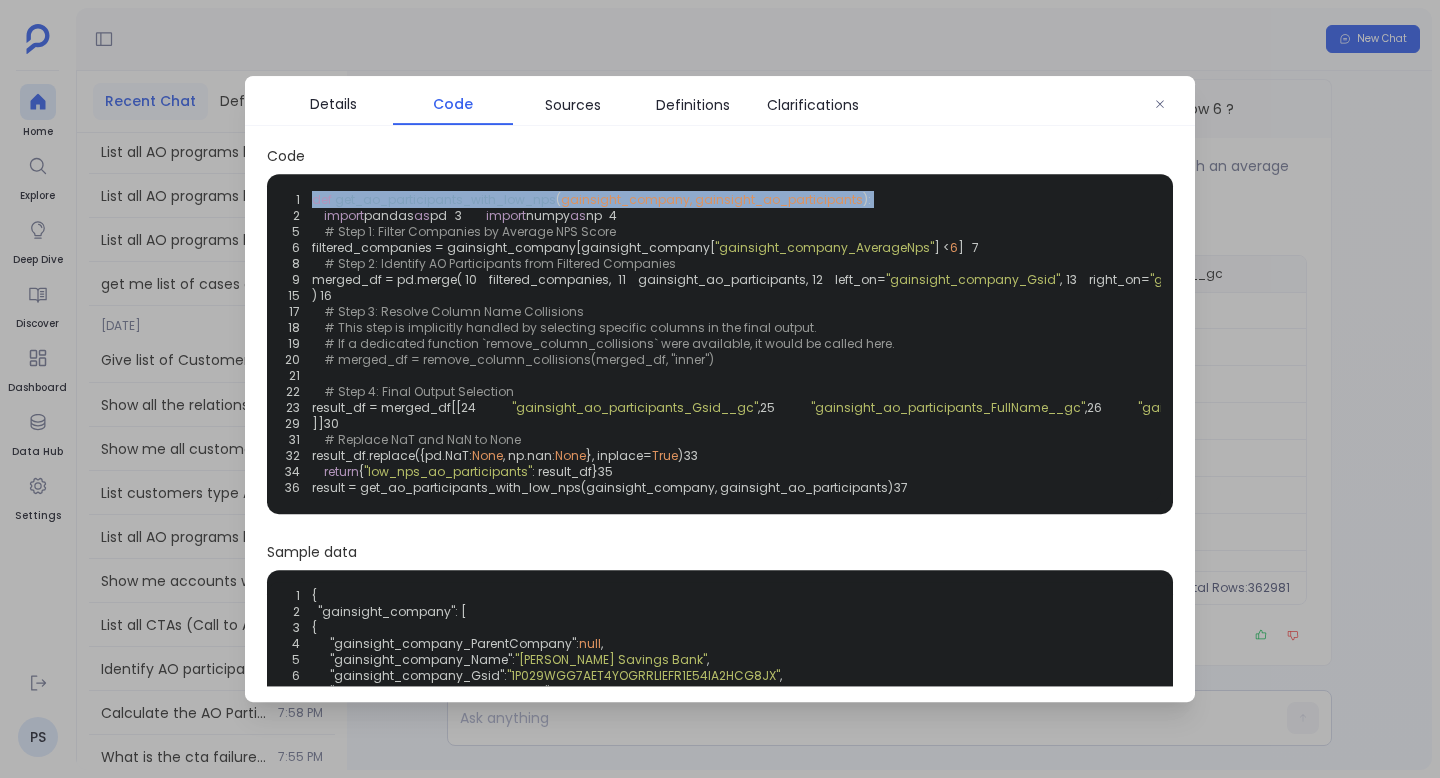 click at bounding box center (333, 199) 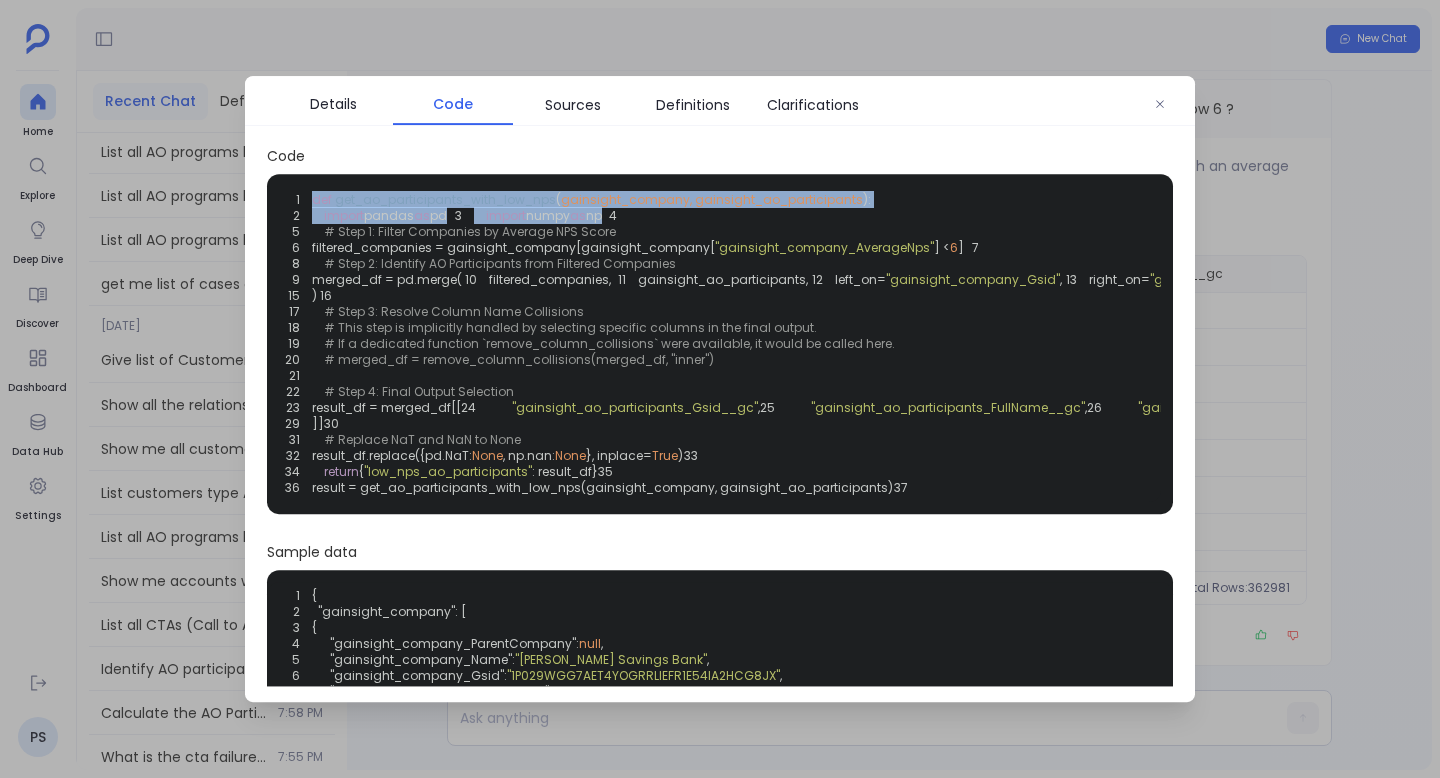 drag, startPoint x: 311, startPoint y: 197, endPoint x: 352, endPoint y: 251, distance: 67.80118 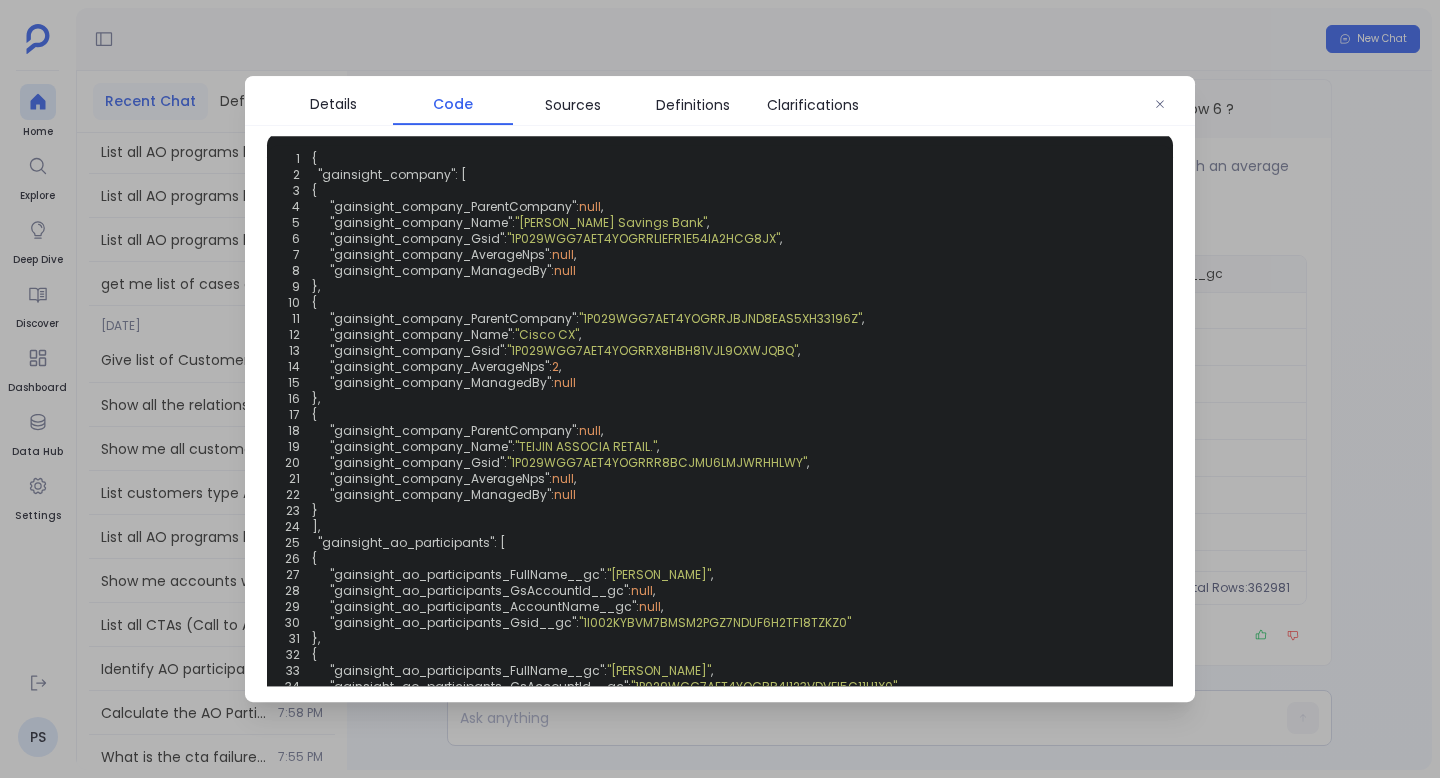 scroll, scrollTop: 432, scrollLeft: 0, axis: vertical 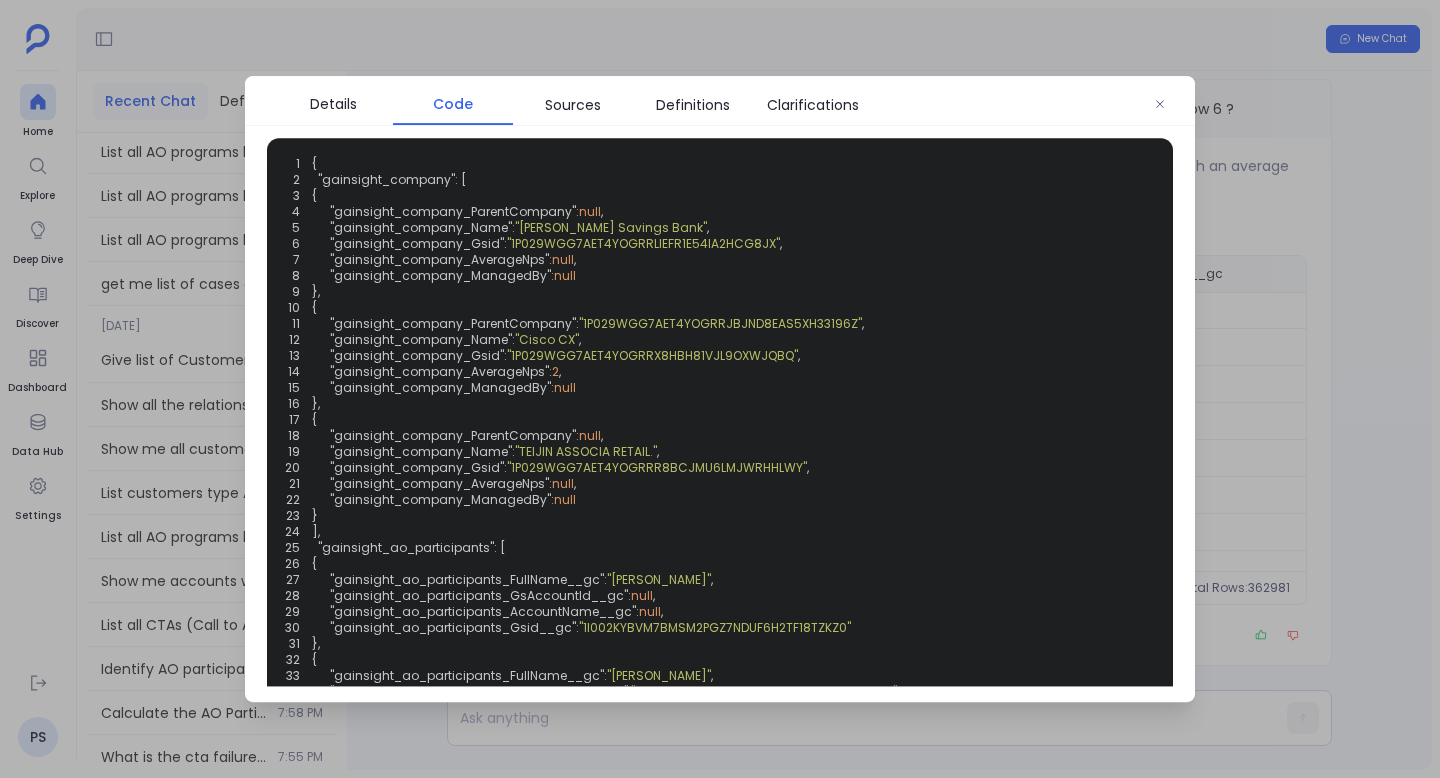 click on "1 def   get_ao_participants_with_low_nps ( gainsight_company, gainsight_ao_participants ):
2      import  pandas  as  pd
3      import  numpy  as  np
4
5      # Step 1: Filter Companies by Average NPS Score
6     filtered_companies = gainsight_company[gainsight_company[ "gainsight_company_AverageNps" ] <  6 ]
7
8      # Step 2: Identify AO Participants from Filtered Companies
9     merged_df = pd.merge(
10         filtered_companies,
11         gainsight_ao_participants,
12         left_on= "gainsight_company_Gsid" ,
13         right_on= "gainsight_ao_participants_GsAccountId__gc" ,
14         how= "inner"
15     )
16
17      # Step 3: Resolve Column Name Collisions
18      # This step is implicitly handled by selecting specific columns in the final output.
19      # If a dedicated function `remove_column_collisions` were available, it would be called here.
20      # merged_df = remove_column_collisions(merged_df, "inner")
21
22      # Step 4: Final Output Selection
23 24 ," at bounding box center [720, -88] 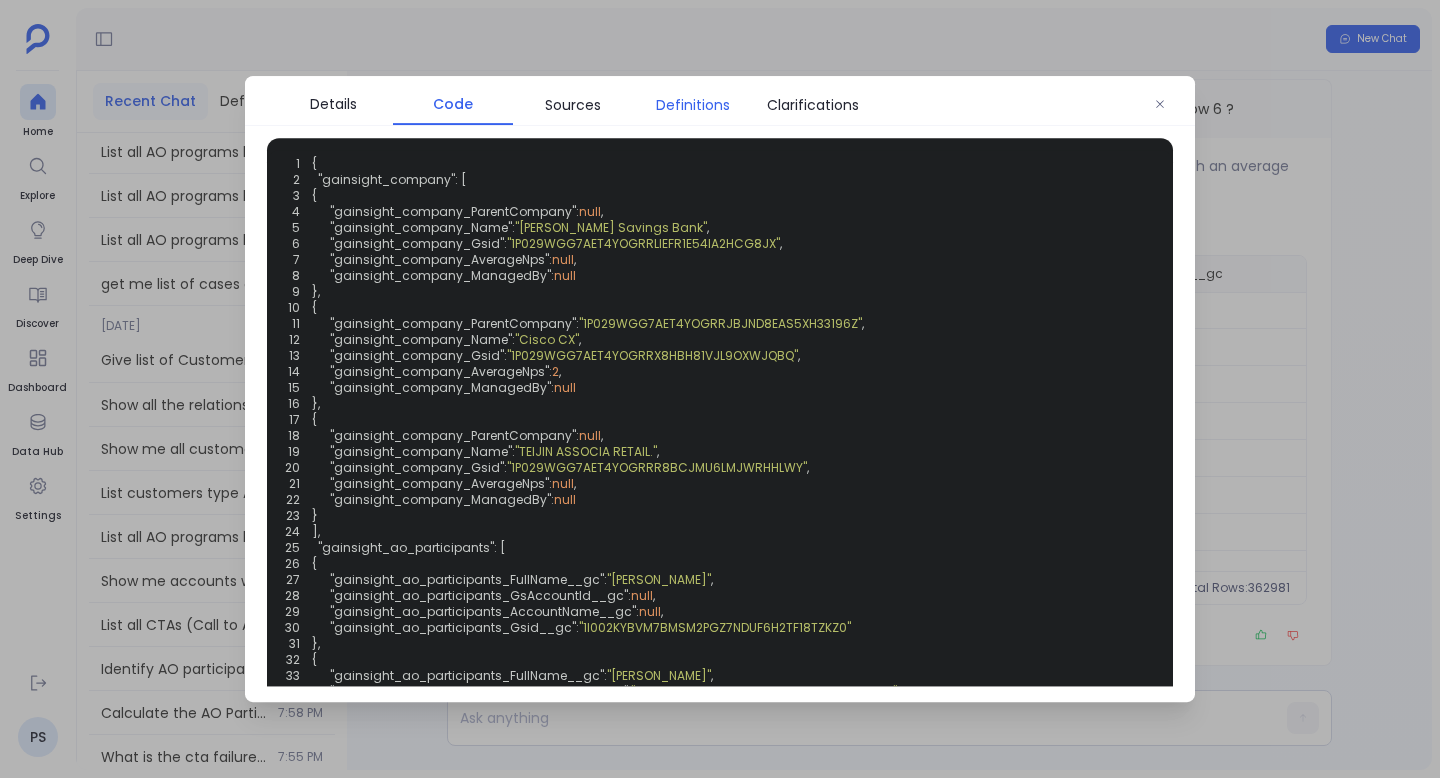 click on "Definitions" at bounding box center (693, 105) 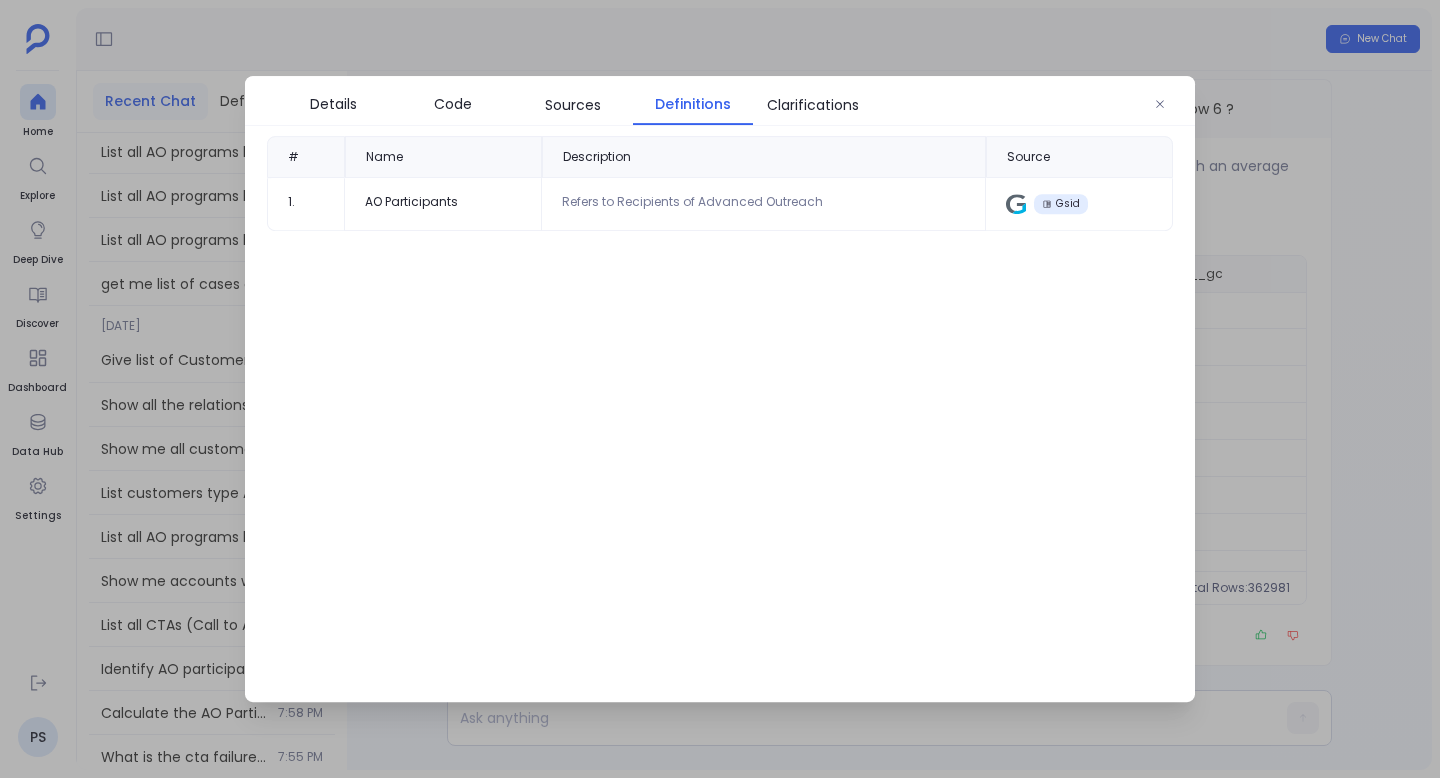 scroll, scrollTop: 0, scrollLeft: 0, axis: both 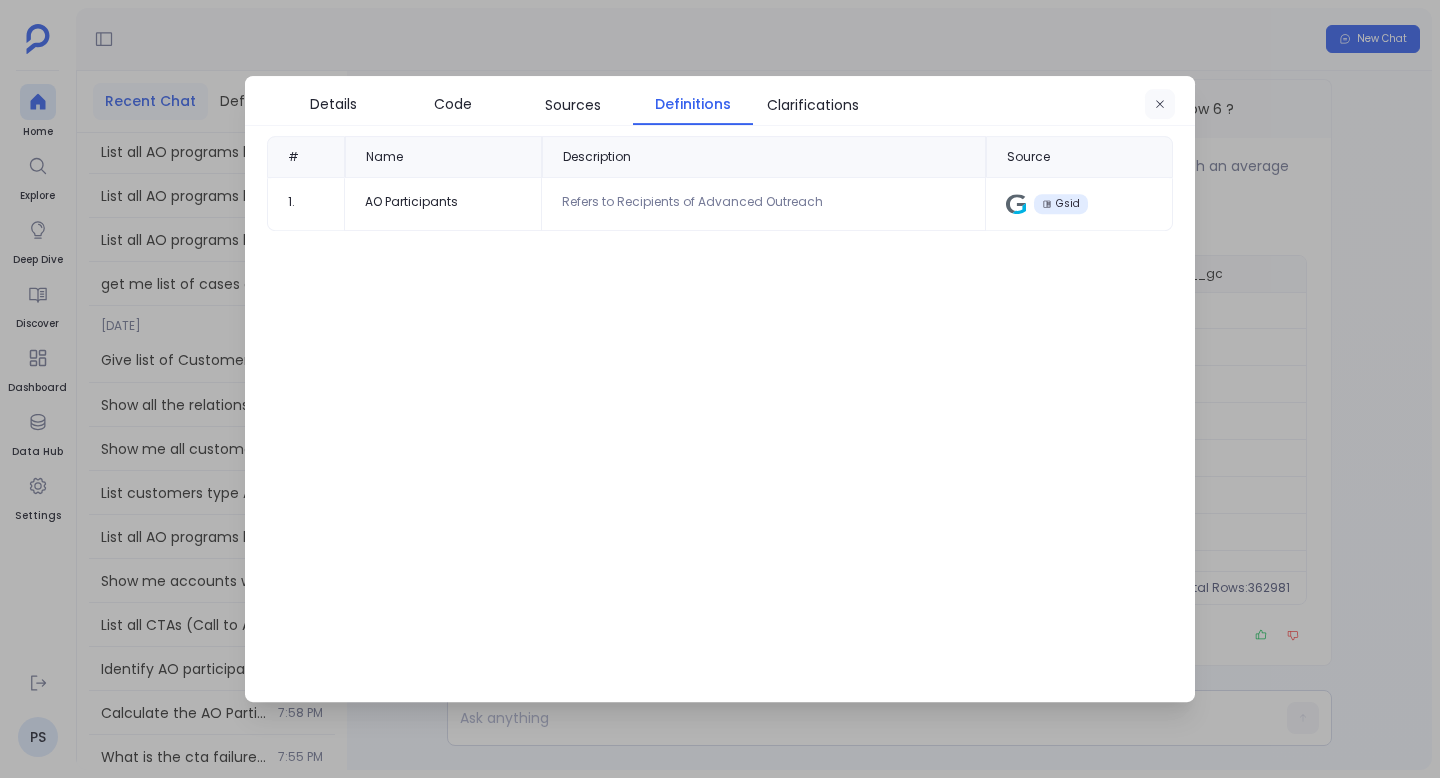 click 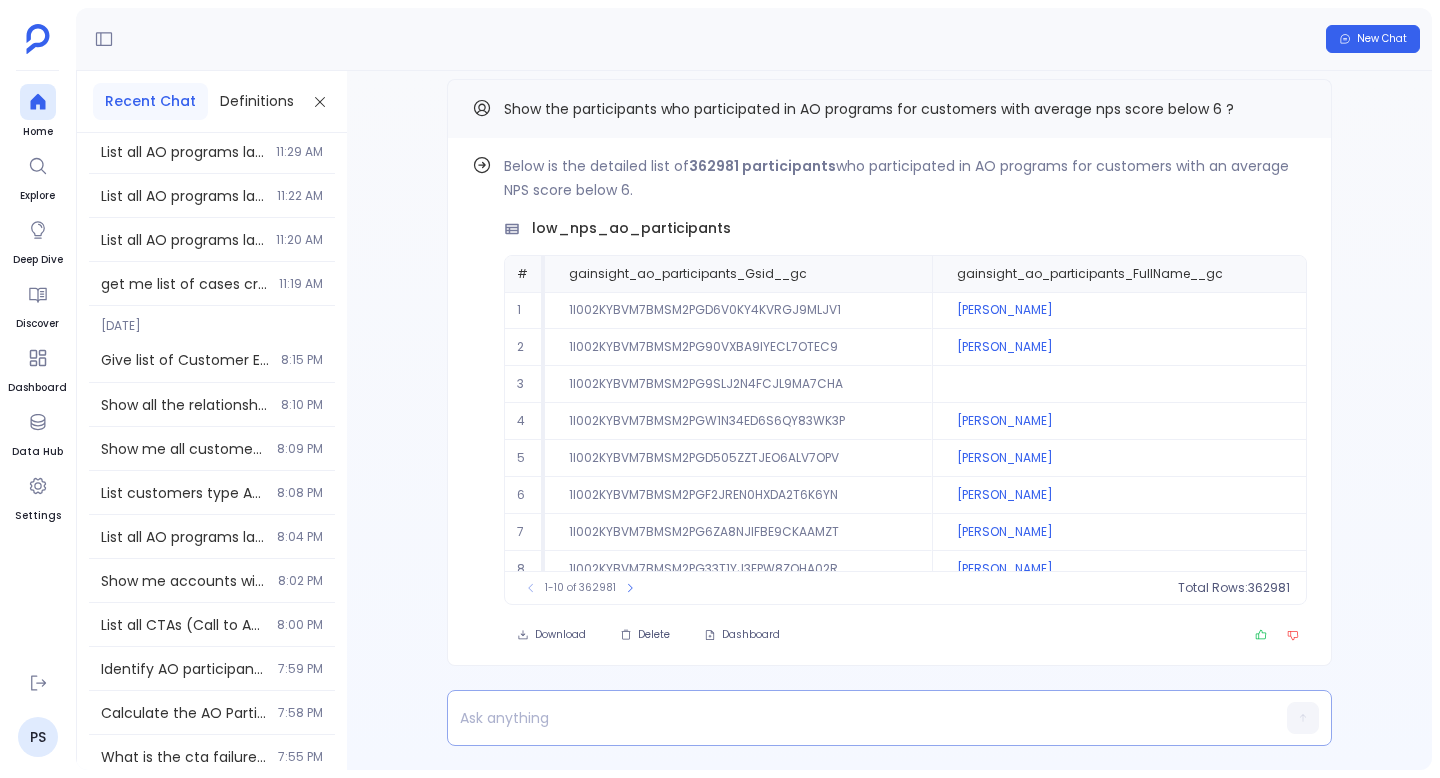 click at bounding box center (851, 718) 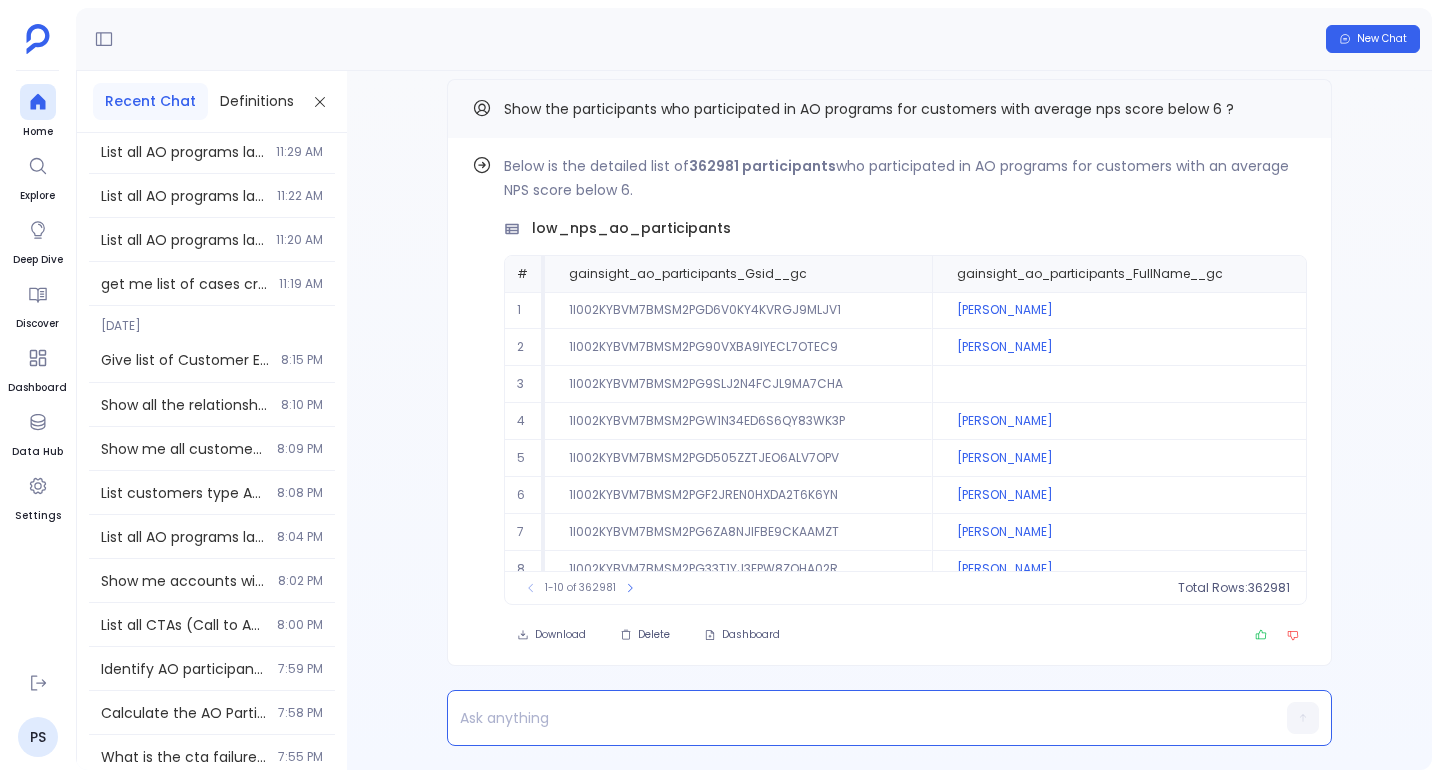 type 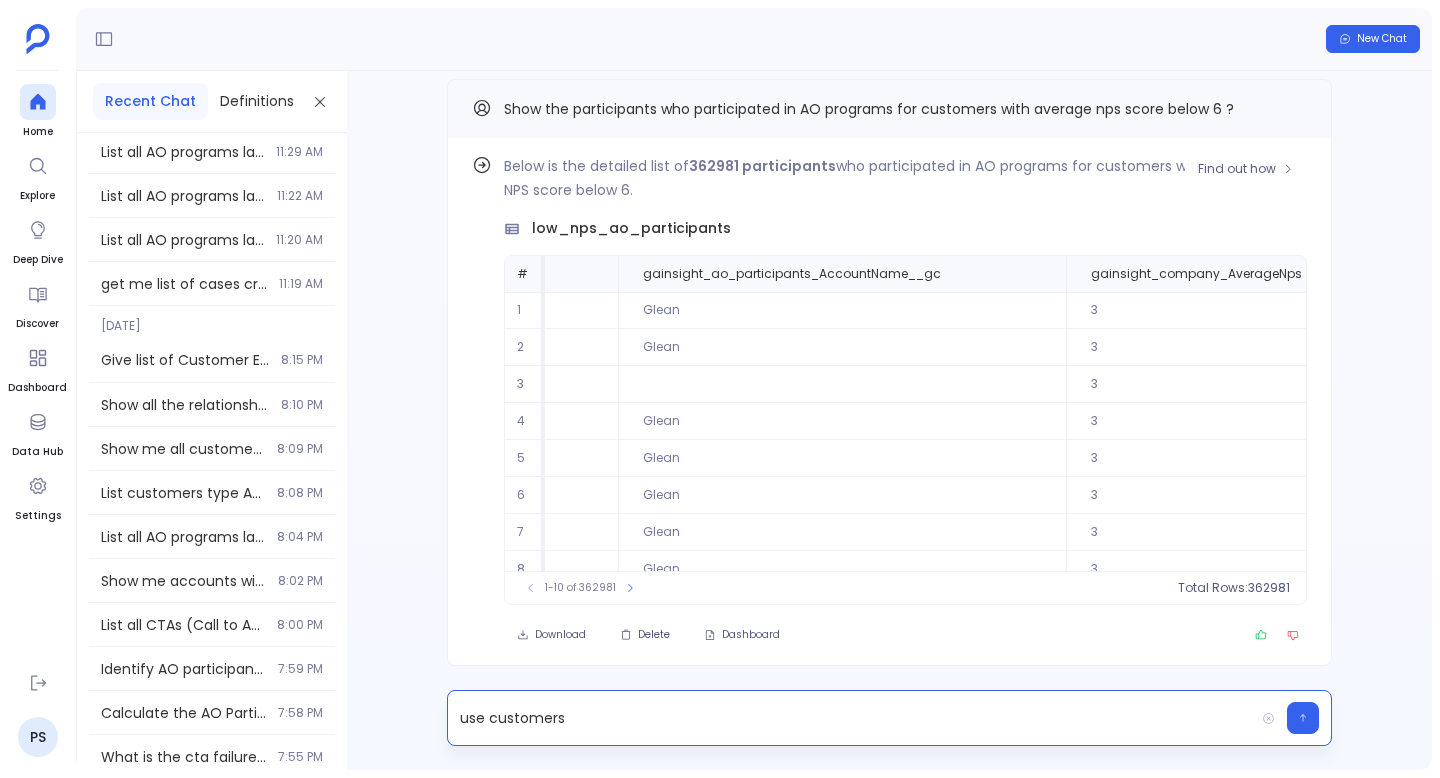 scroll, scrollTop: 0, scrollLeft: 676, axis: horizontal 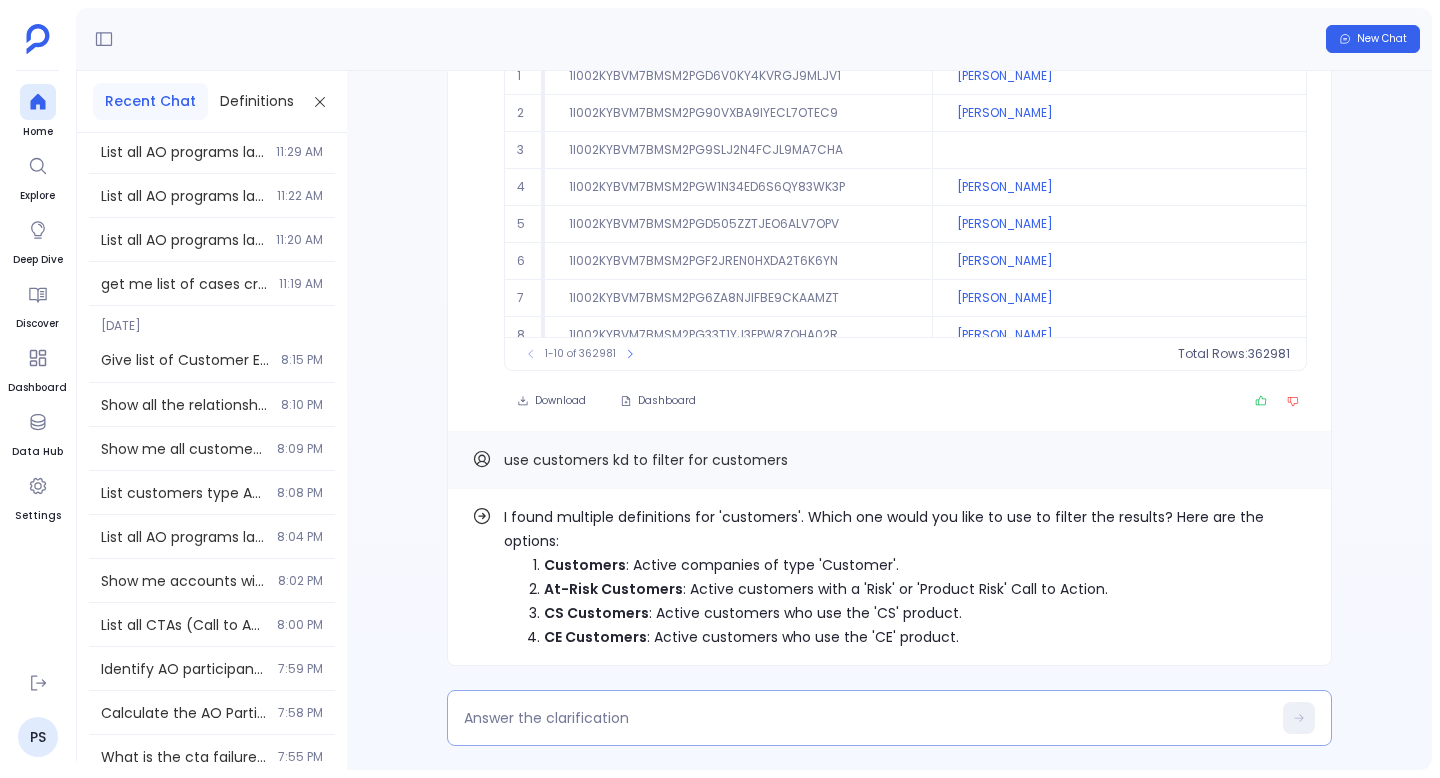 click at bounding box center (889, 718) 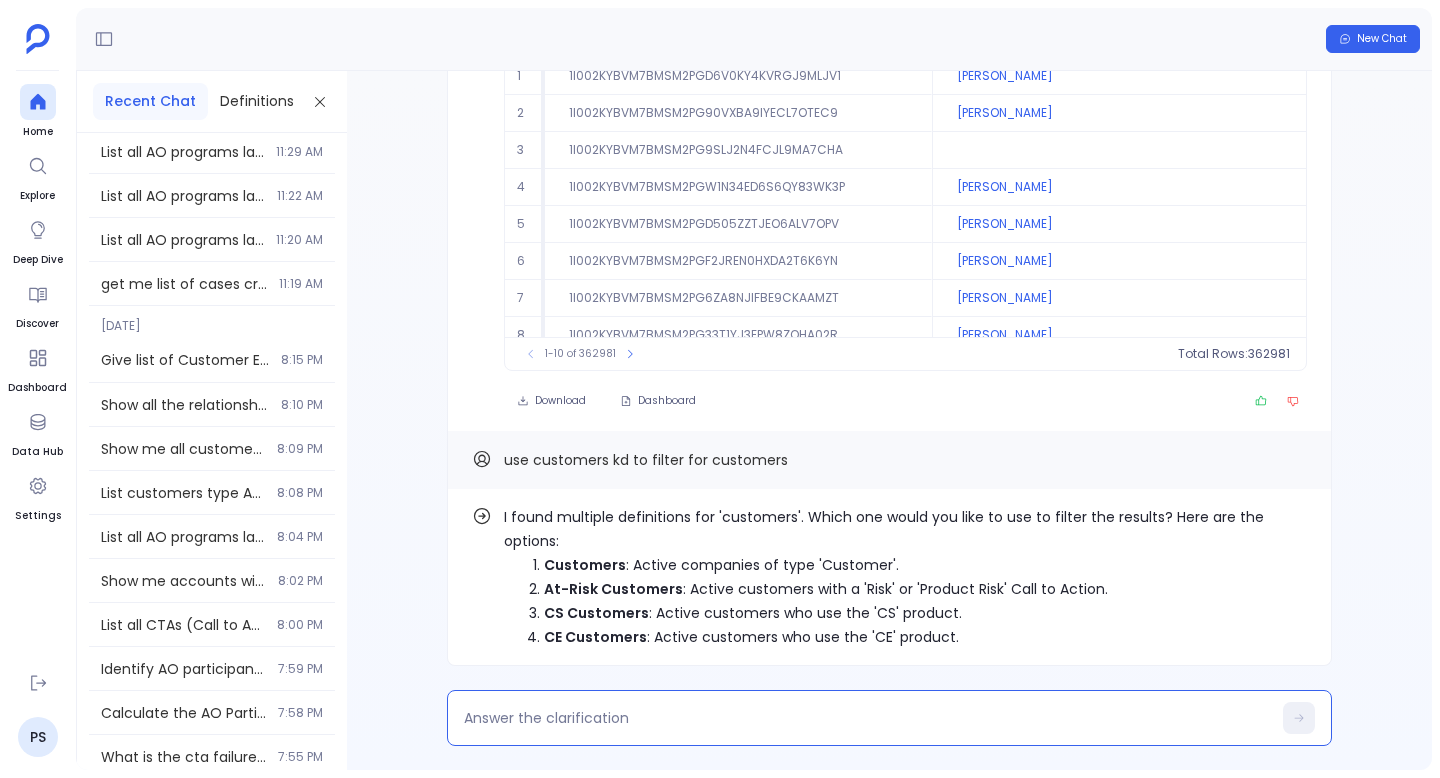 type on "1" 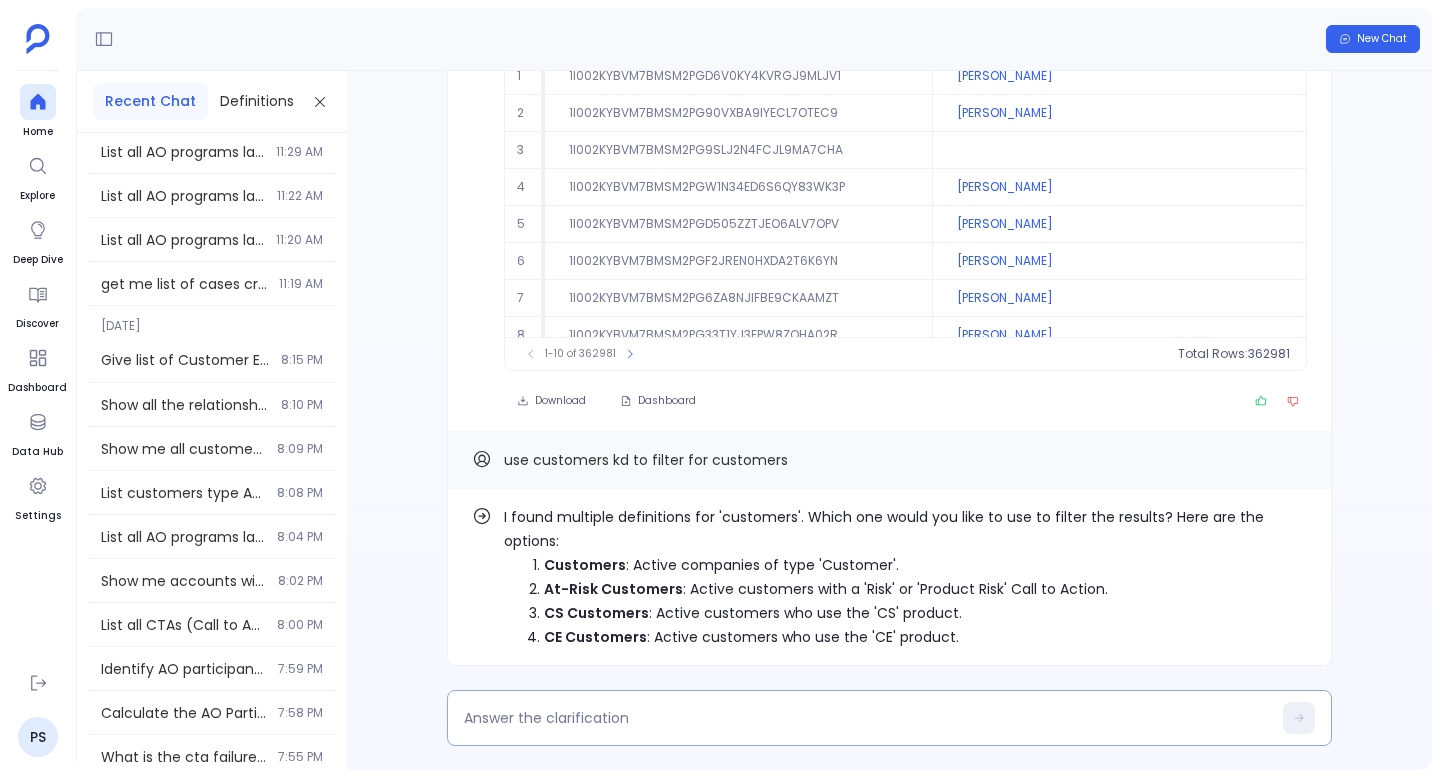 click at bounding box center (867, 718) 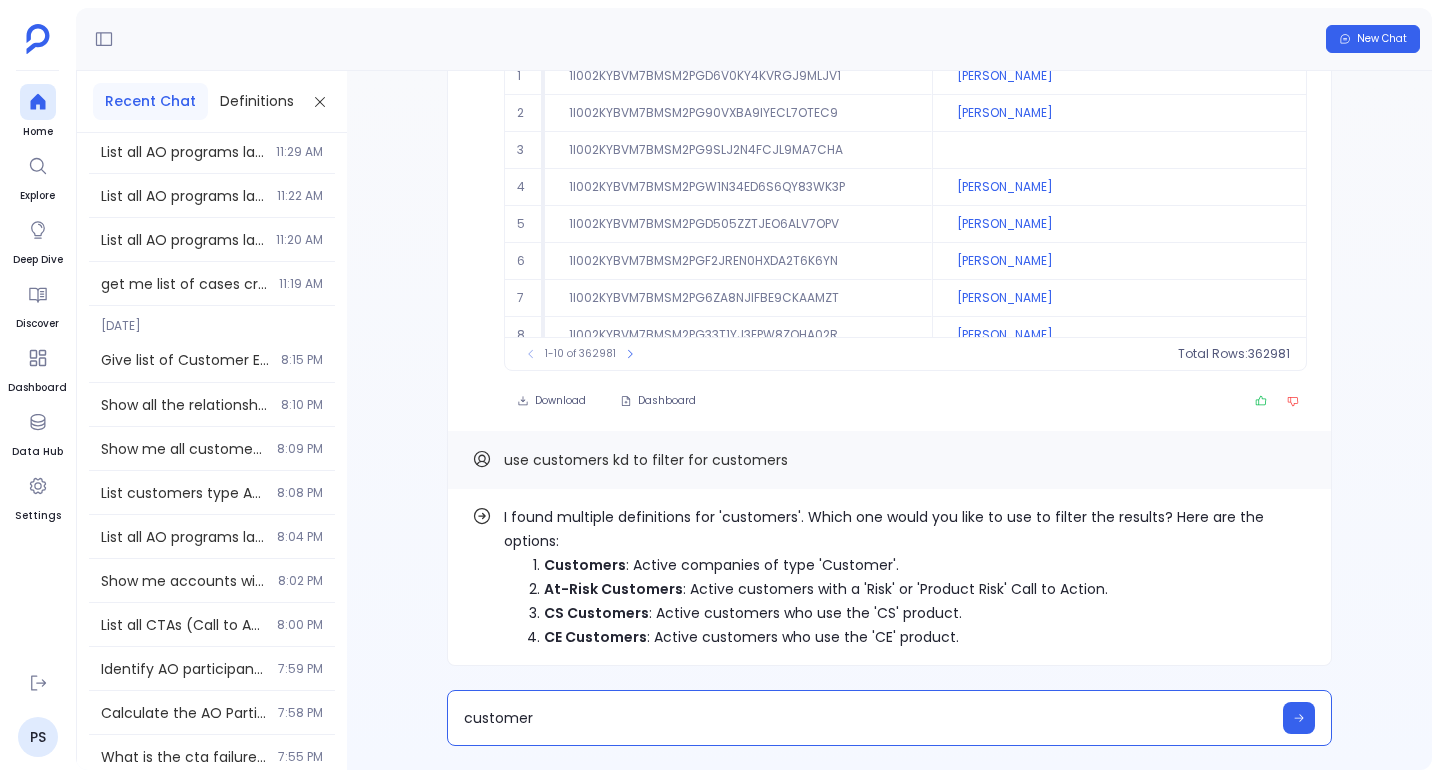 type on "customers" 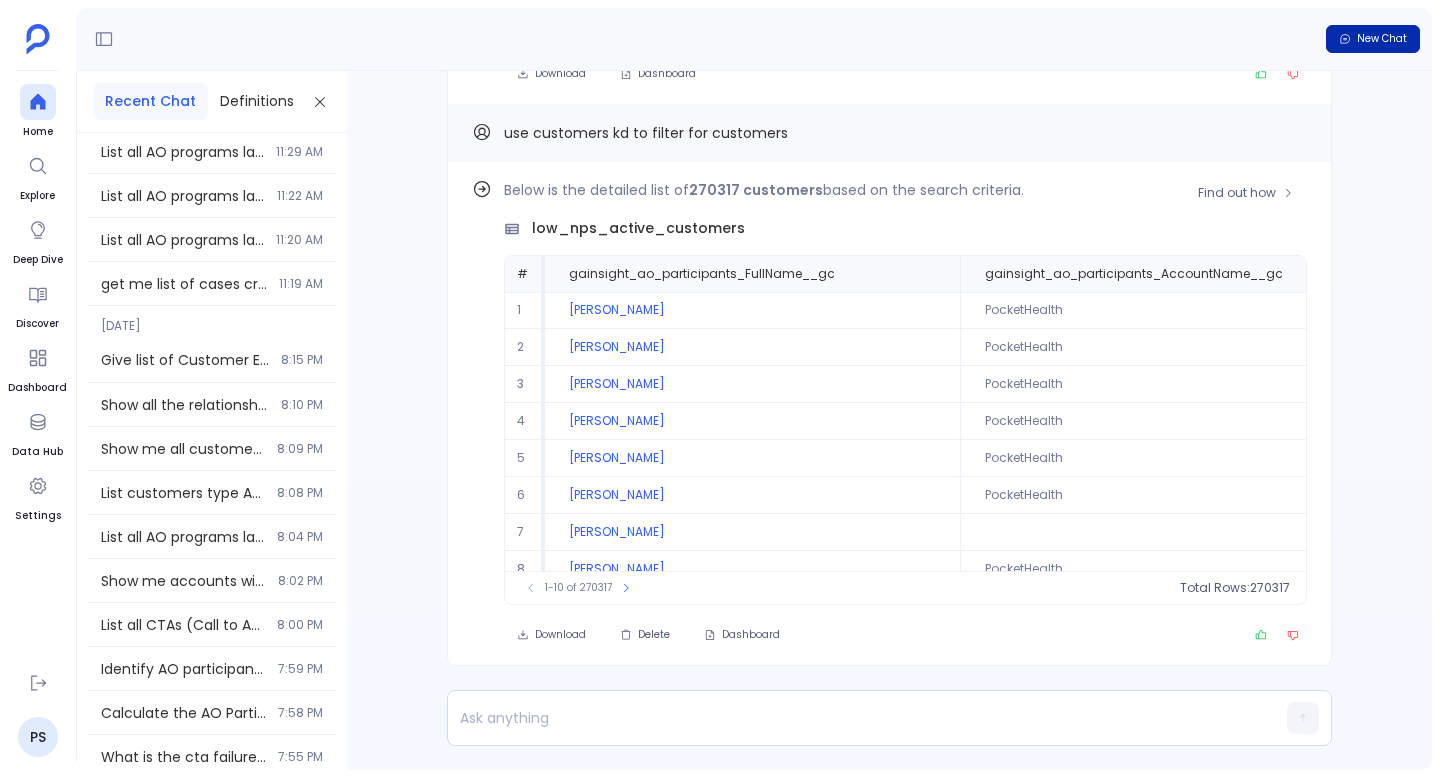 click on "New Chat" at bounding box center (1382, 39) 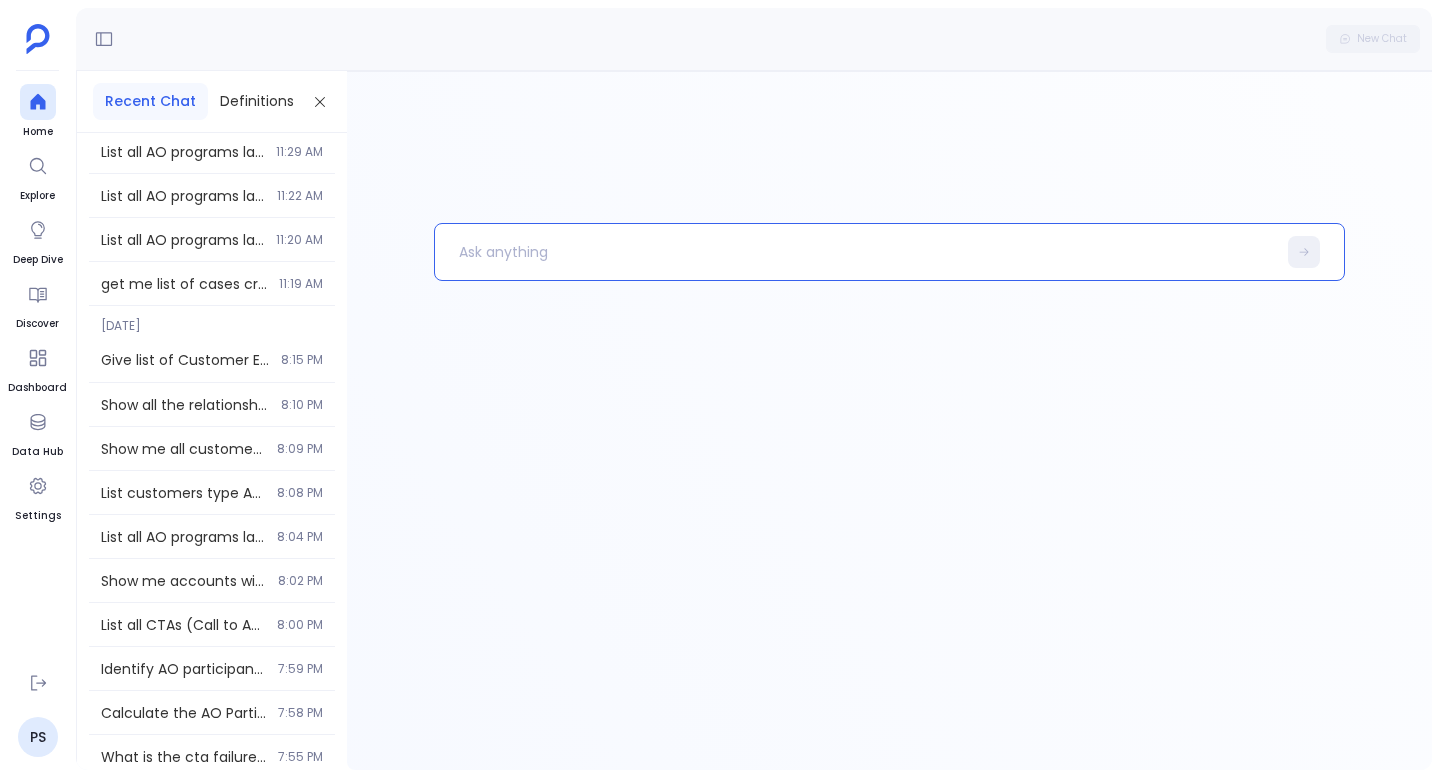 click at bounding box center [855, 252] 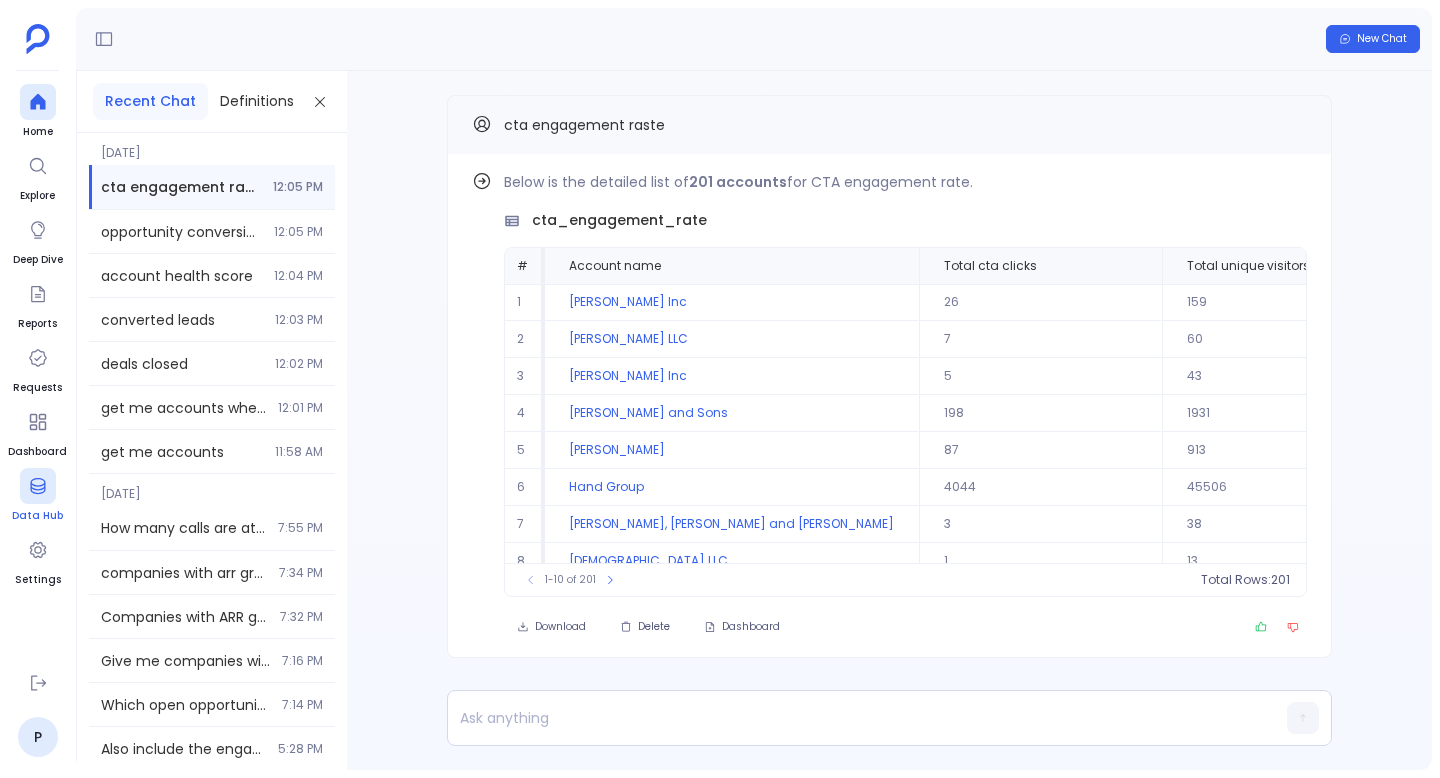 scroll, scrollTop: 0, scrollLeft: 0, axis: both 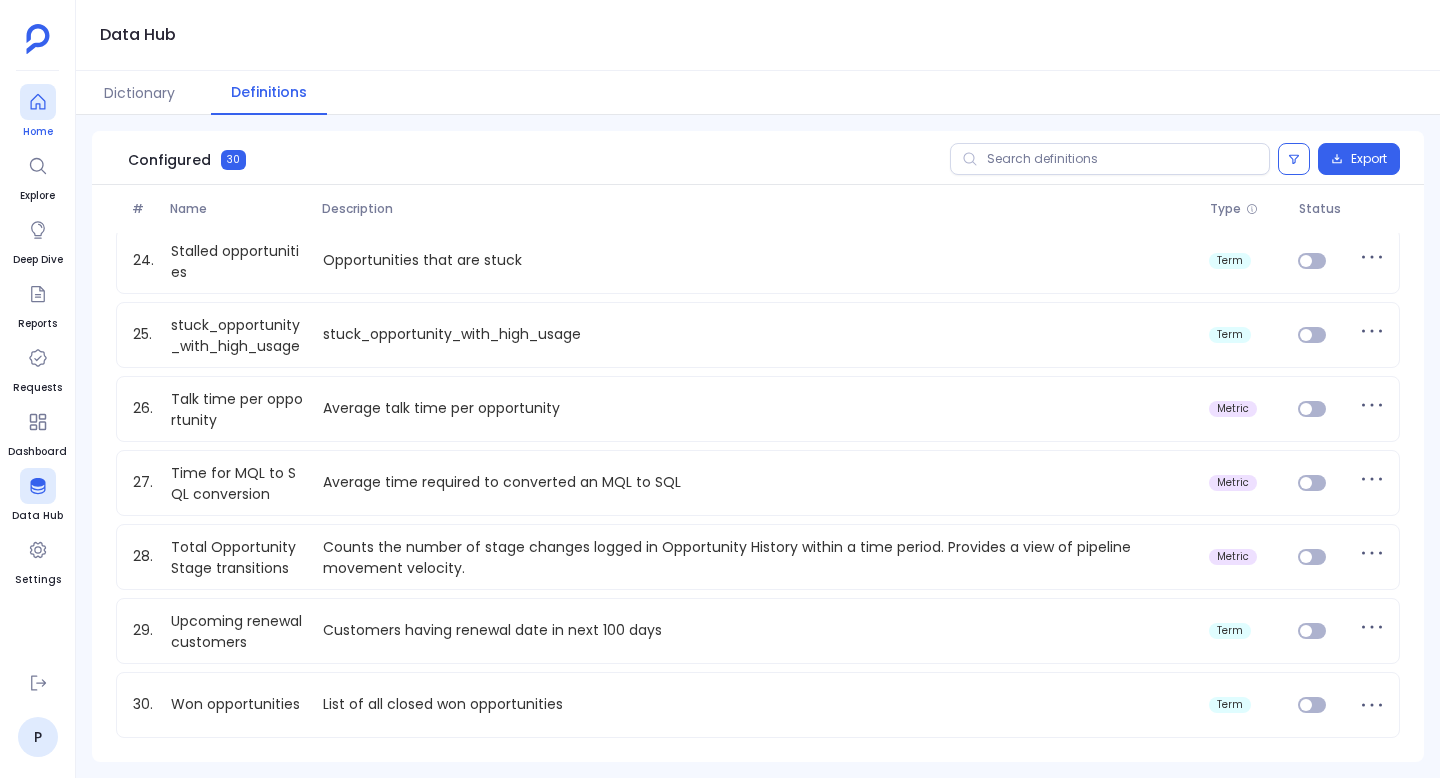 click 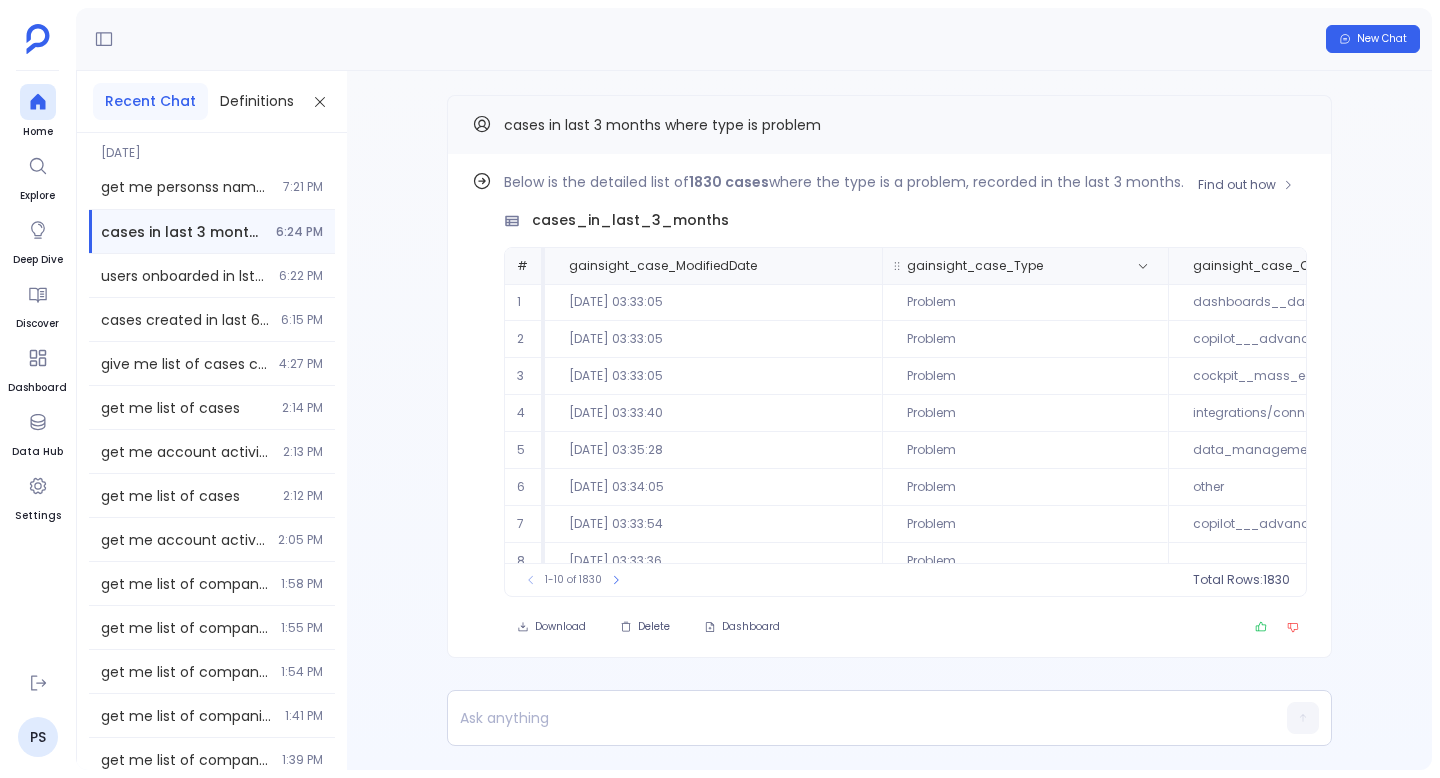 scroll, scrollTop: 0, scrollLeft: 0, axis: both 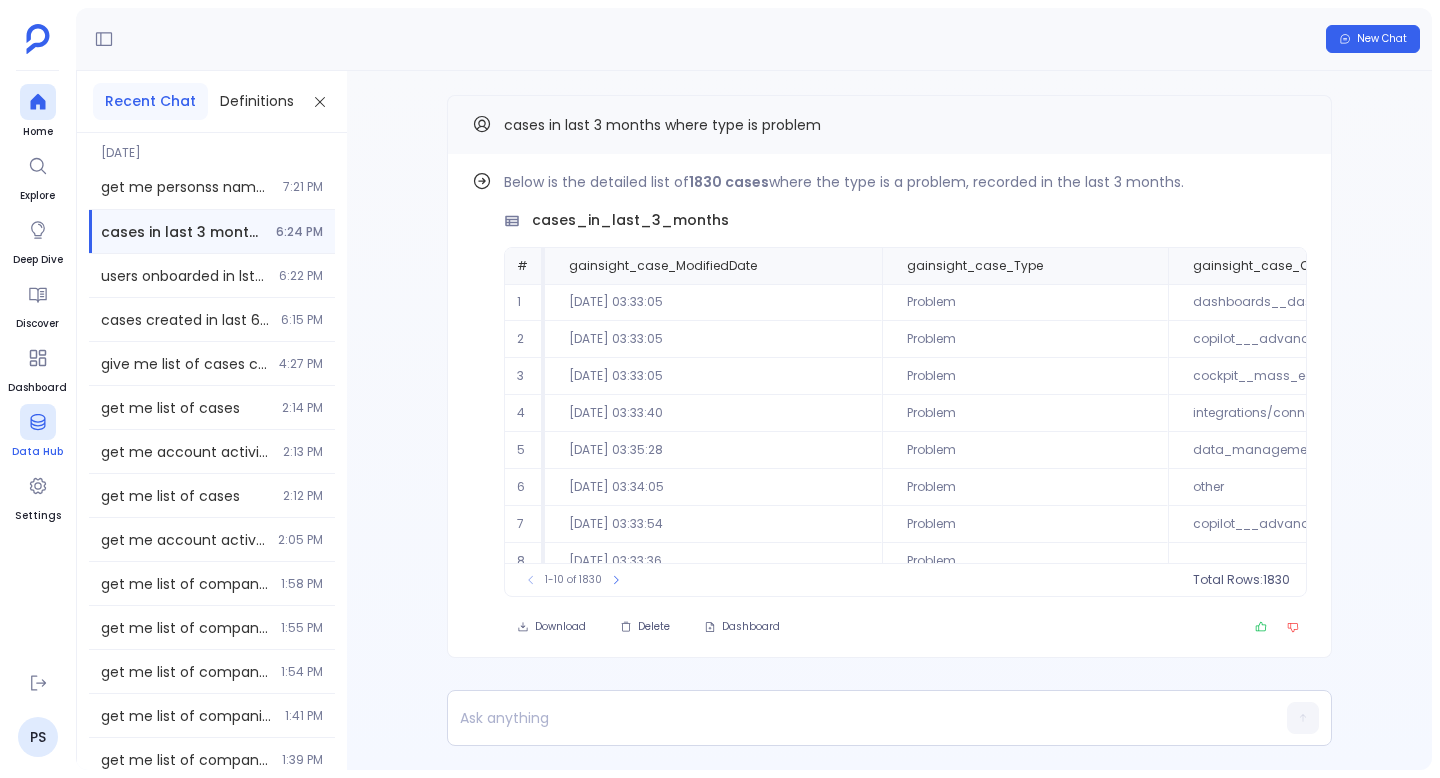 click 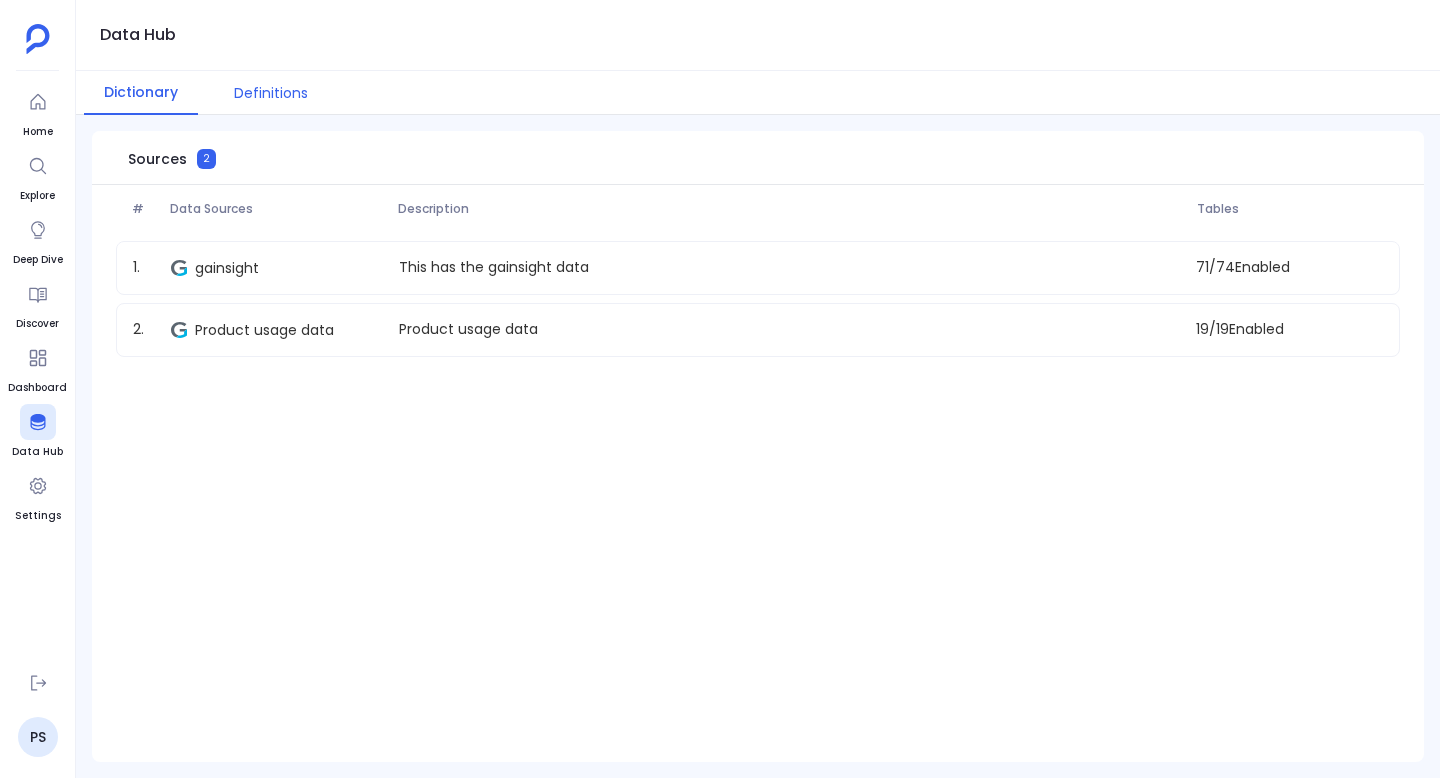 click on "Definitions" at bounding box center (271, 93) 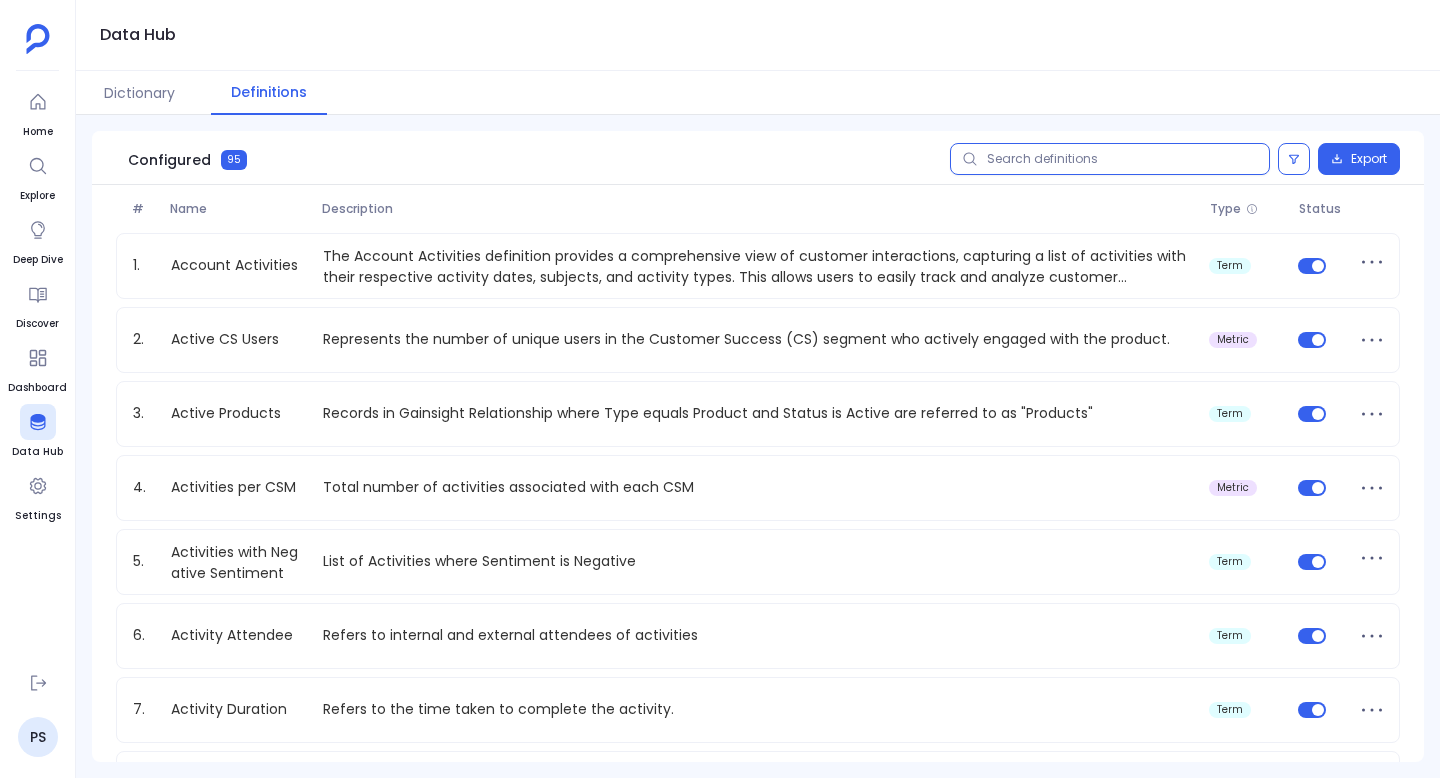 click at bounding box center (1110, 159) 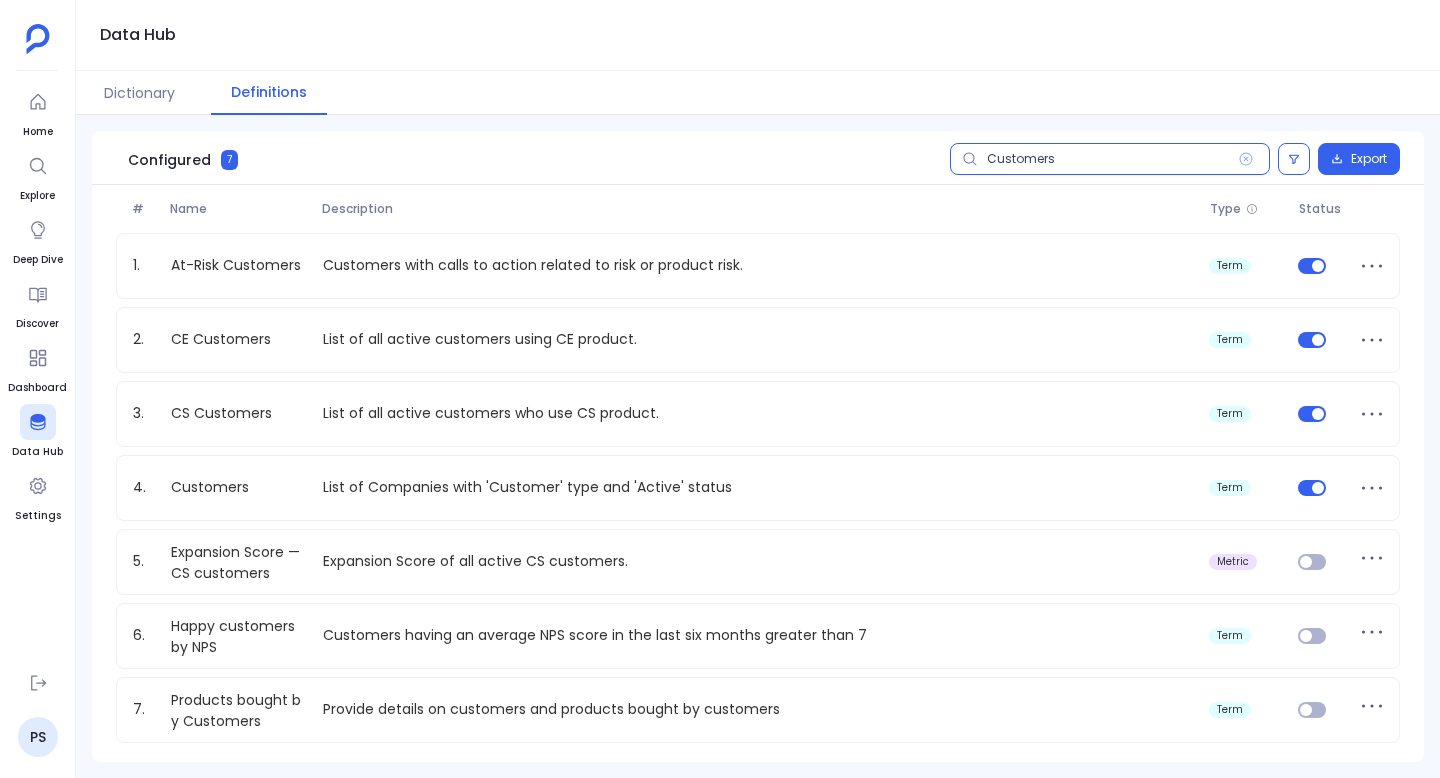 type on "Customers" 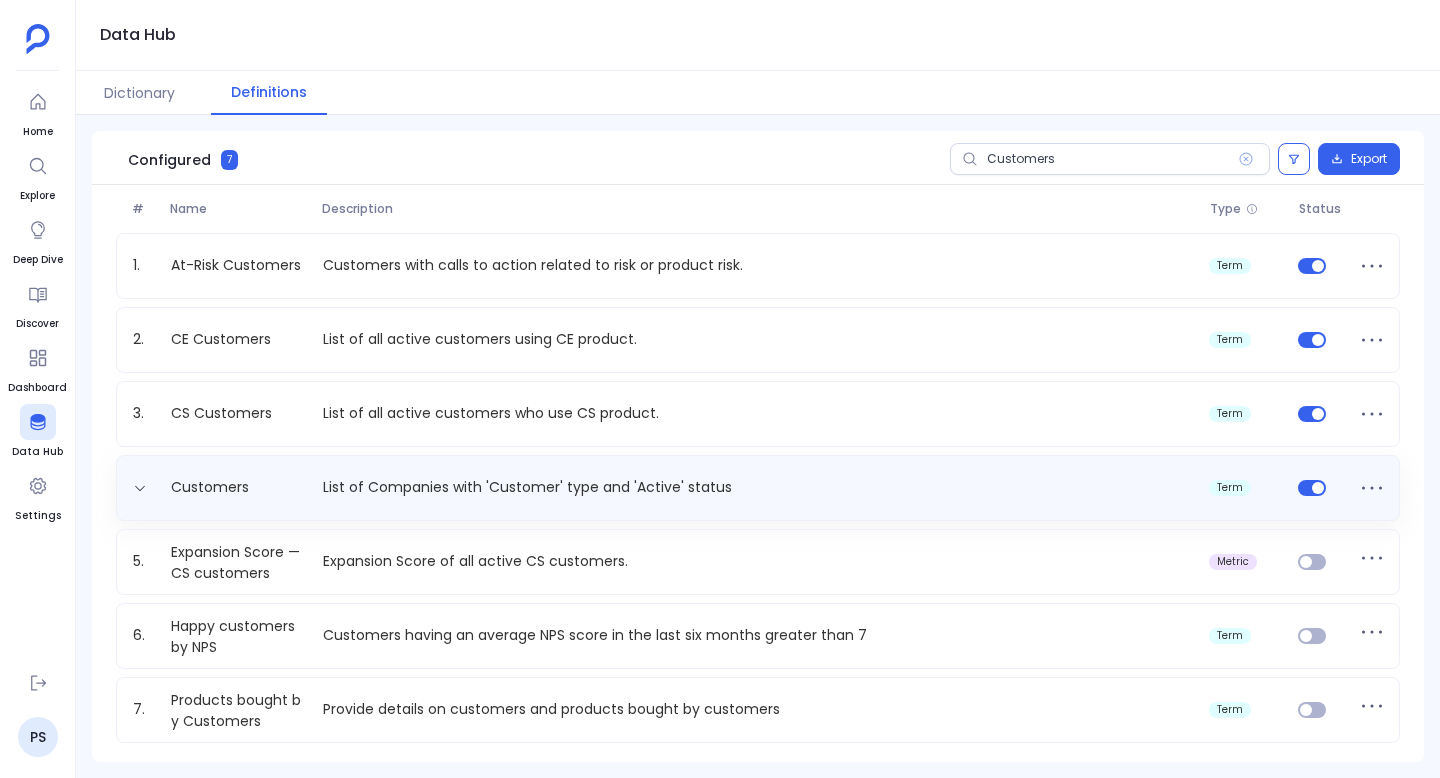 click on "List of Companies with 'Customer' type and 'Active' status" at bounding box center (758, 487) 